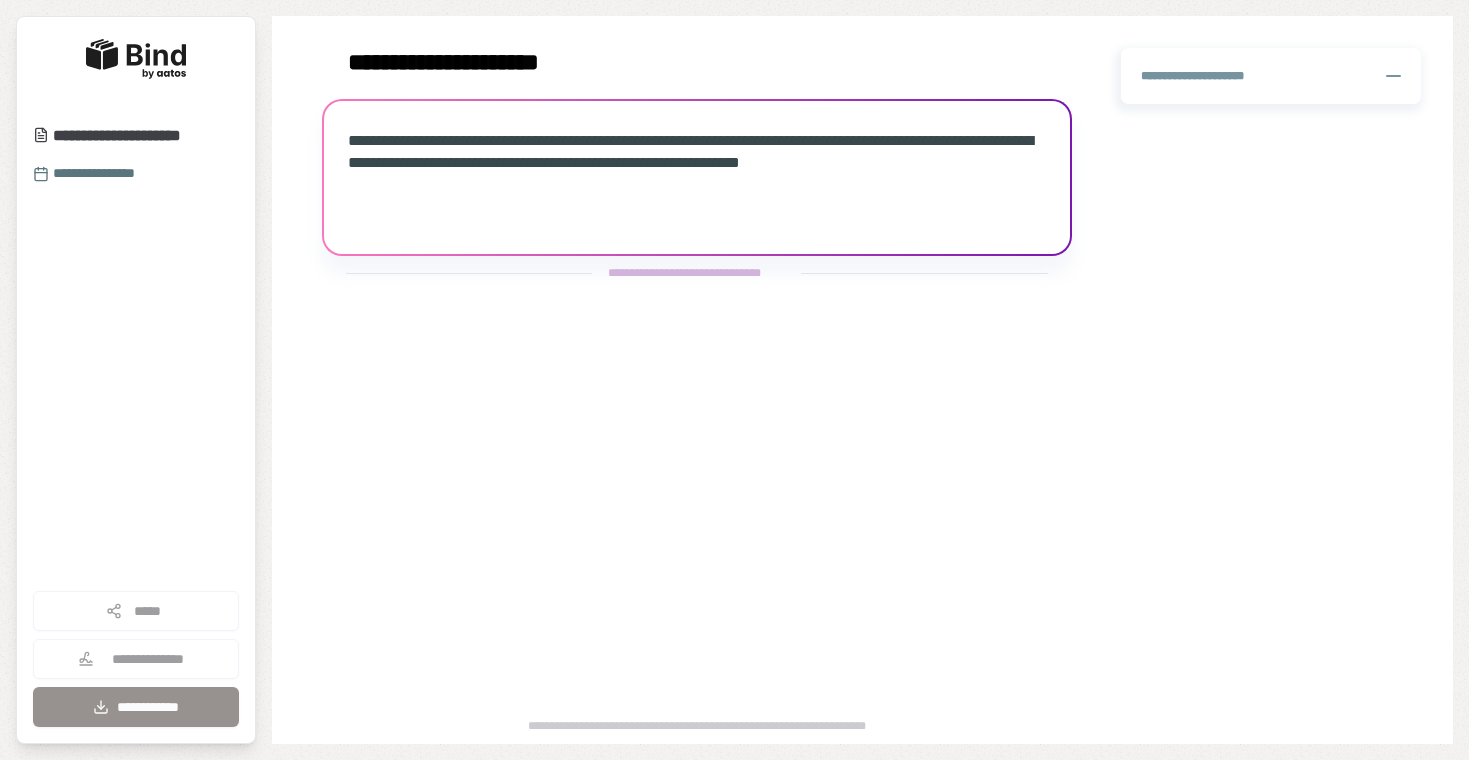 scroll, scrollTop: 0, scrollLeft: 0, axis: both 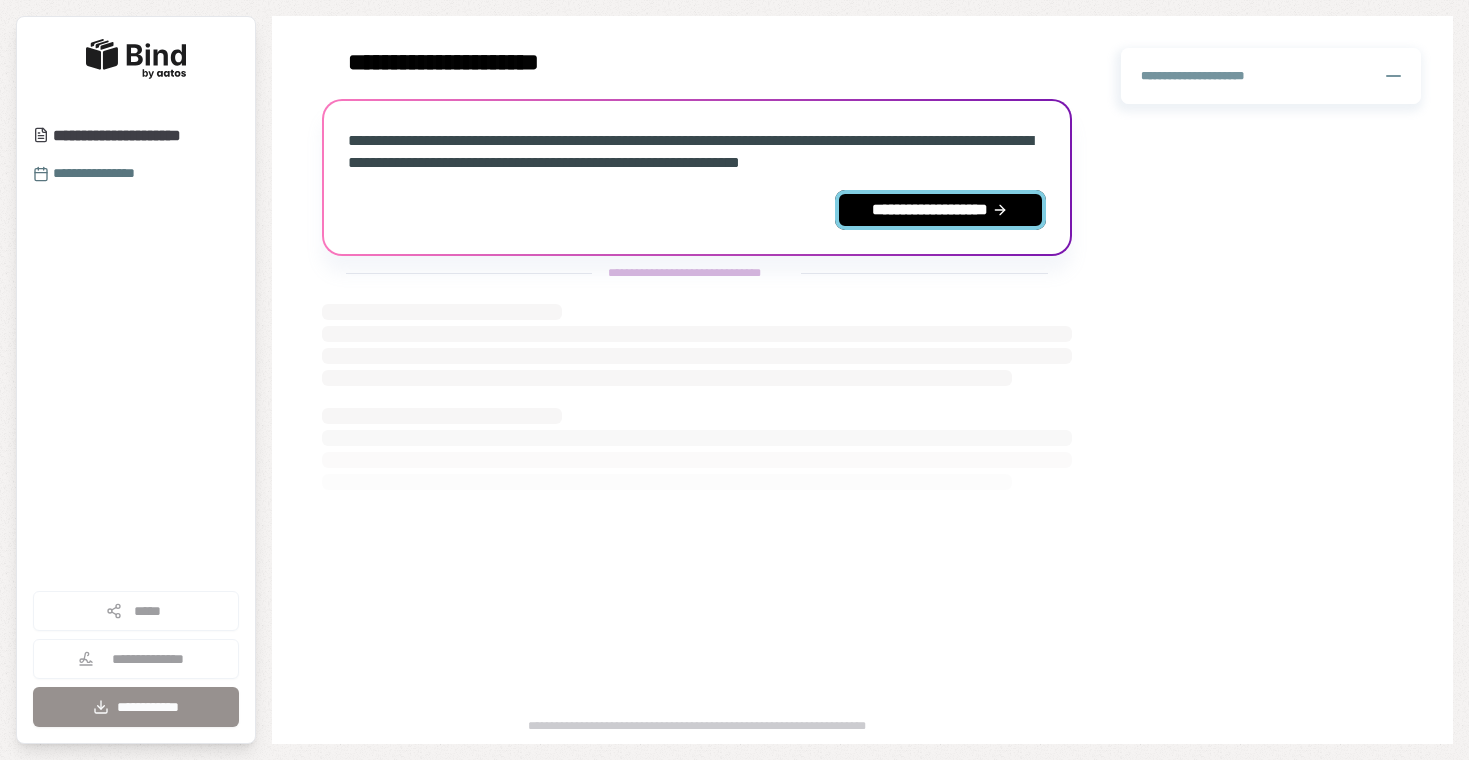 click on "**********" at bounding box center [940, 210] 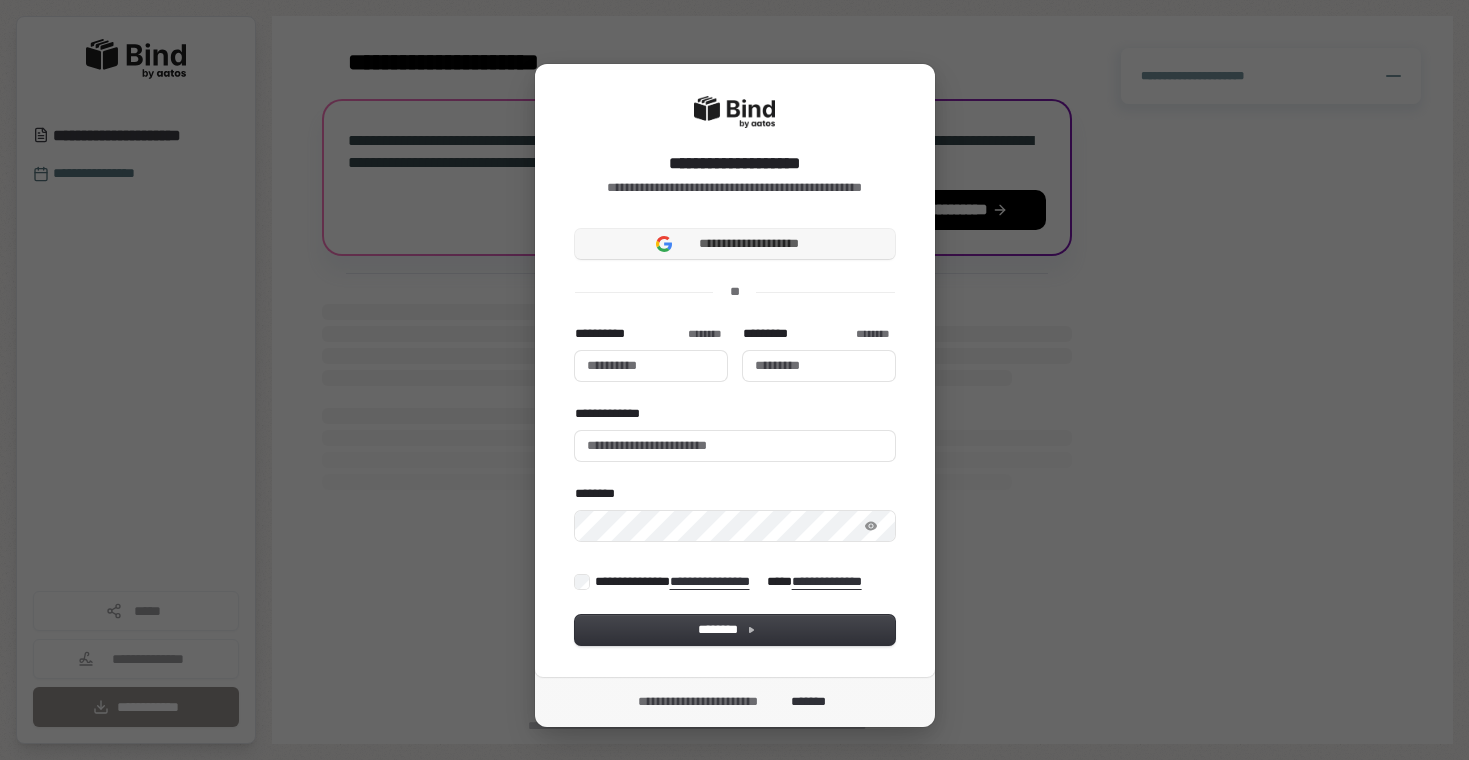 click on "**********" at bounding box center [735, 244] 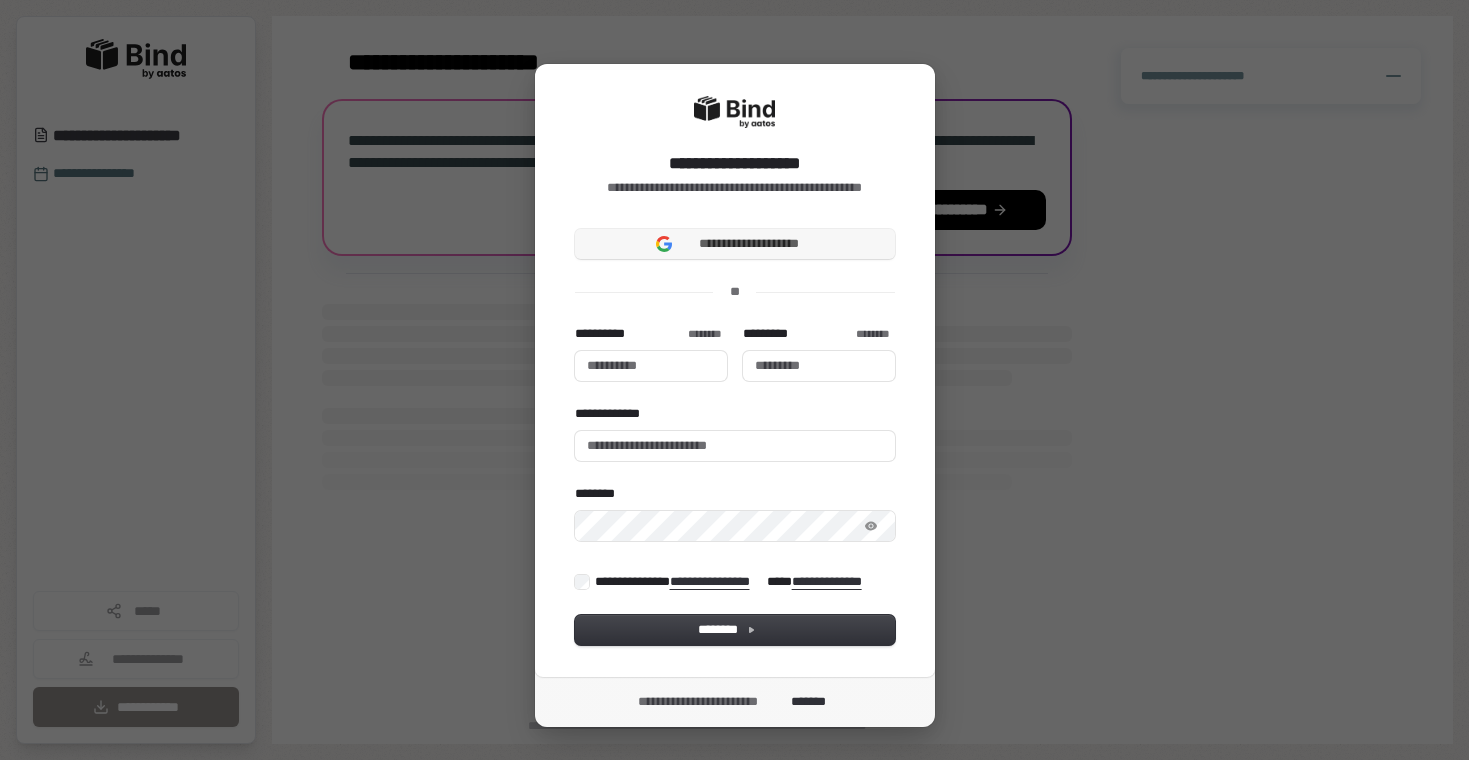 type 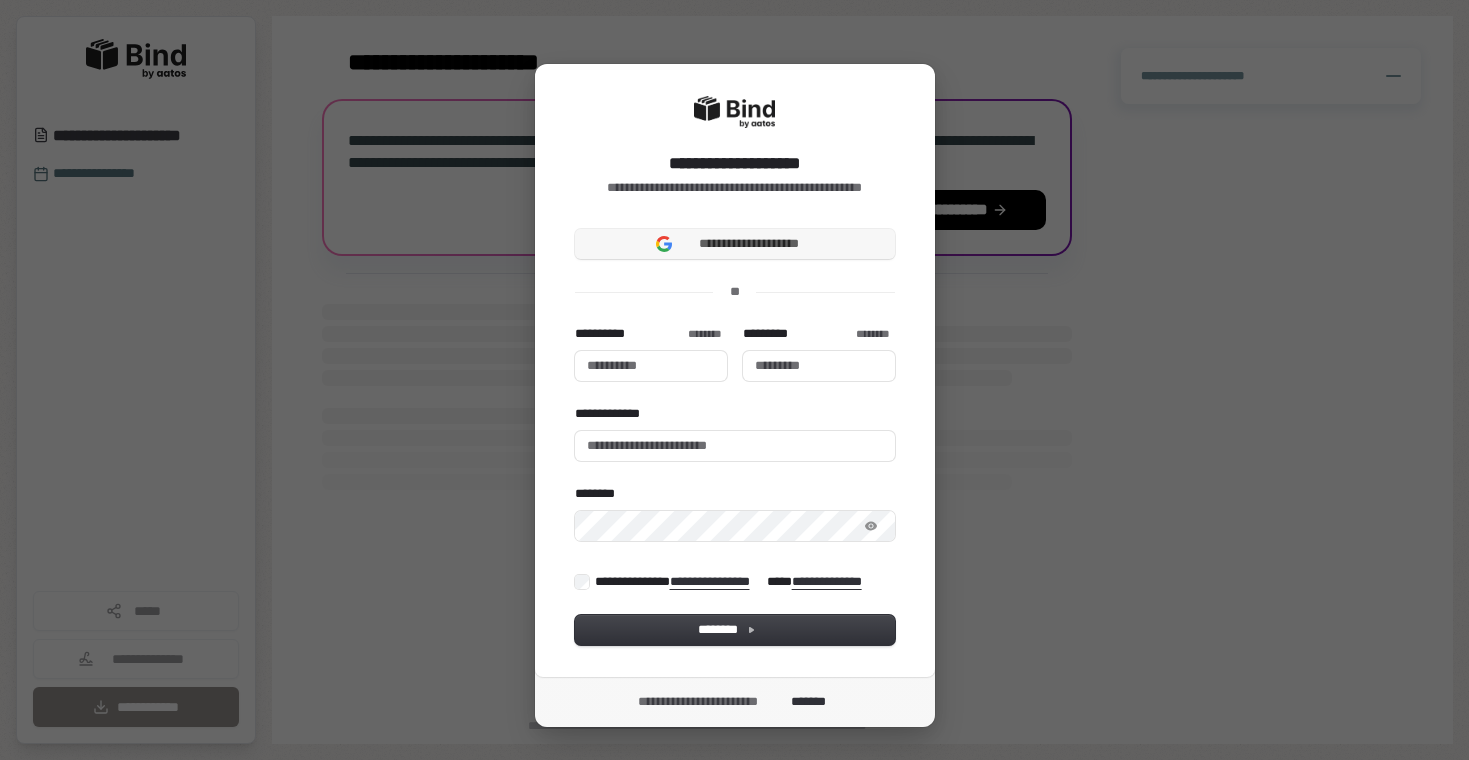 type 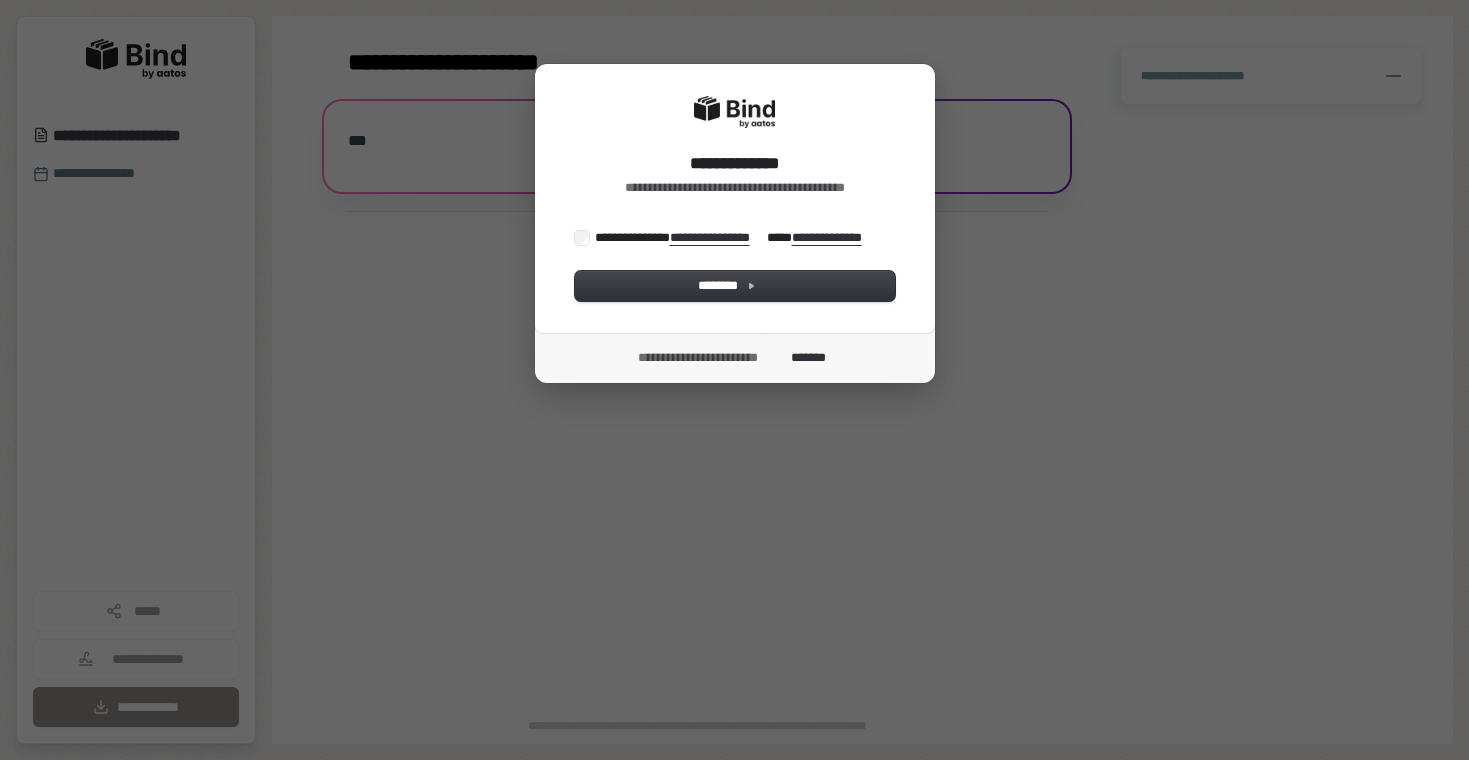 scroll, scrollTop: 0, scrollLeft: 0, axis: both 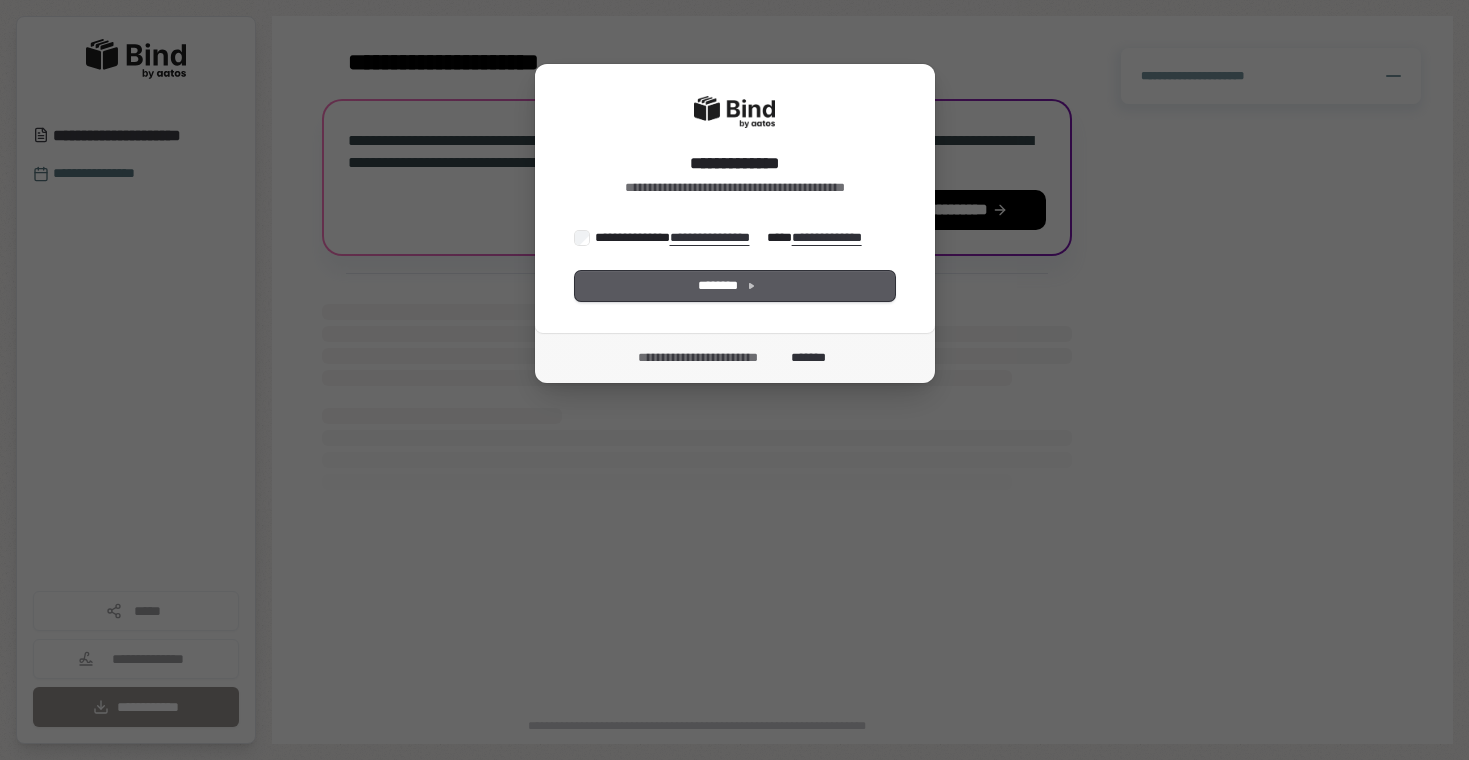 click on "********" at bounding box center (735, 286) 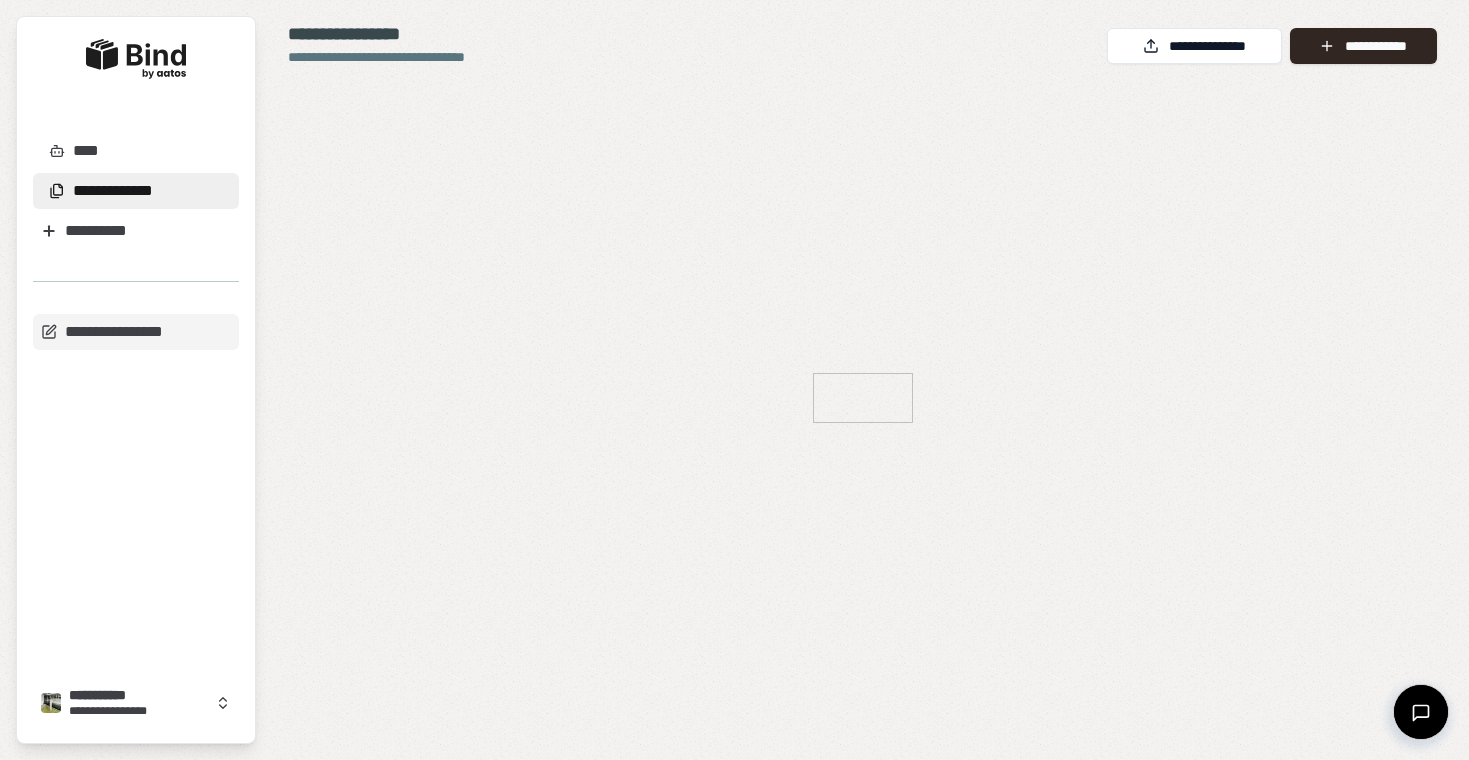 scroll, scrollTop: 0, scrollLeft: 0, axis: both 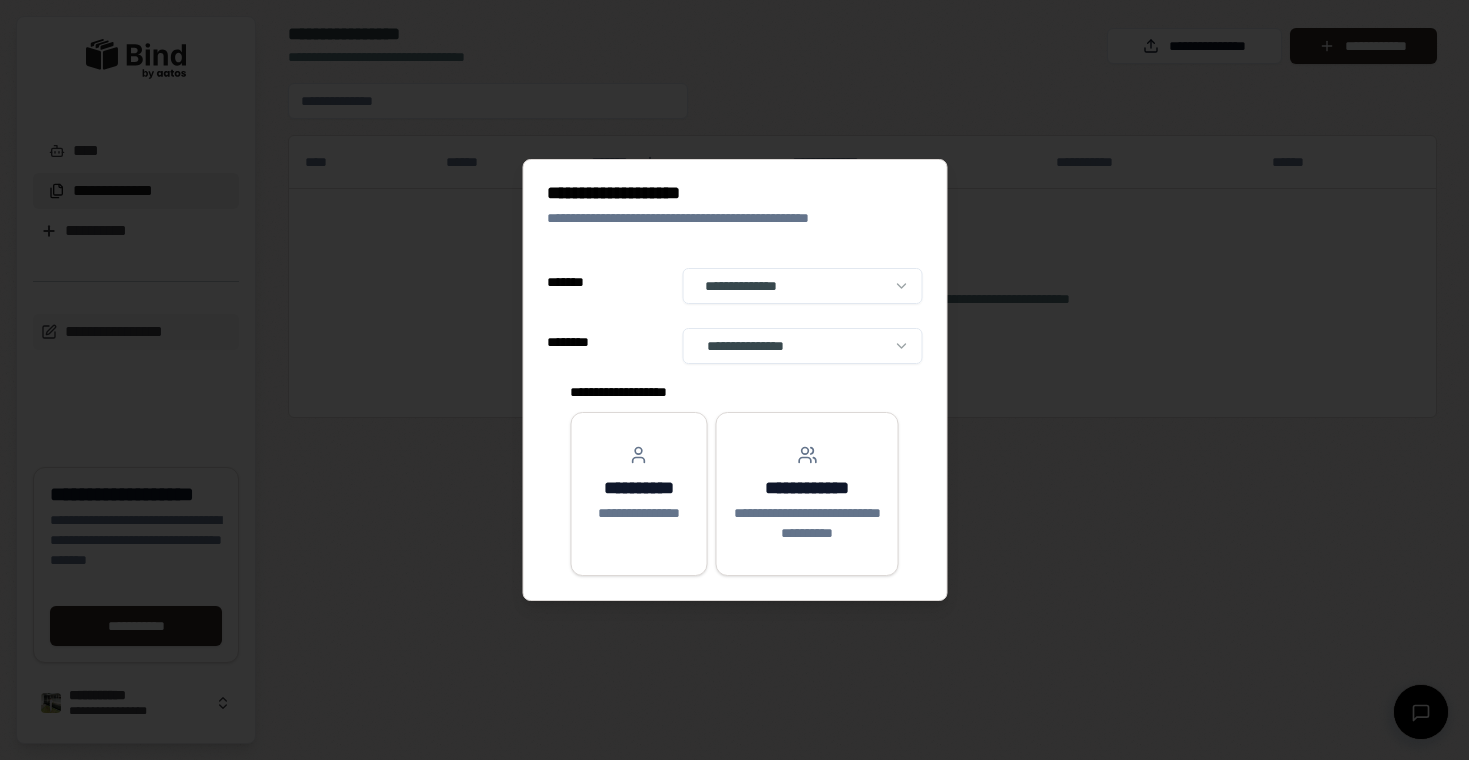 select on "**" 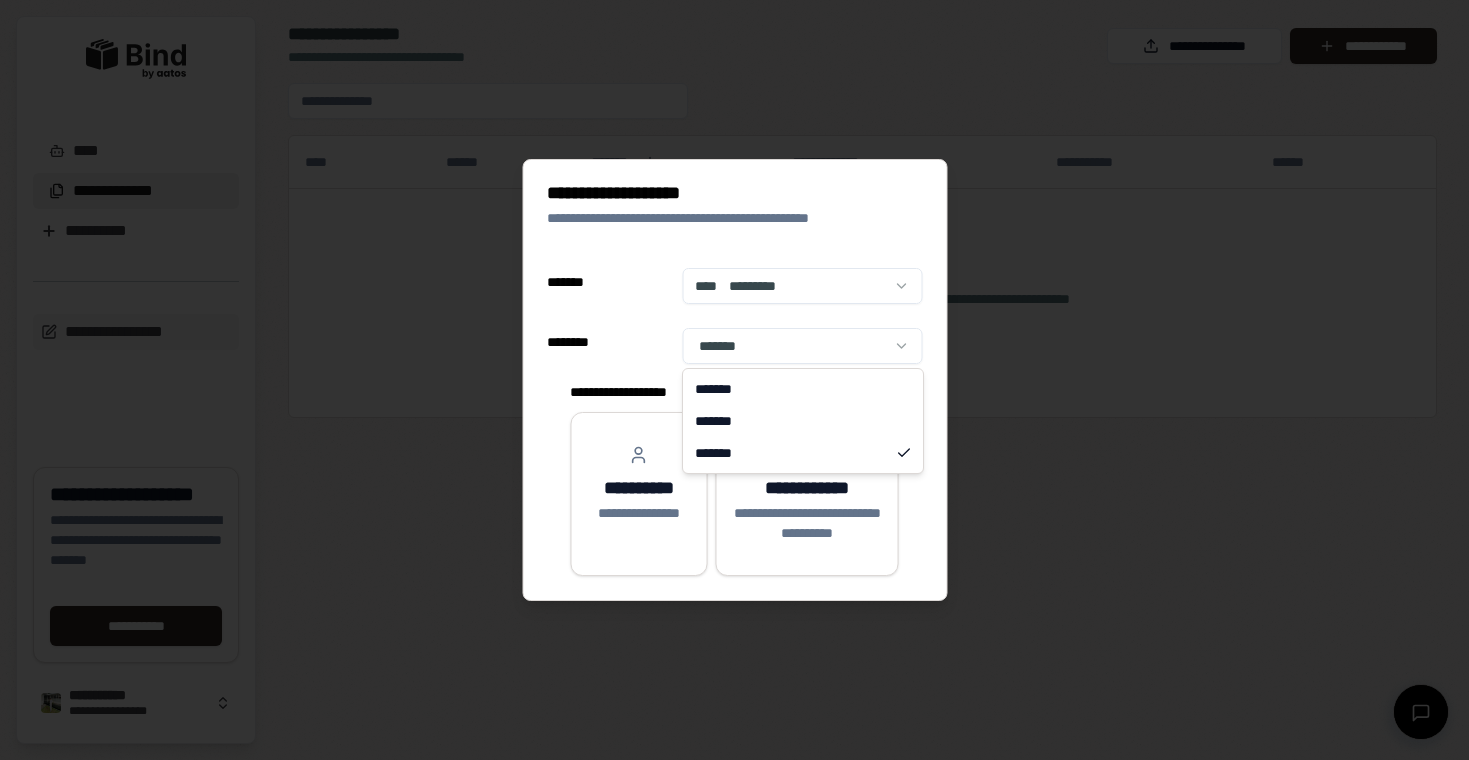 click on "**********" at bounding box center (734, 380) 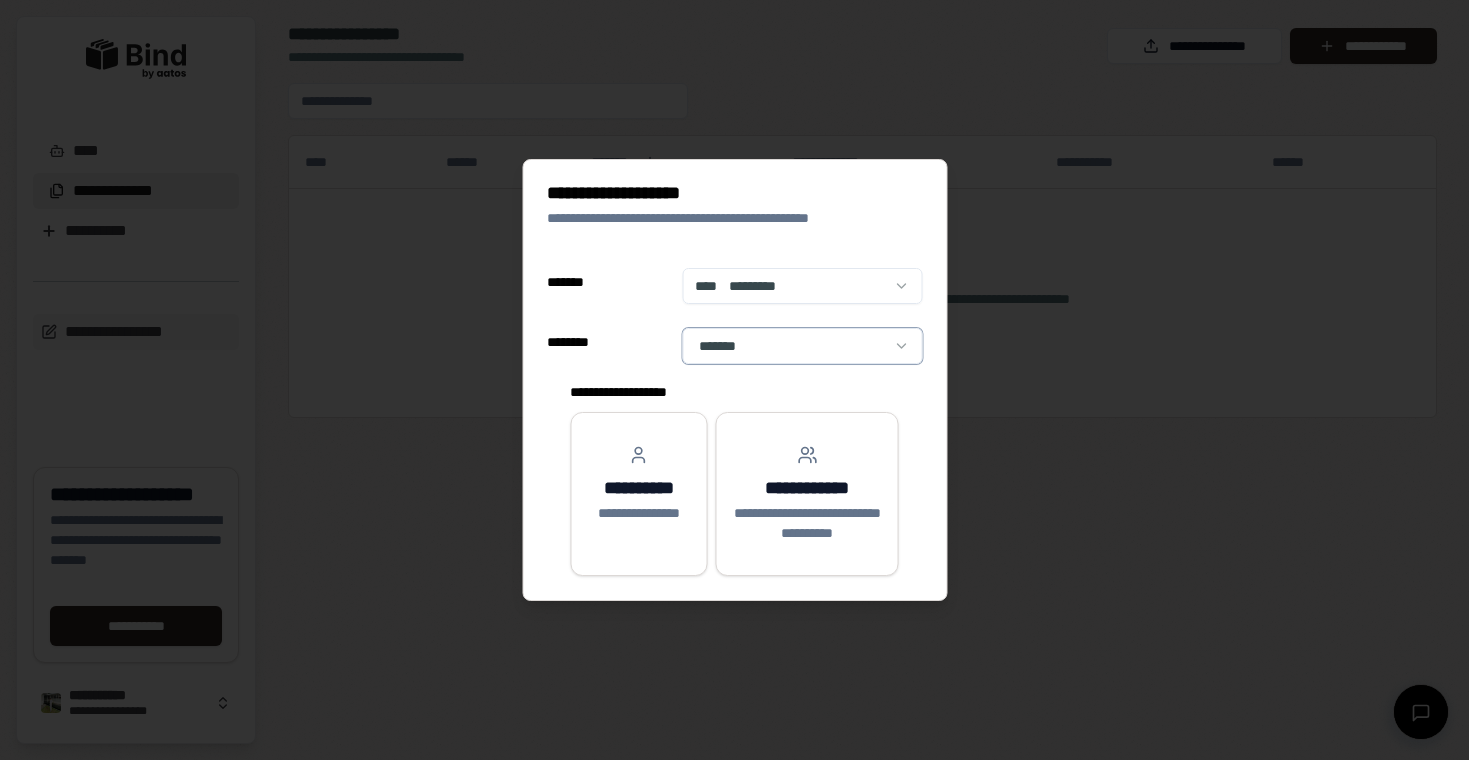 click on "**********" at bounding box center (734, 380) 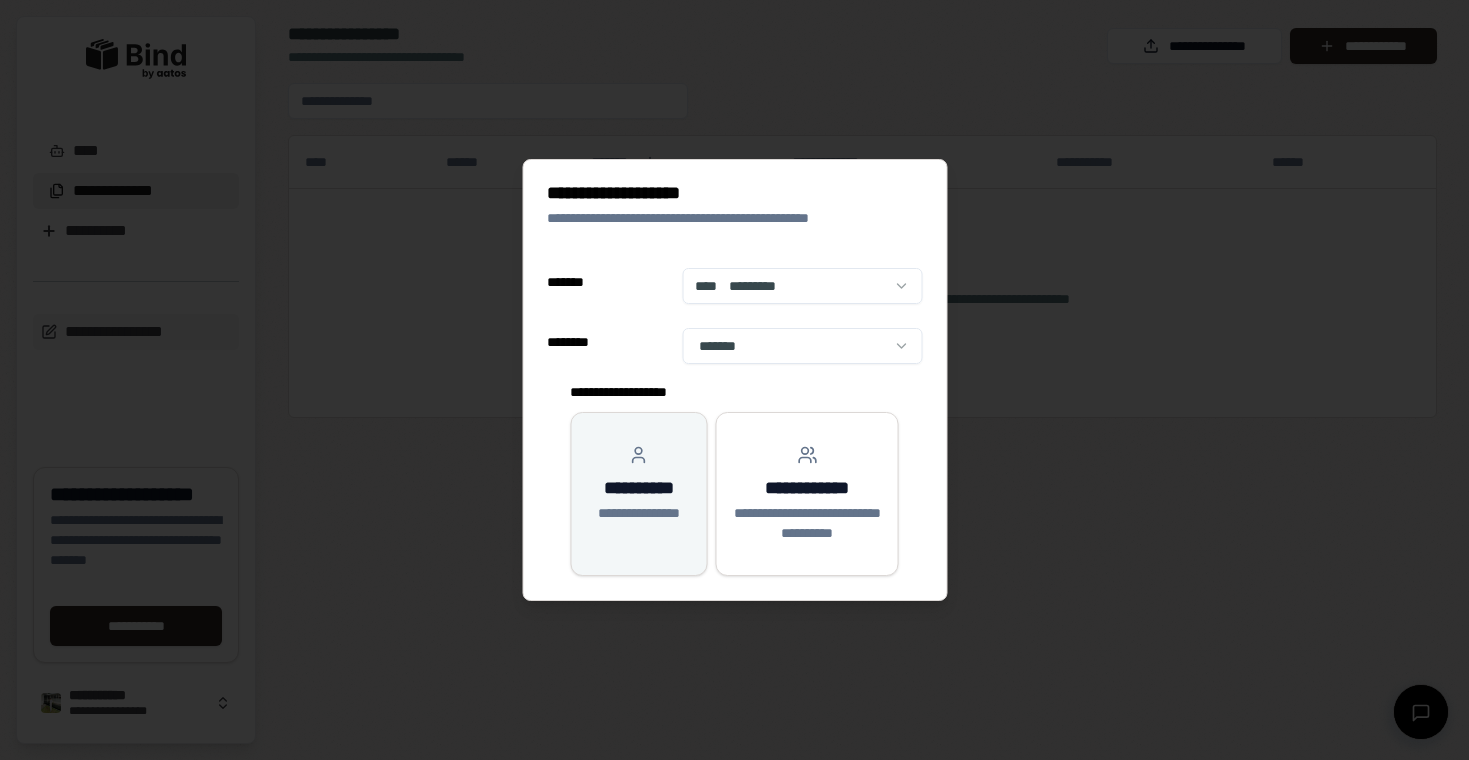 click on "**********" at bounding box center (638, 488) 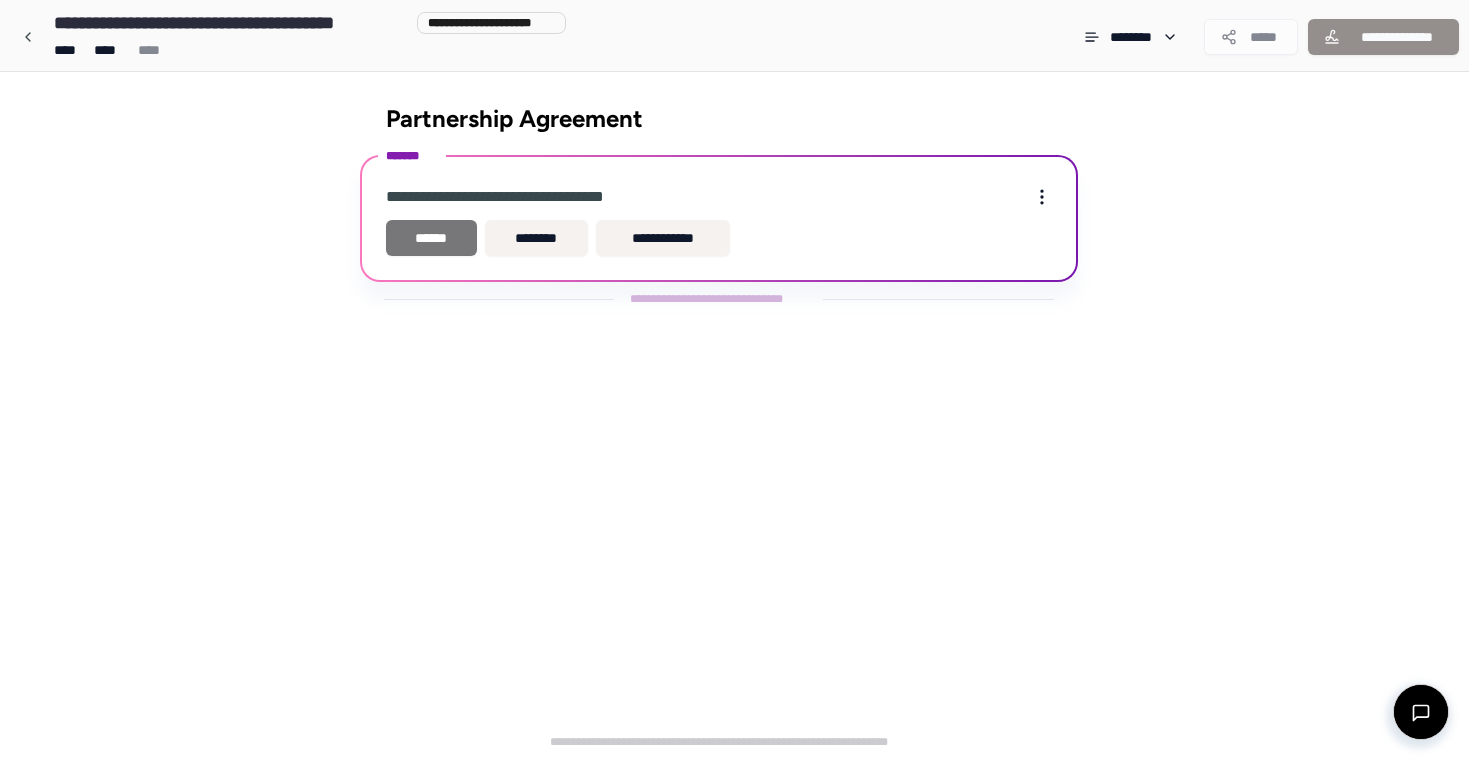 click on "******" at bounding box center (431, 238) 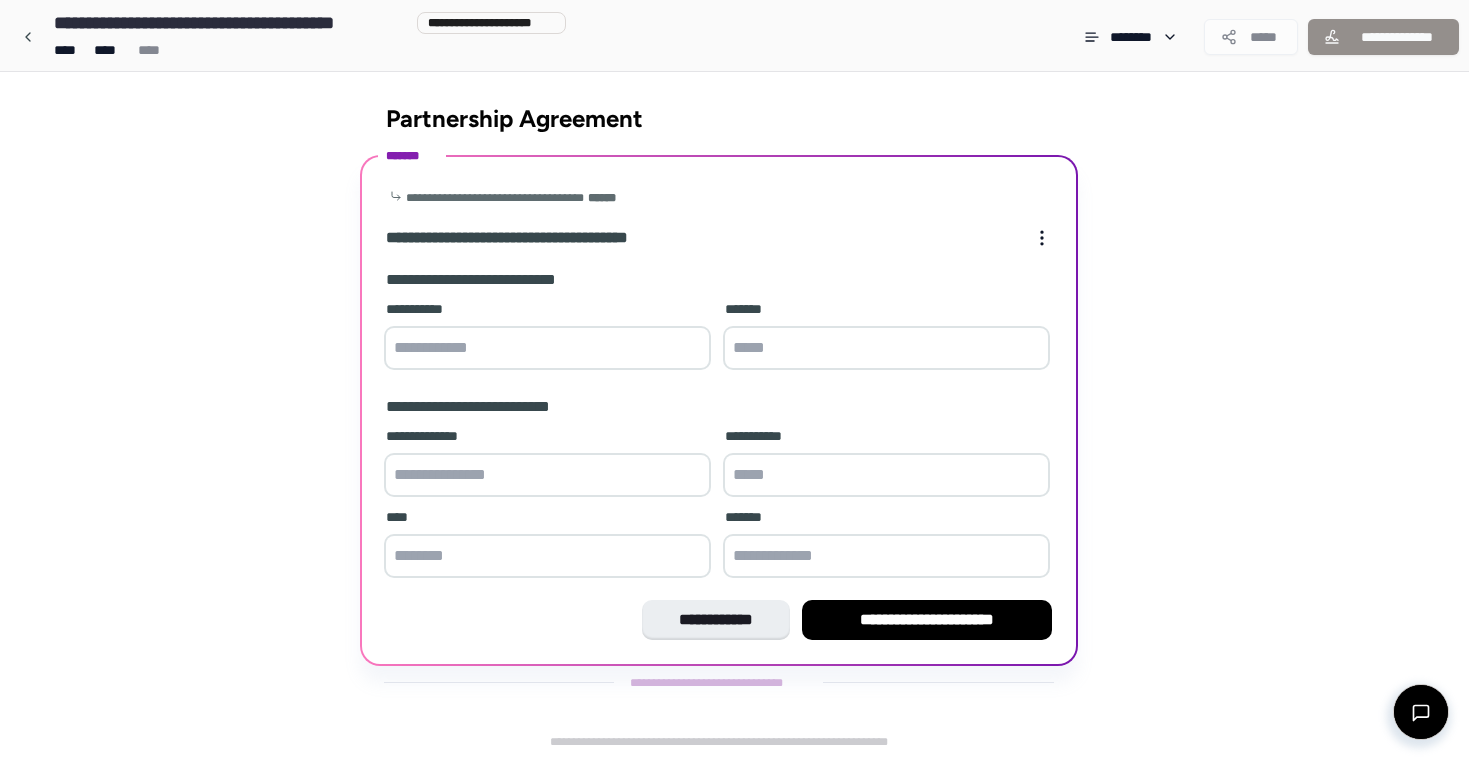 click at bounding box center [547, 348] 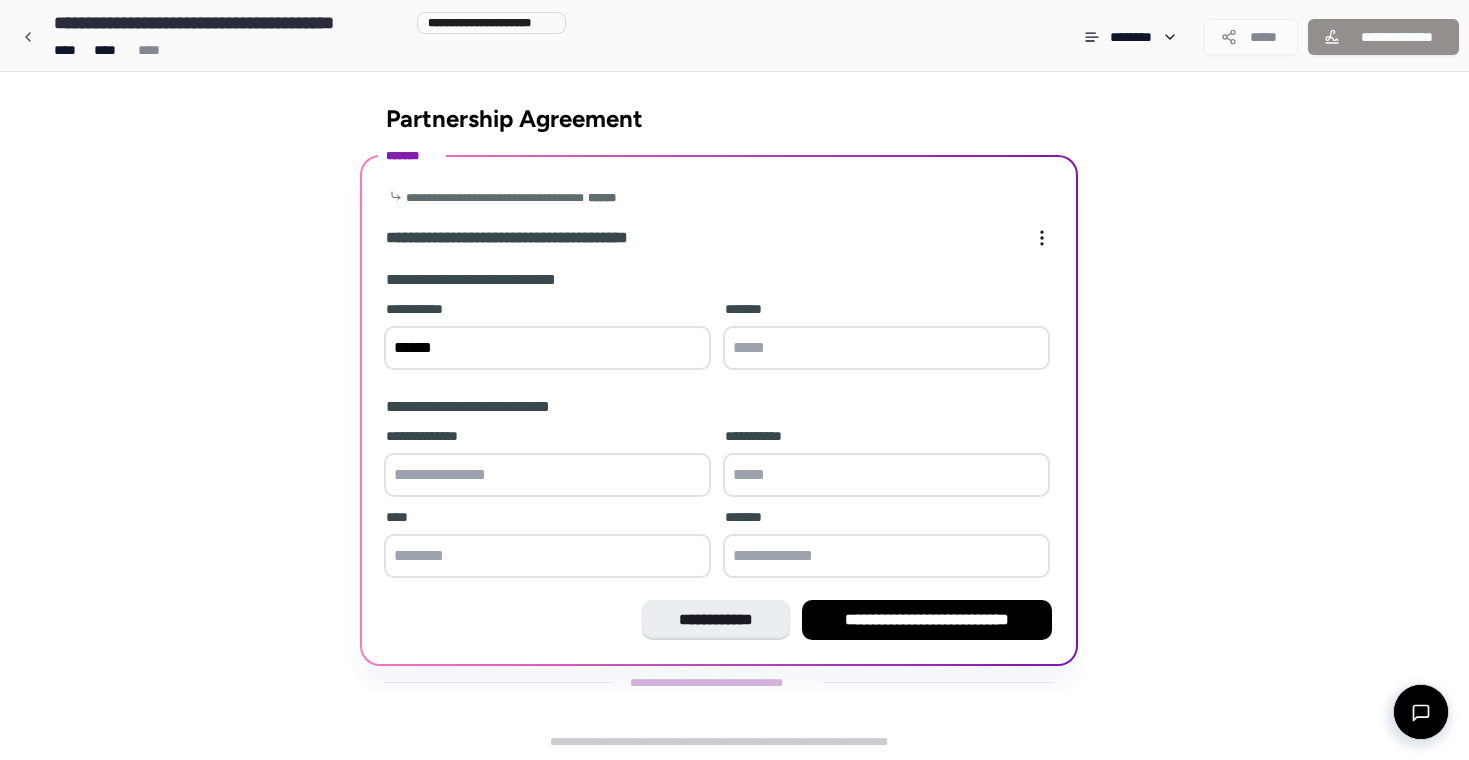 type on "******" 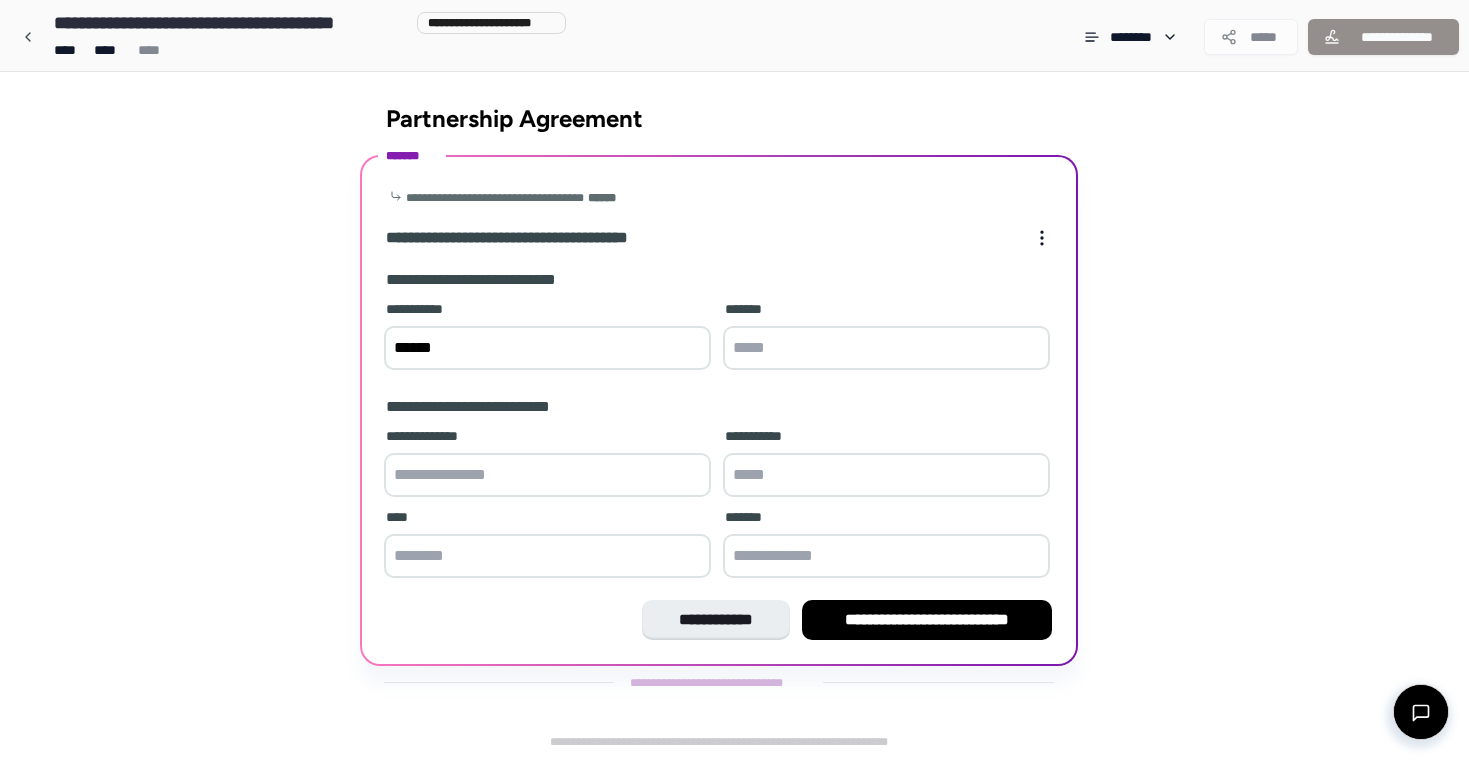 click at bounding box center (547, 556) 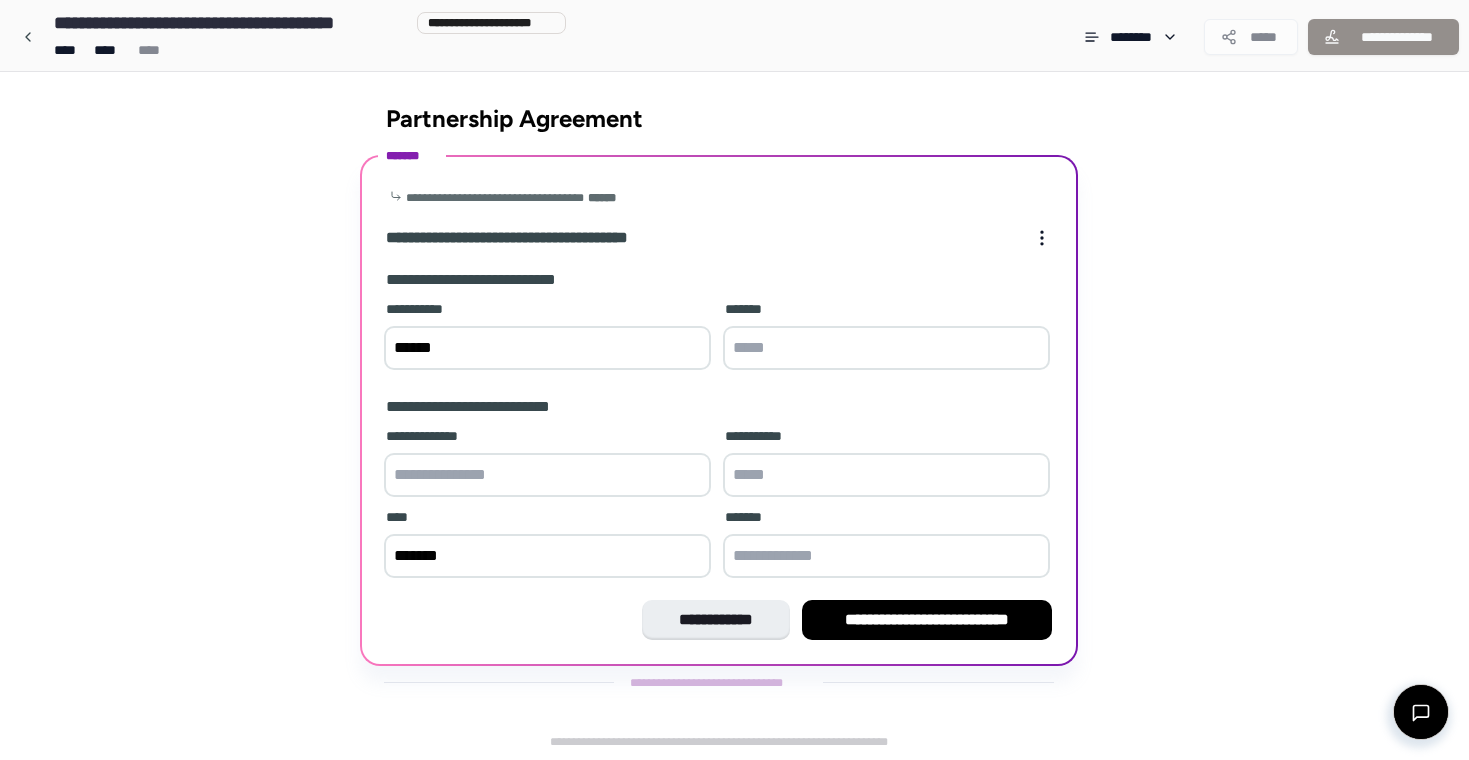 type on "*******" 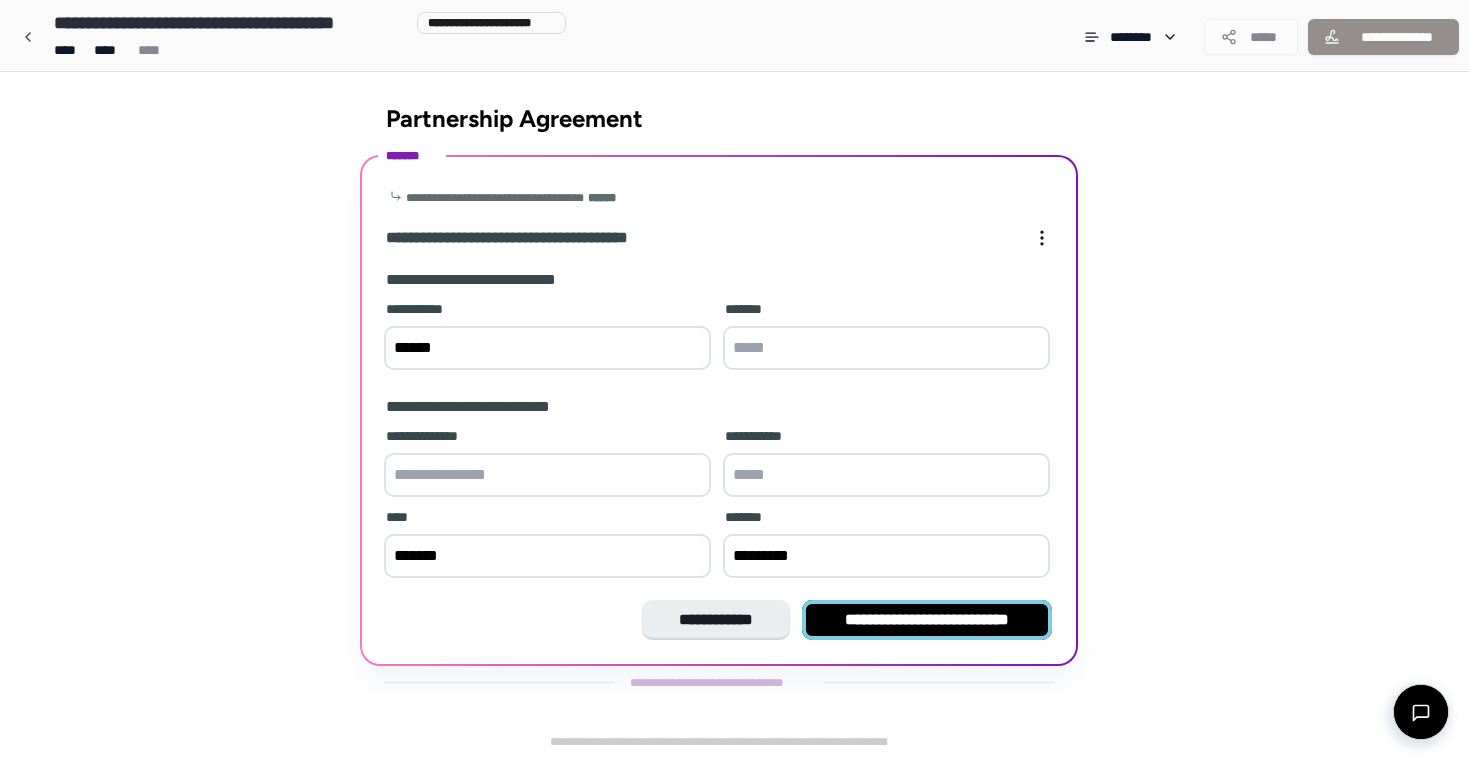 type on "*********" 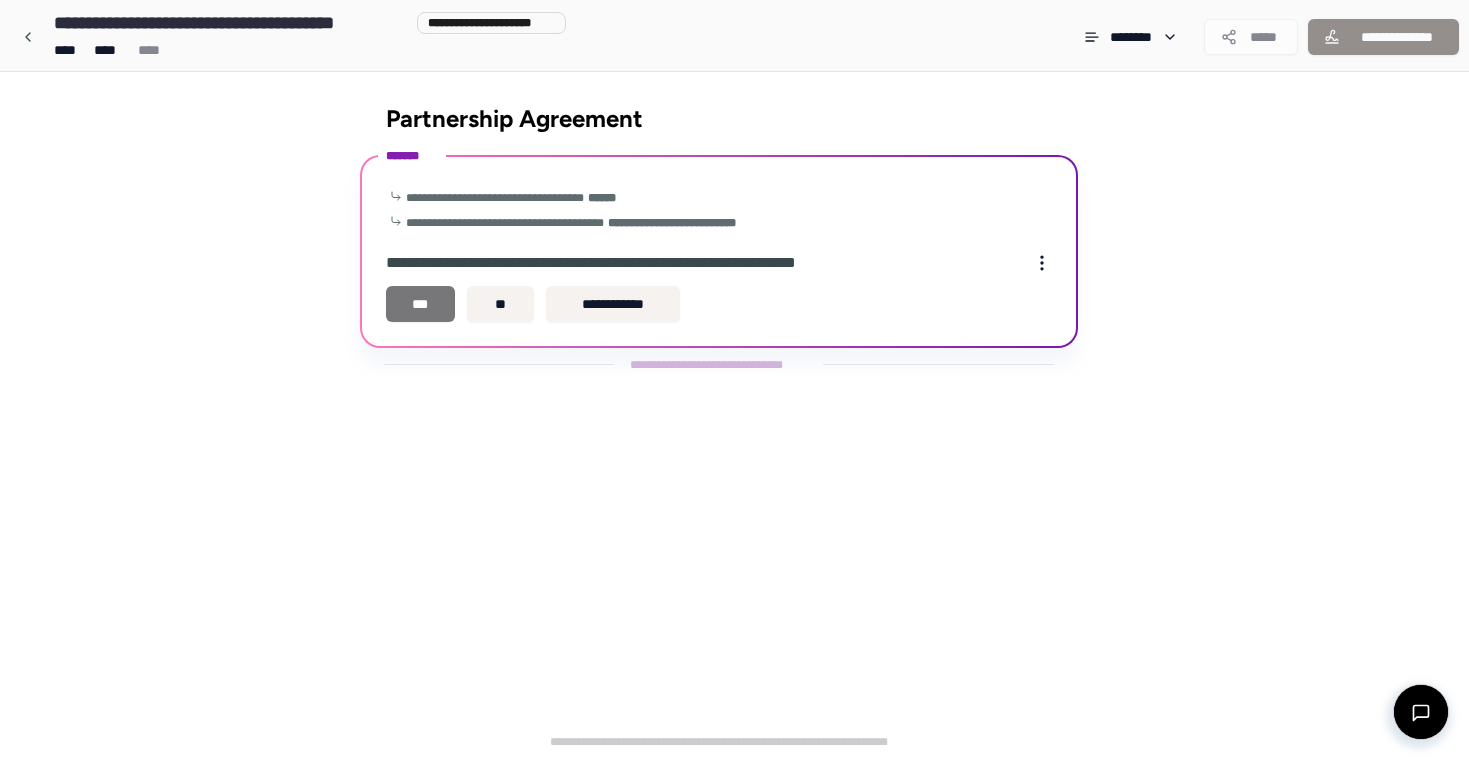 click on "***" at bounding box center [421, 304] 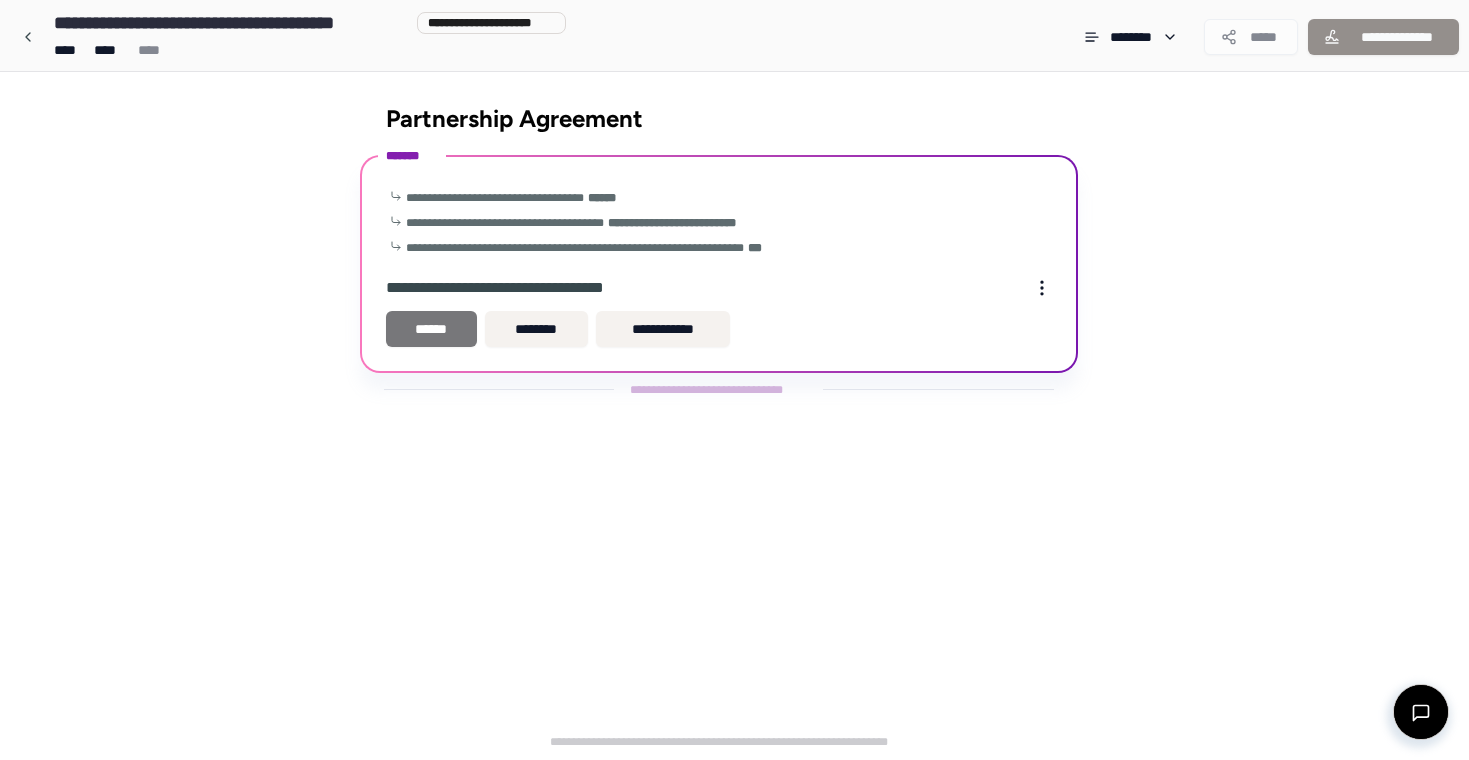 click on "******" at bounding box center [431, 329] 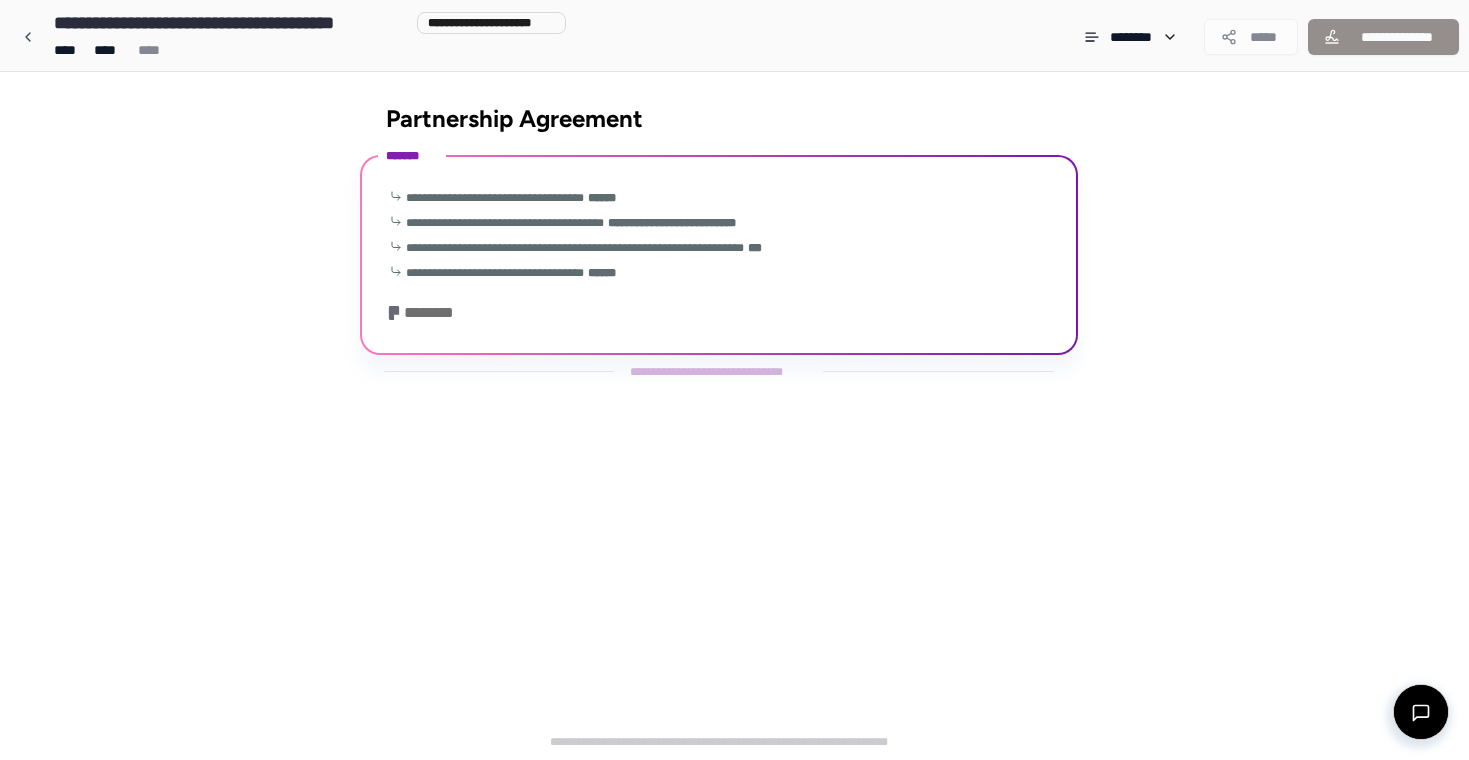 scroll, scrollTop: 59, scrollLeft: 0, axis: vertical 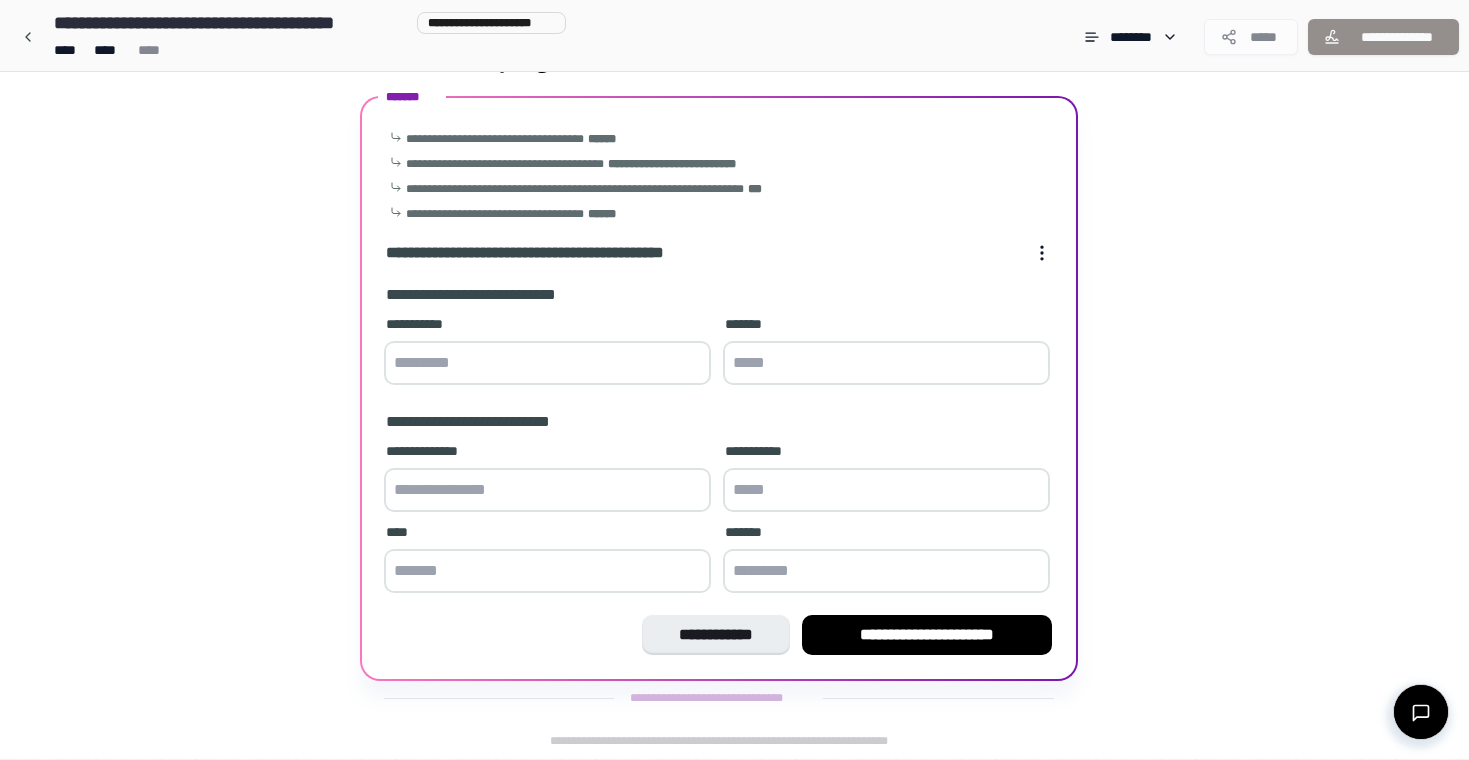 click at bounding box center (547, 363) 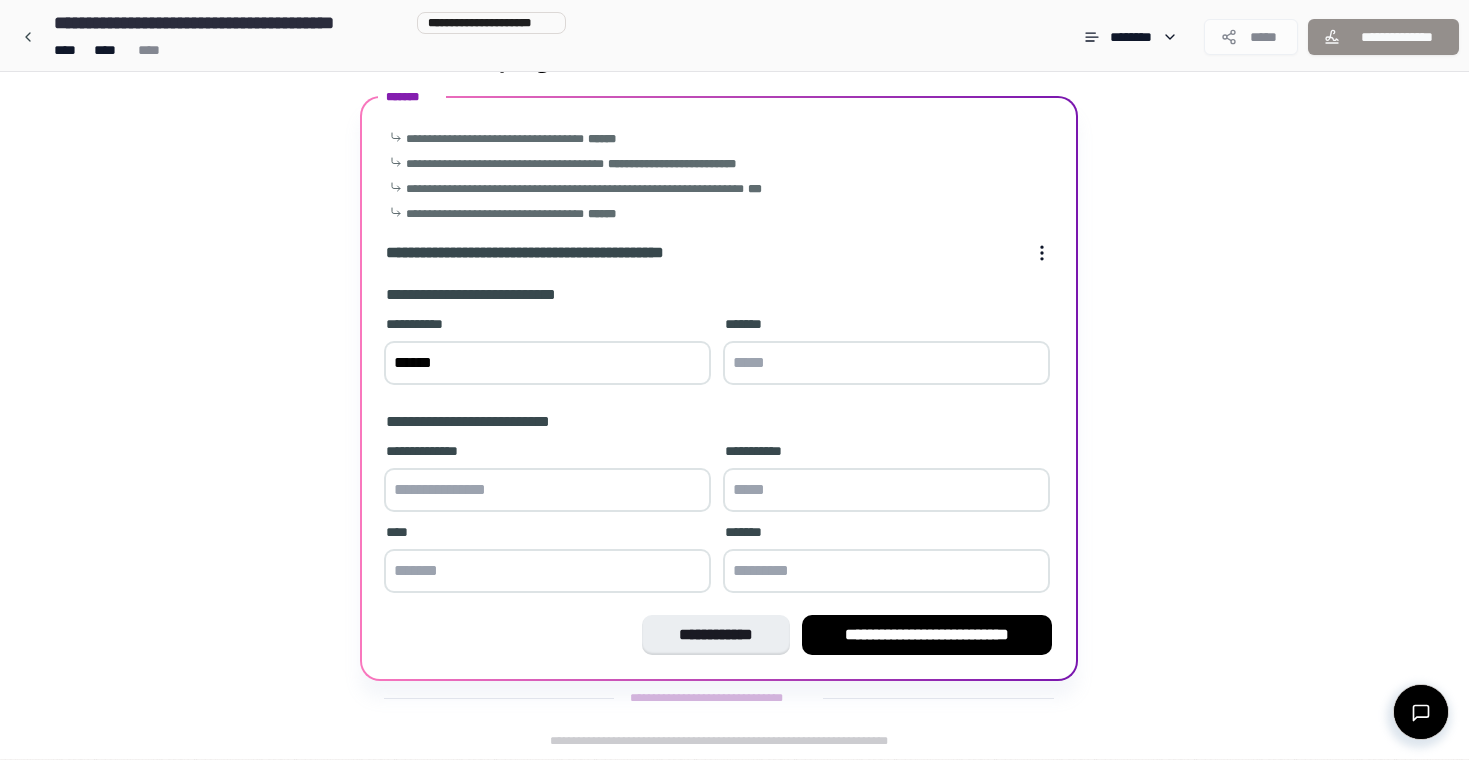 type on "******" 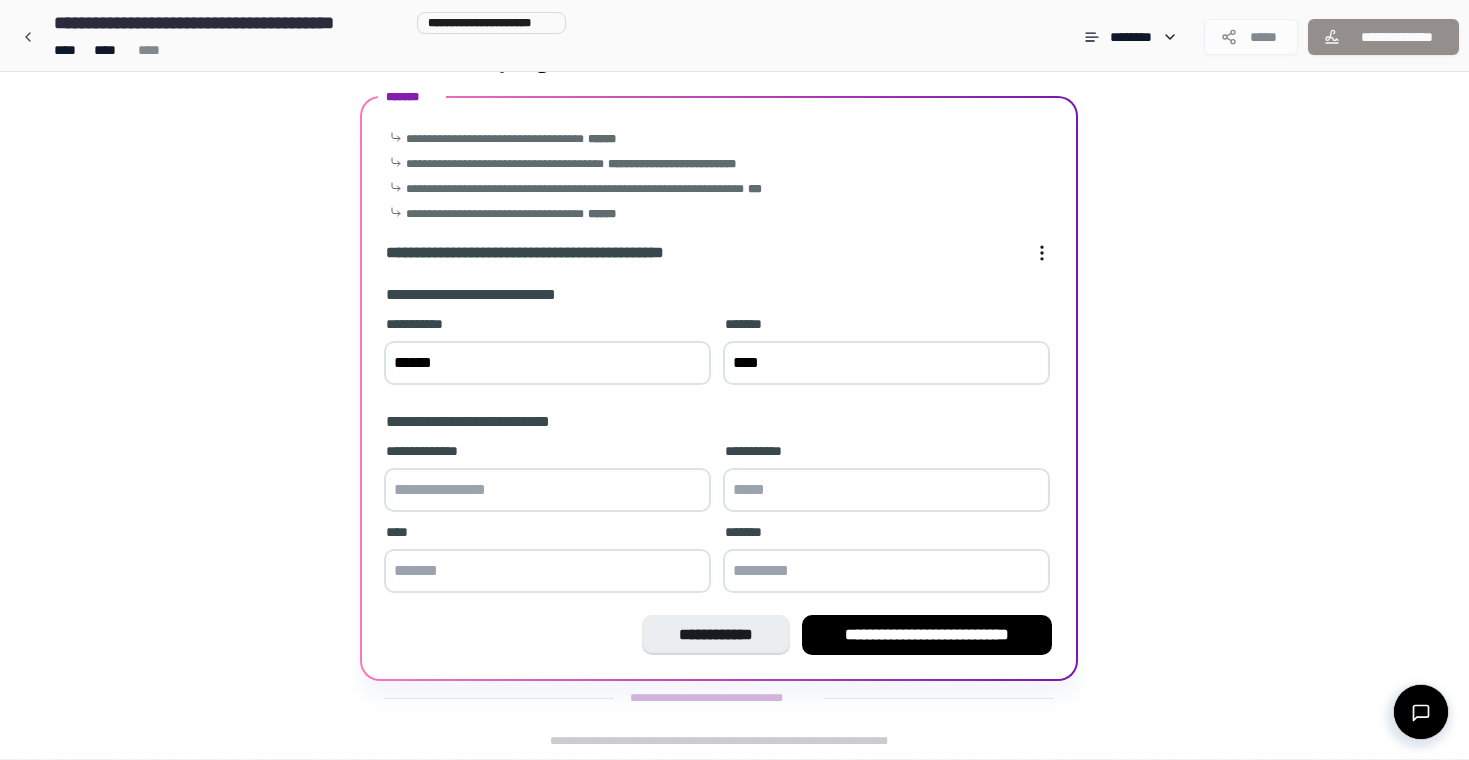 type on "****" 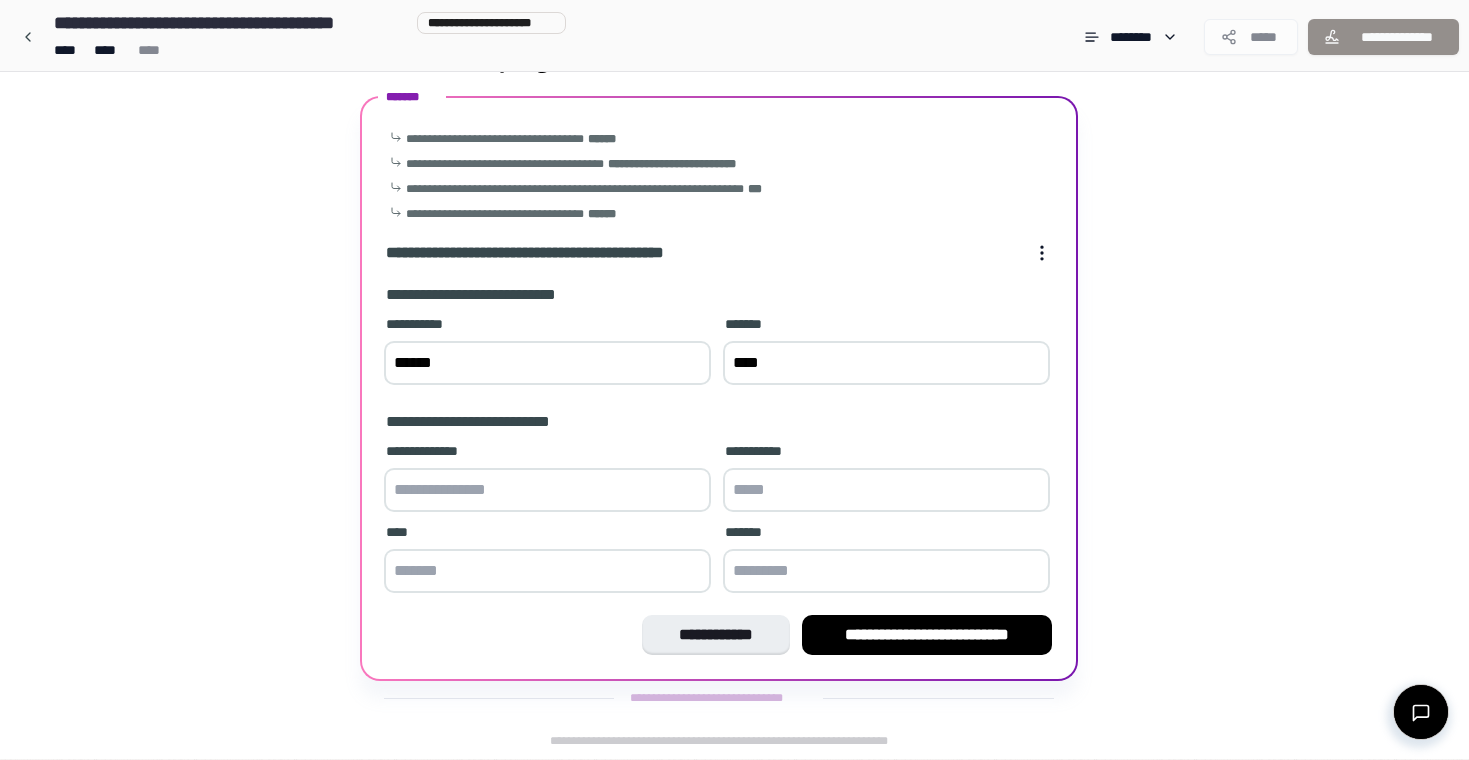 click at bounding box center (547, 571) 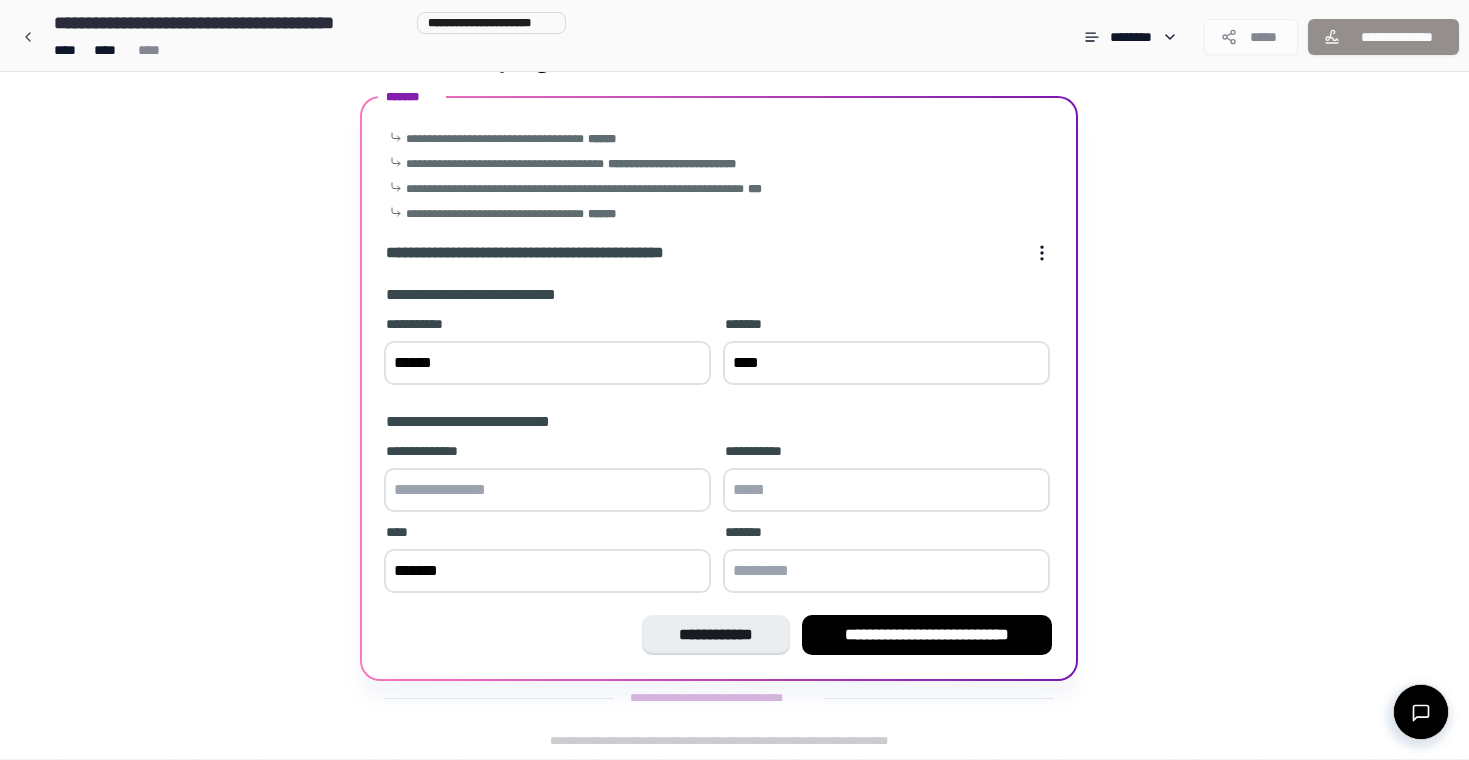 type on "*******" 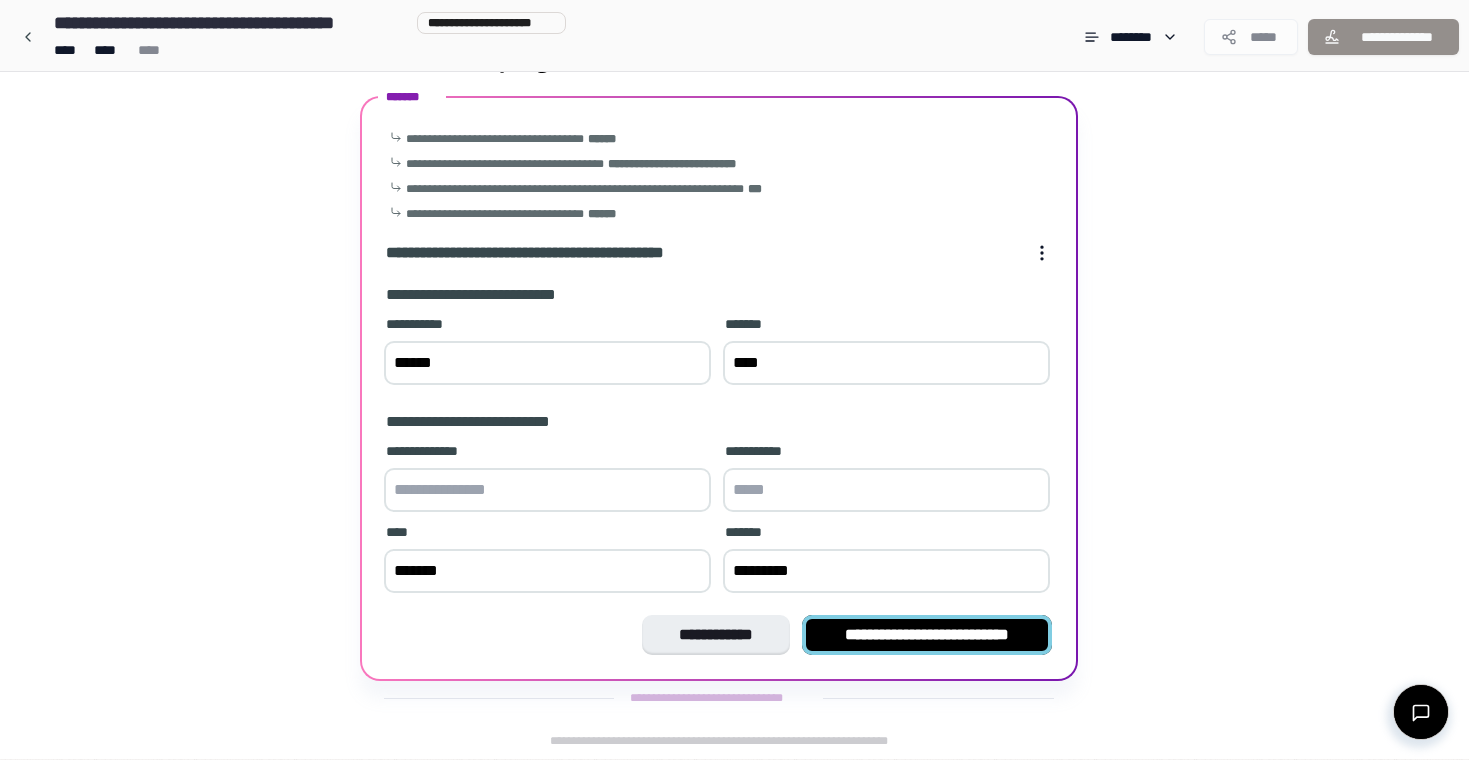 type on "*********" 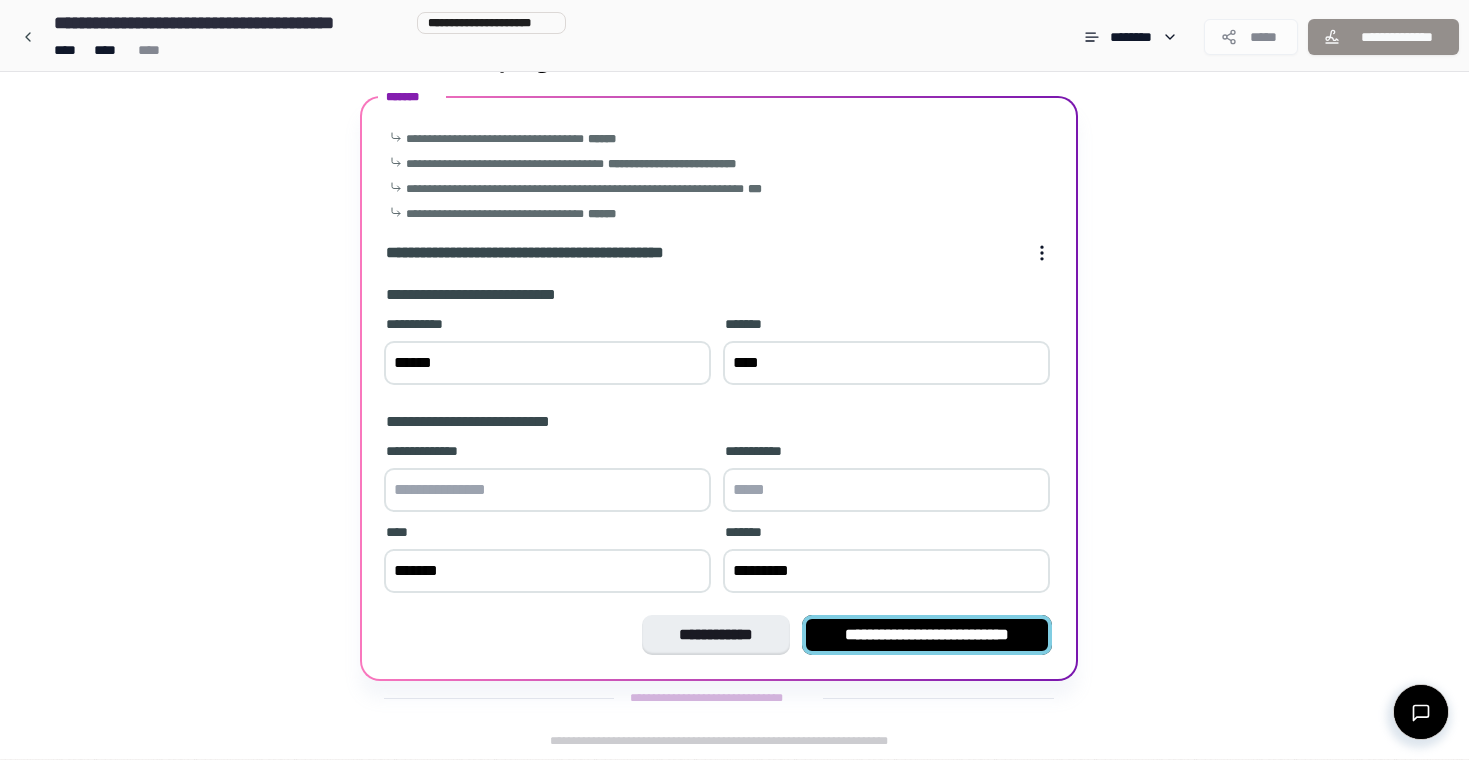 click on "**********" at bounding box center [927, 635] 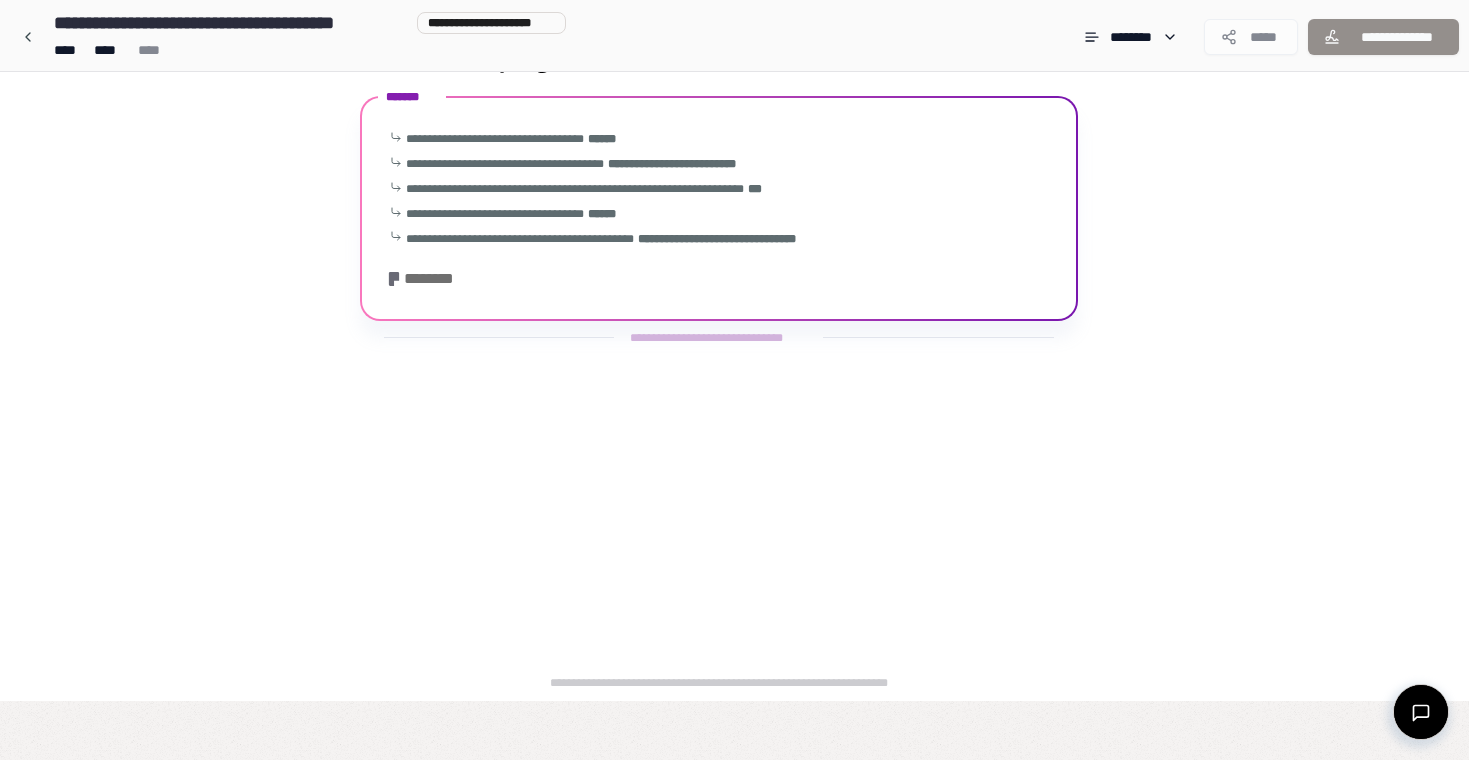 scroll, scrollTop: 0, scrollLeft: 0, axis: both 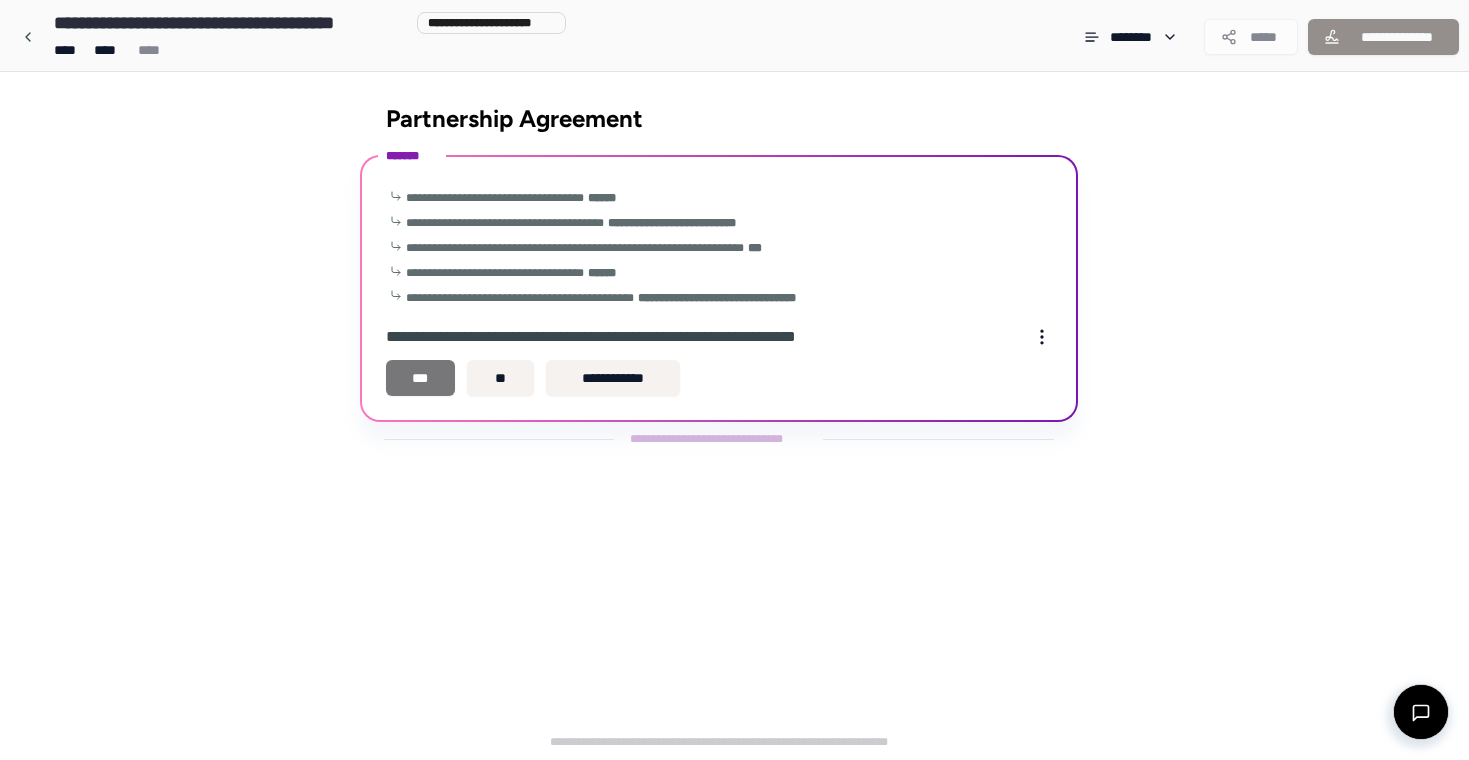 click on "***" at bounding box center (421, 378) 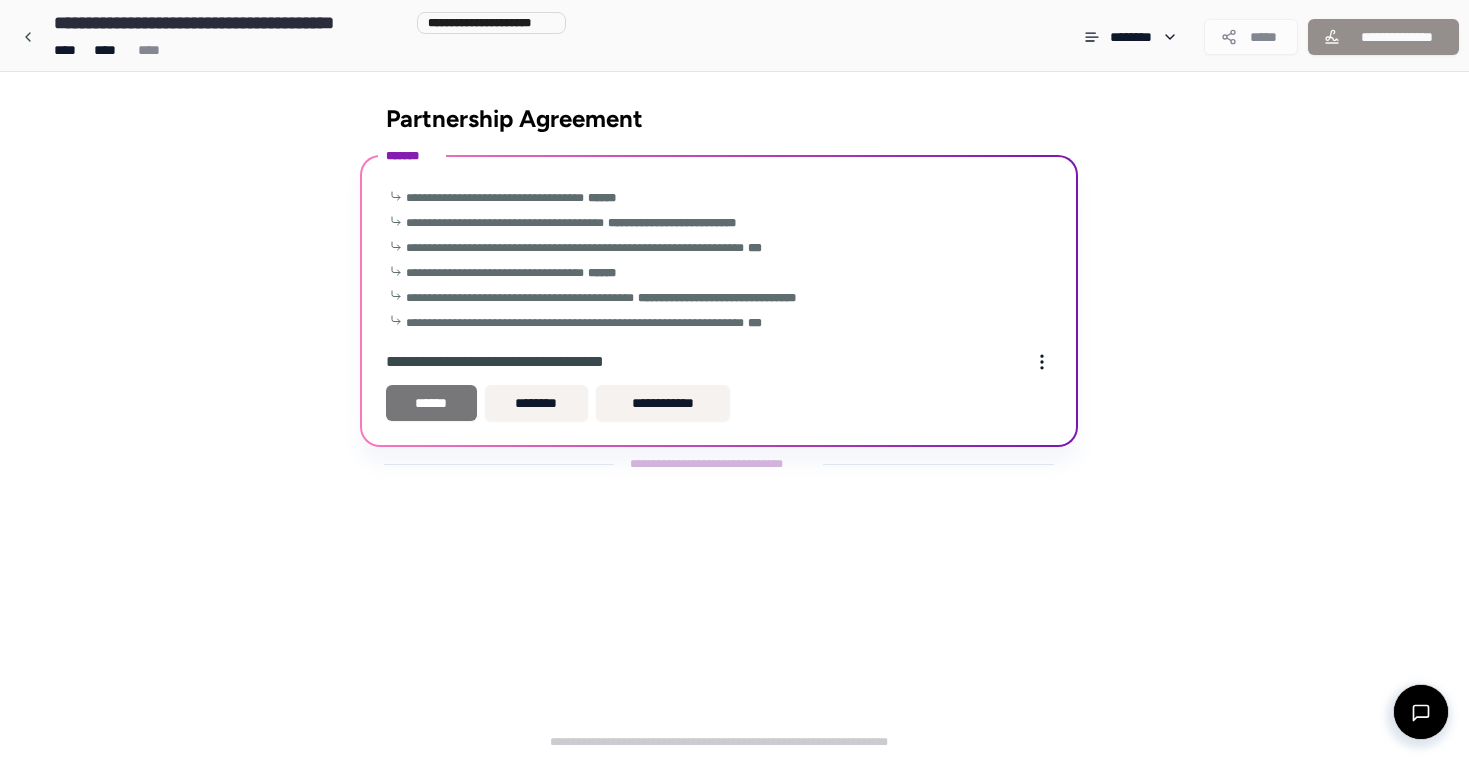 click on "******" at bounding box center (431, 403) 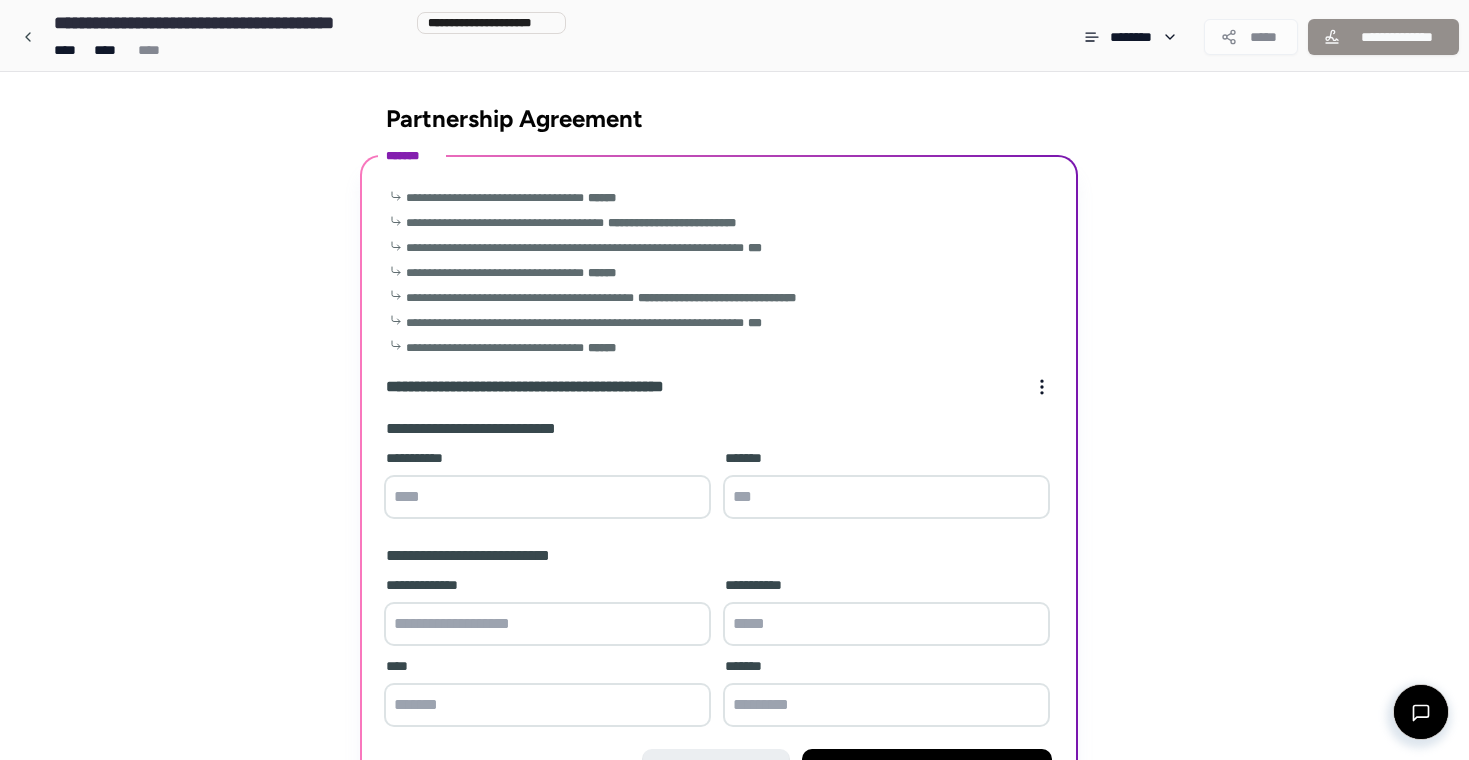 scroll, scrollTop: 134, scrollLeft: 0, axis: vertical 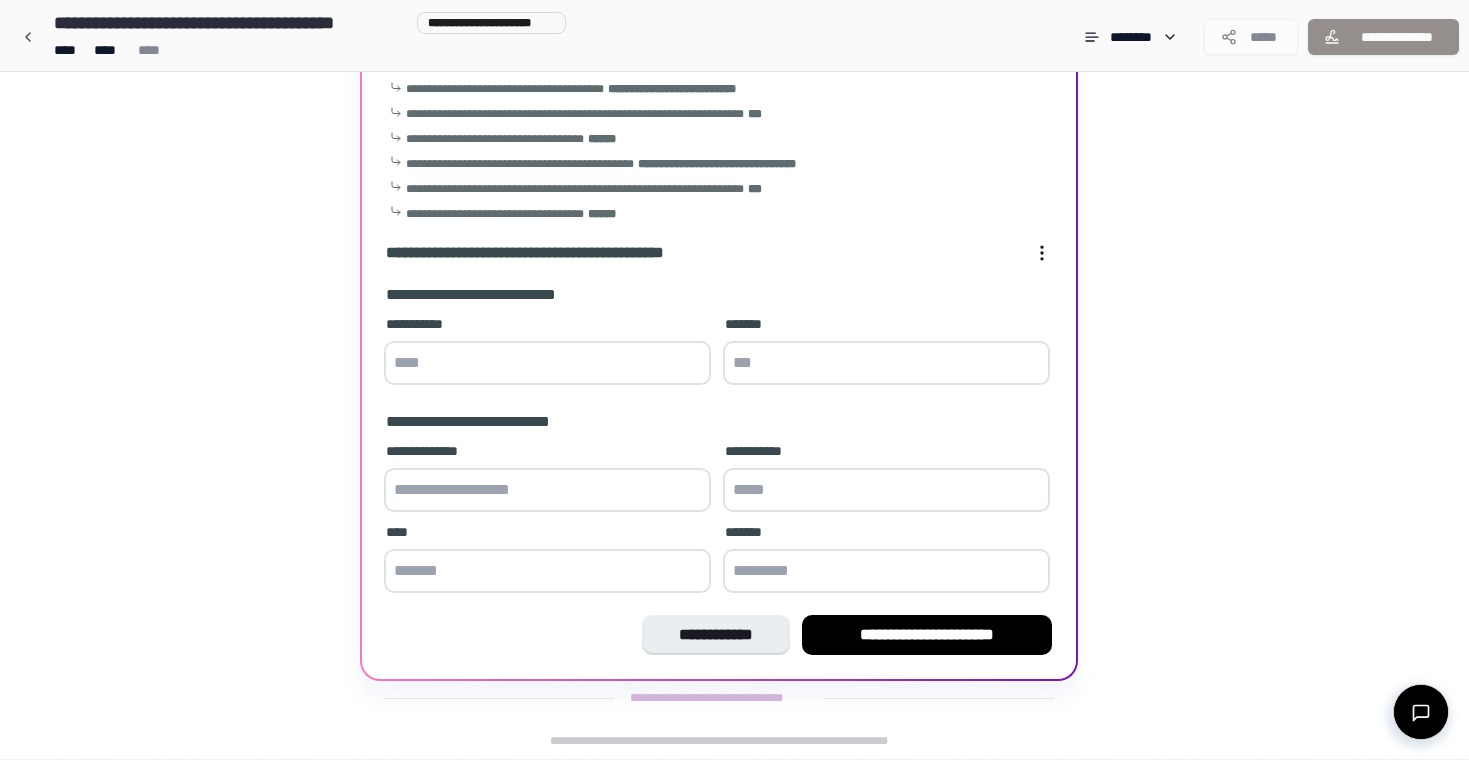 click at bounding box center (547, 363) 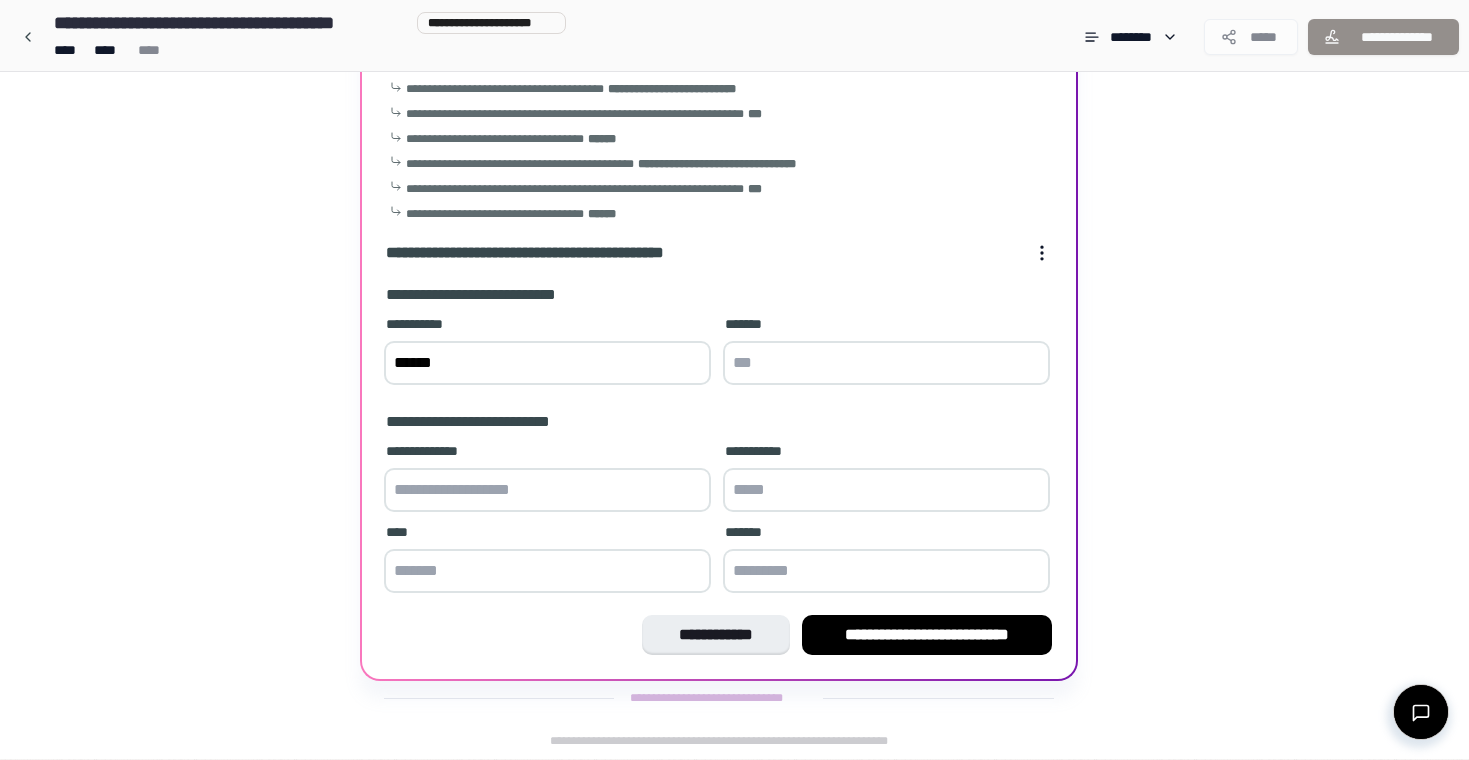 type on "******" 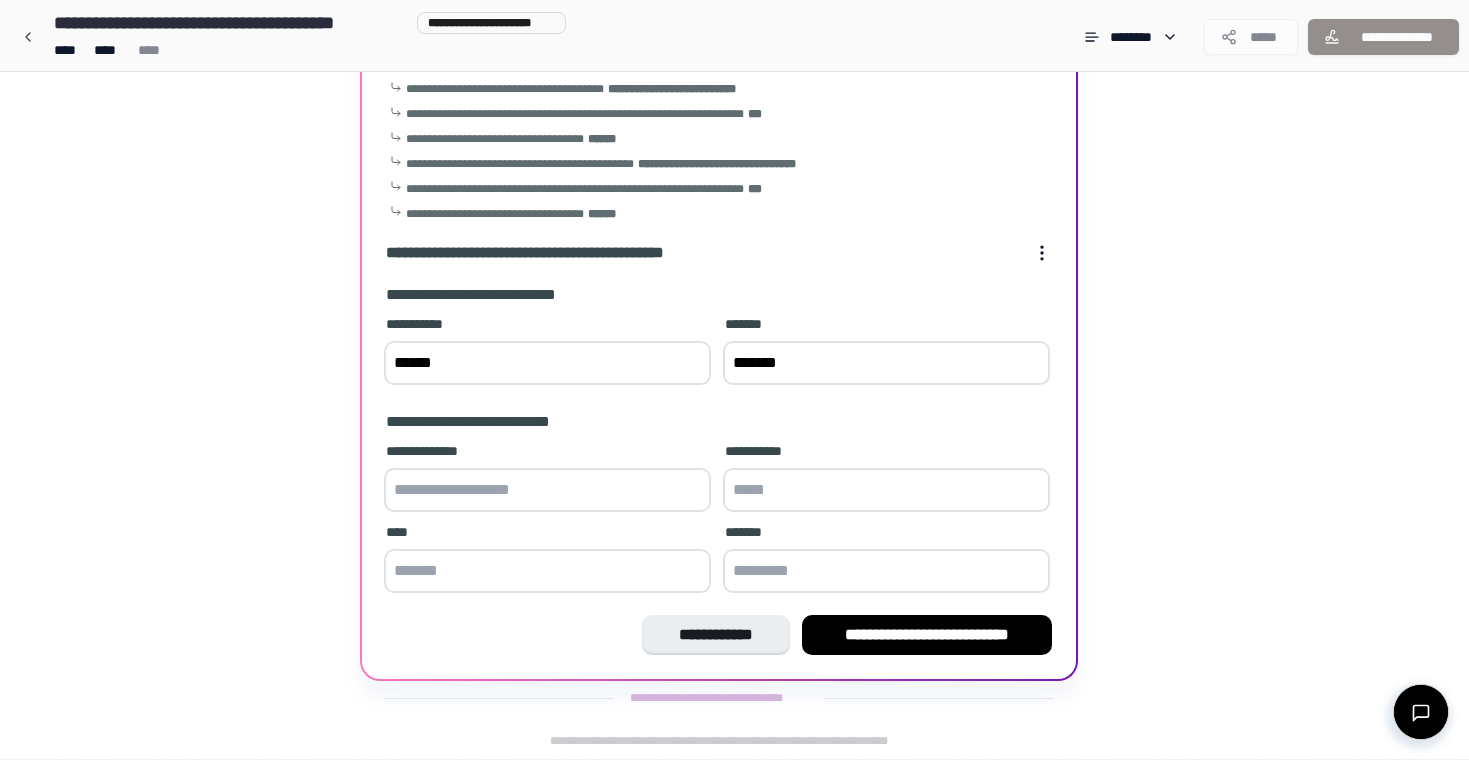 scroll, scrollTop: 134, scrollLeft: 0, axis: vertical 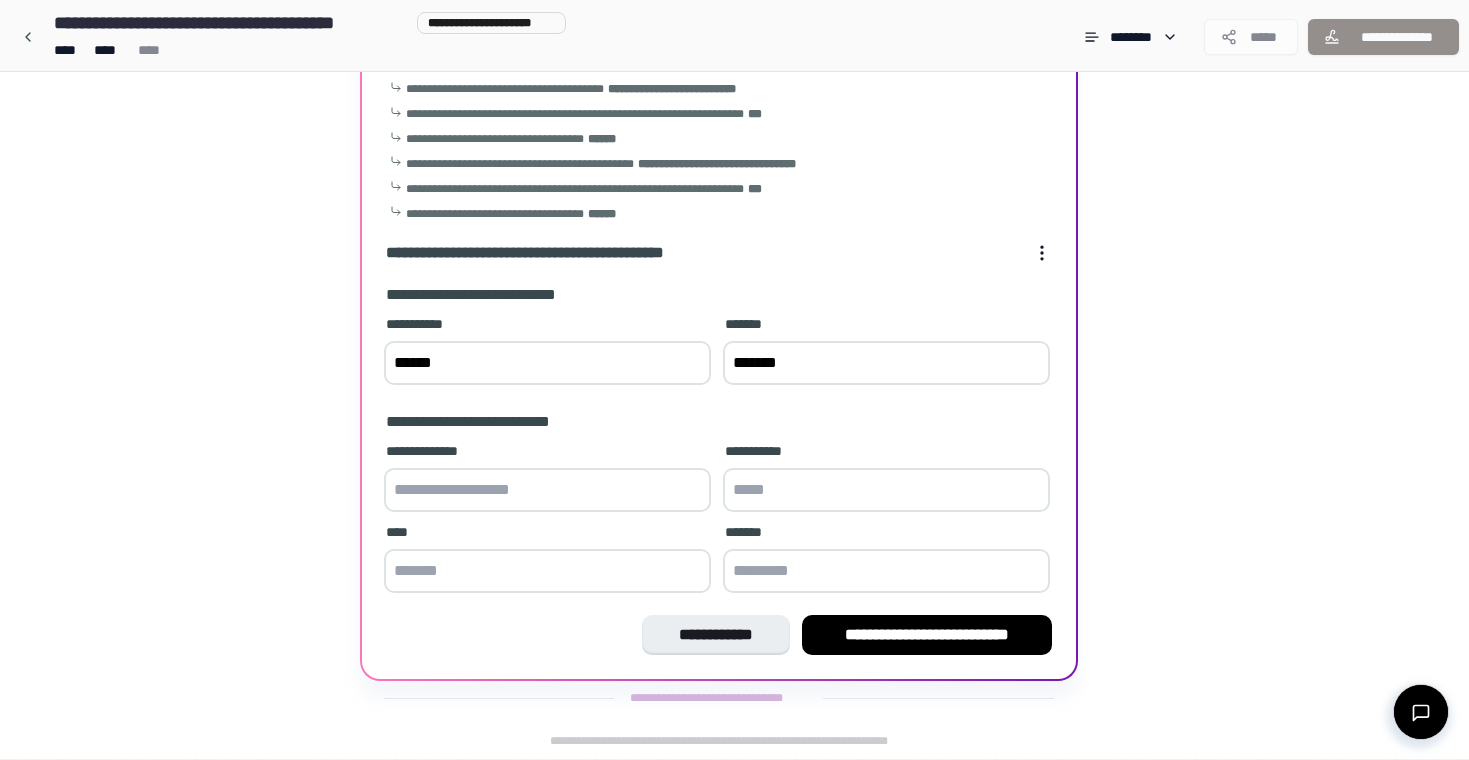 type on "*******" 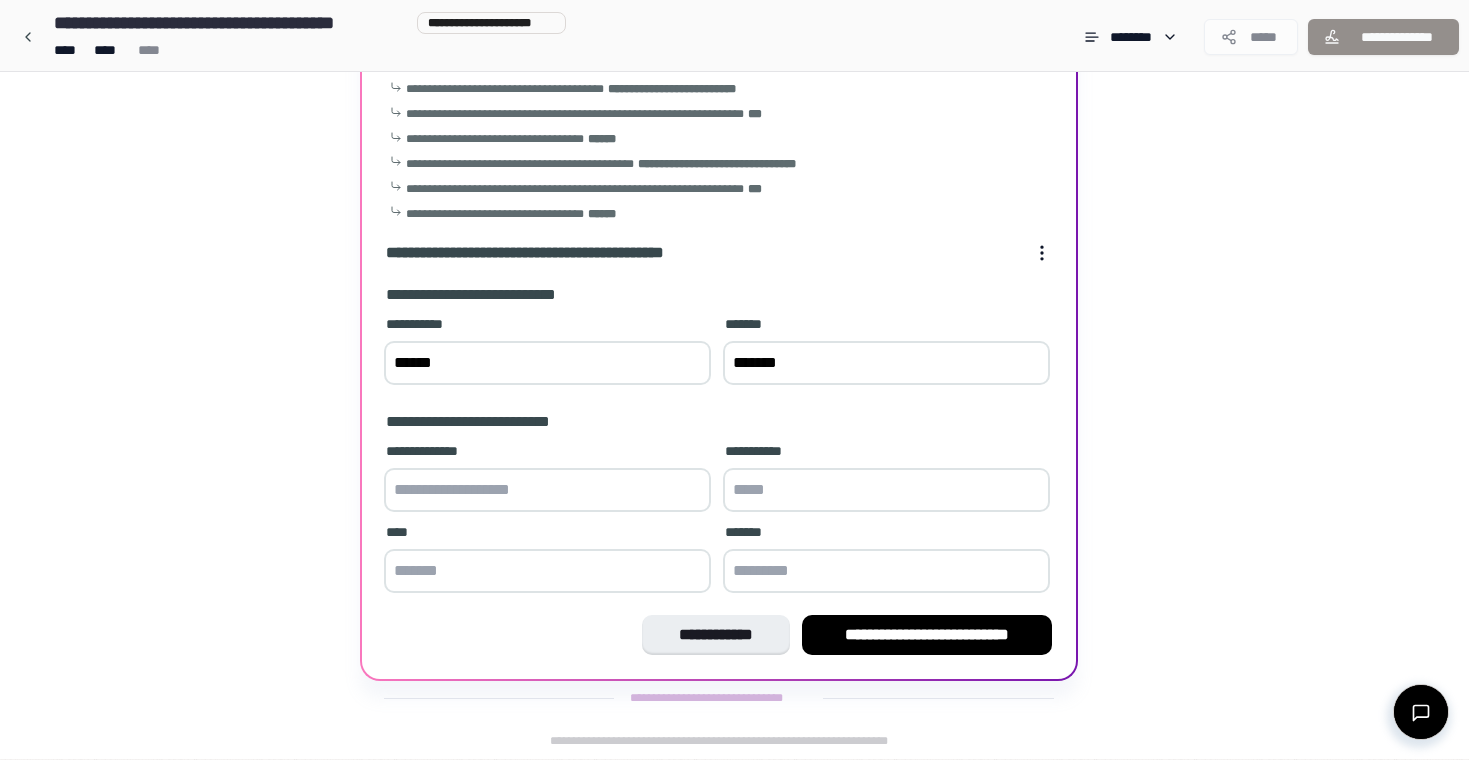 click at bounding box center (547, 571) 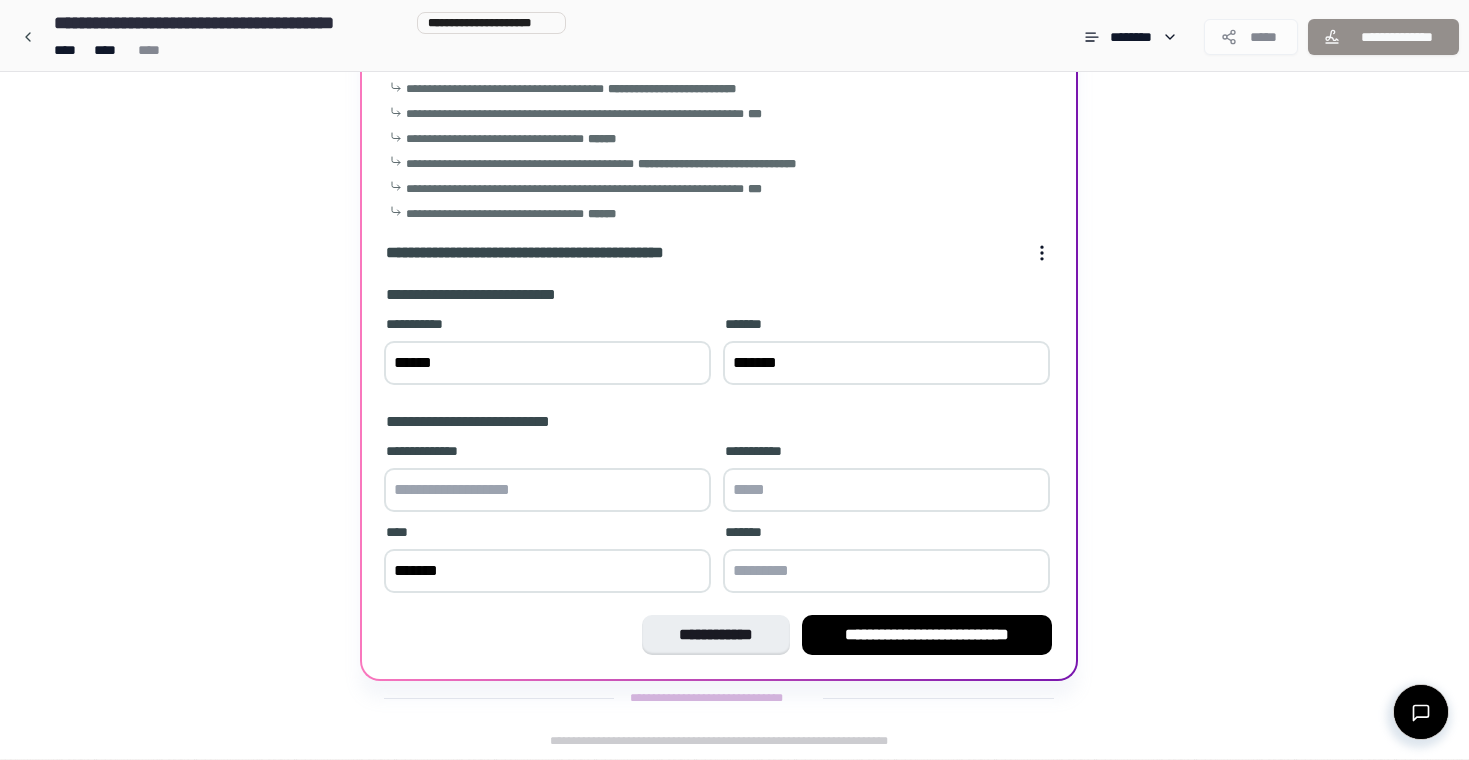 type on "*******" 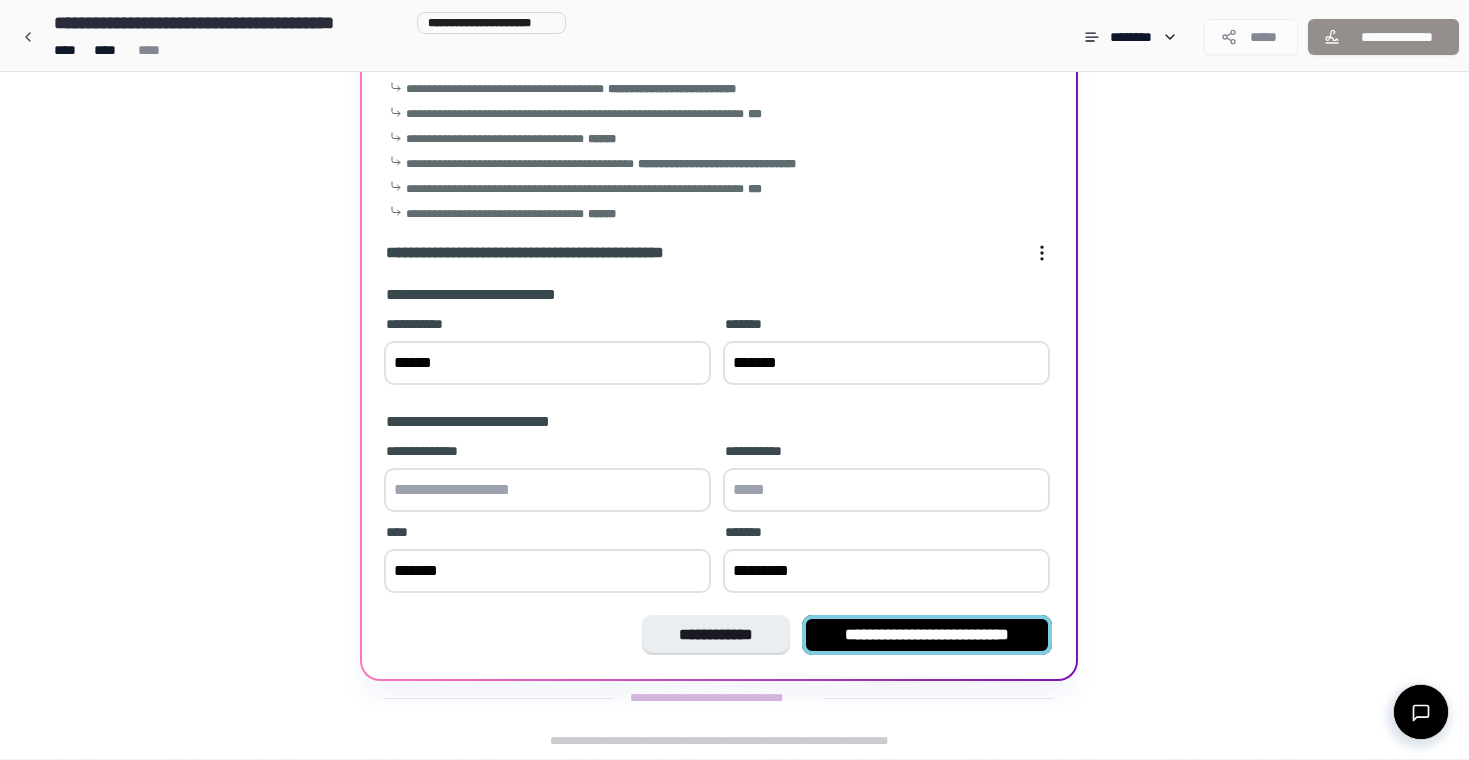 type on "*********" 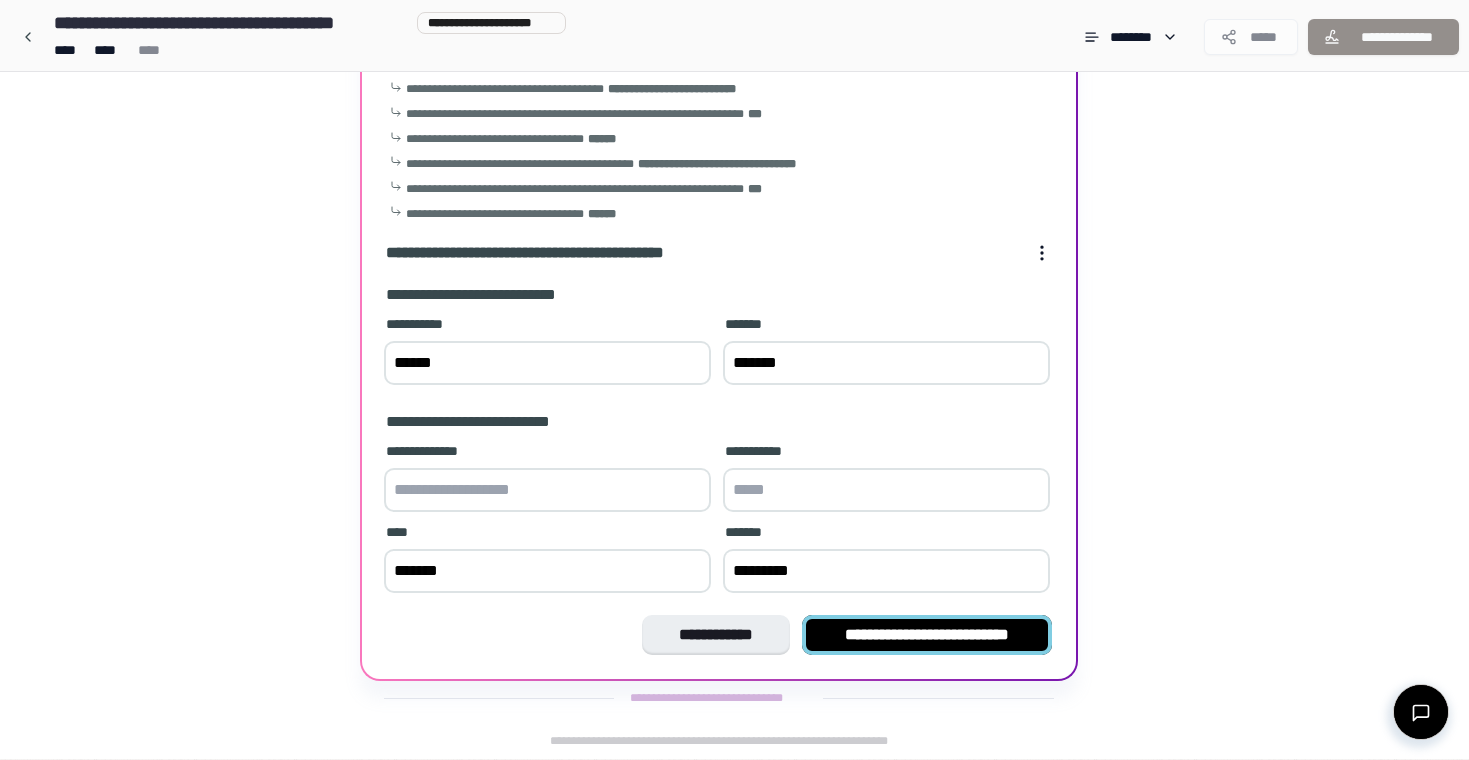 click on "**********" at bounding box center [927, 635] 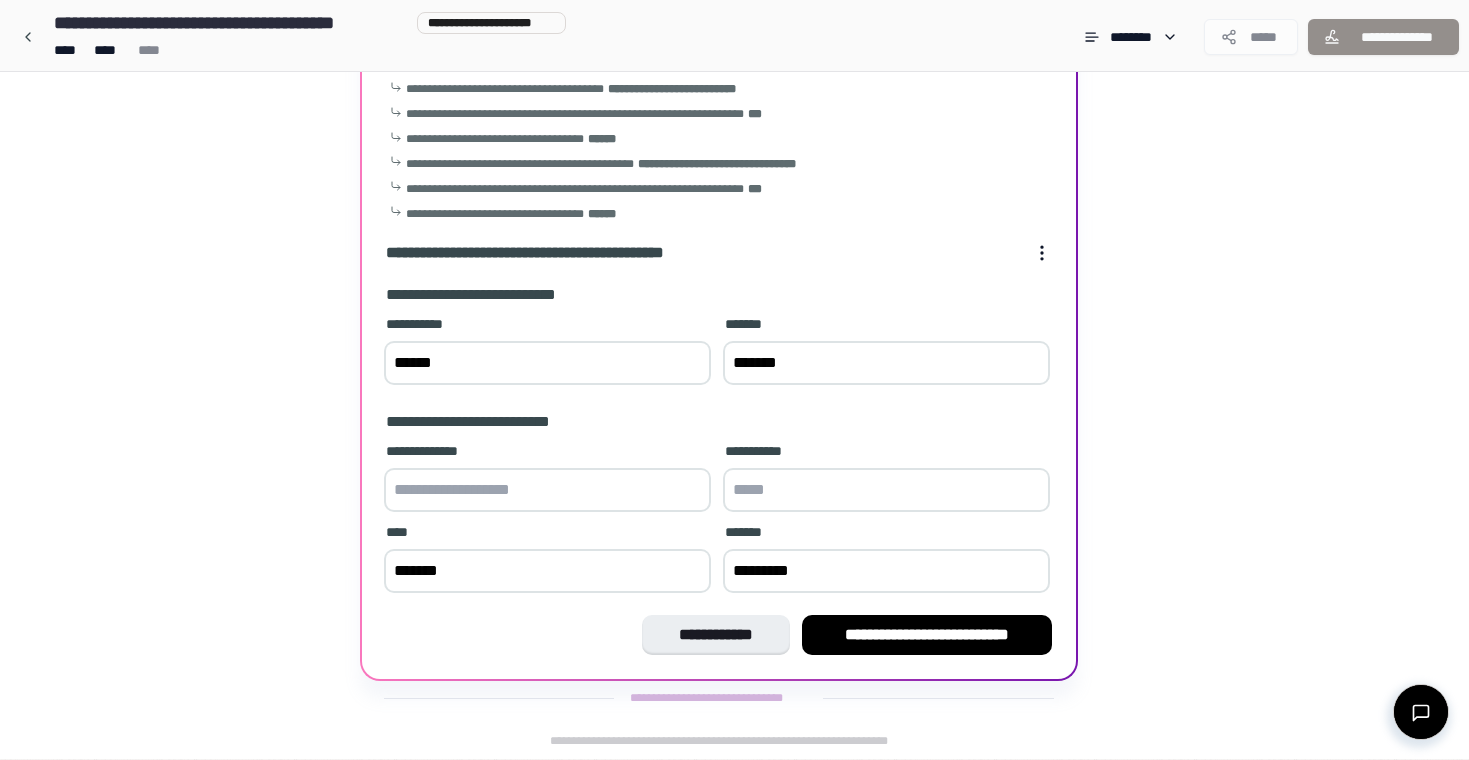 scroll, scrollTop: 0, scrollLeft: 0, axis: both 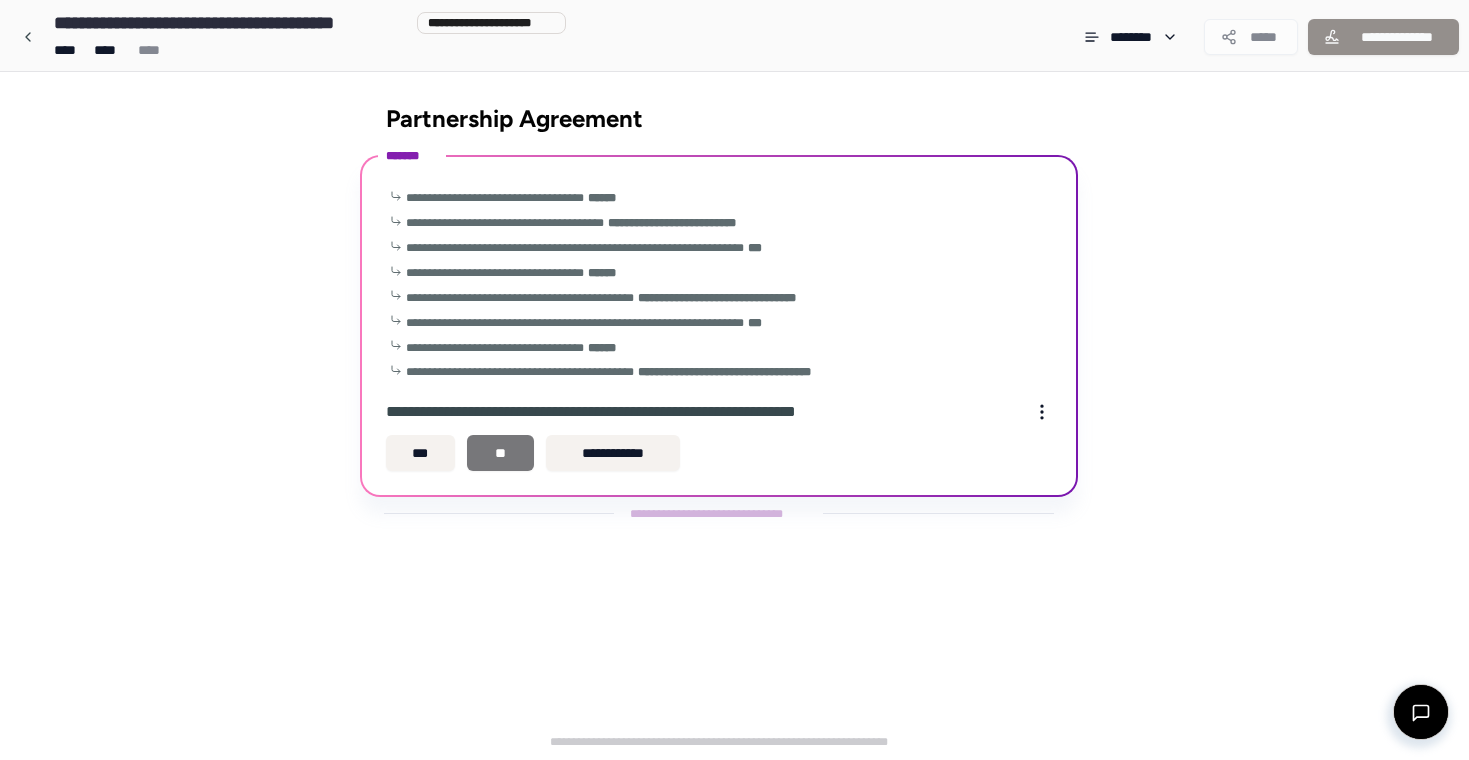 click on "**" at bounding box center (500, 453) 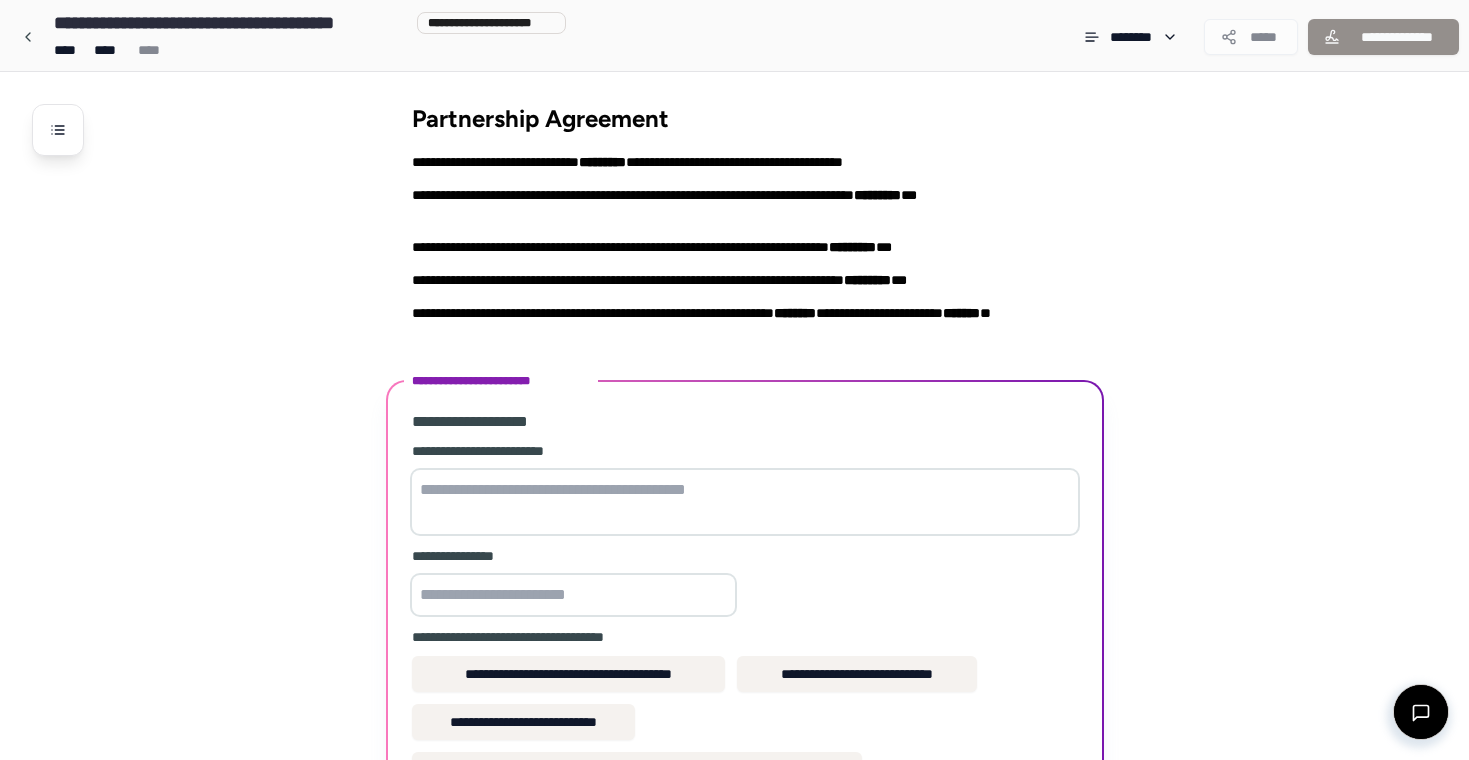 scroll, scrollTop: 244, scrollLeft: 0, axis: vertical 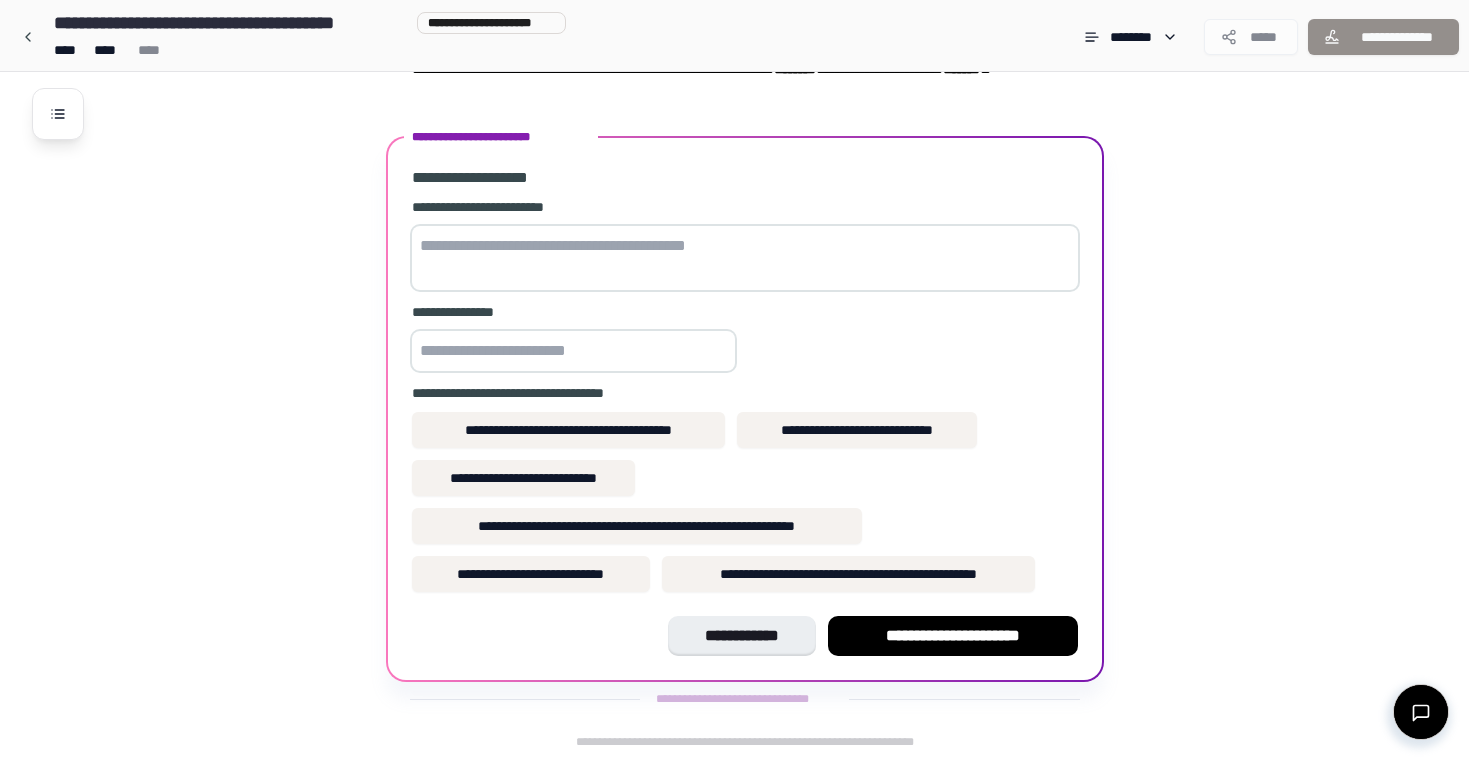 click at bounding box center [745, 258] 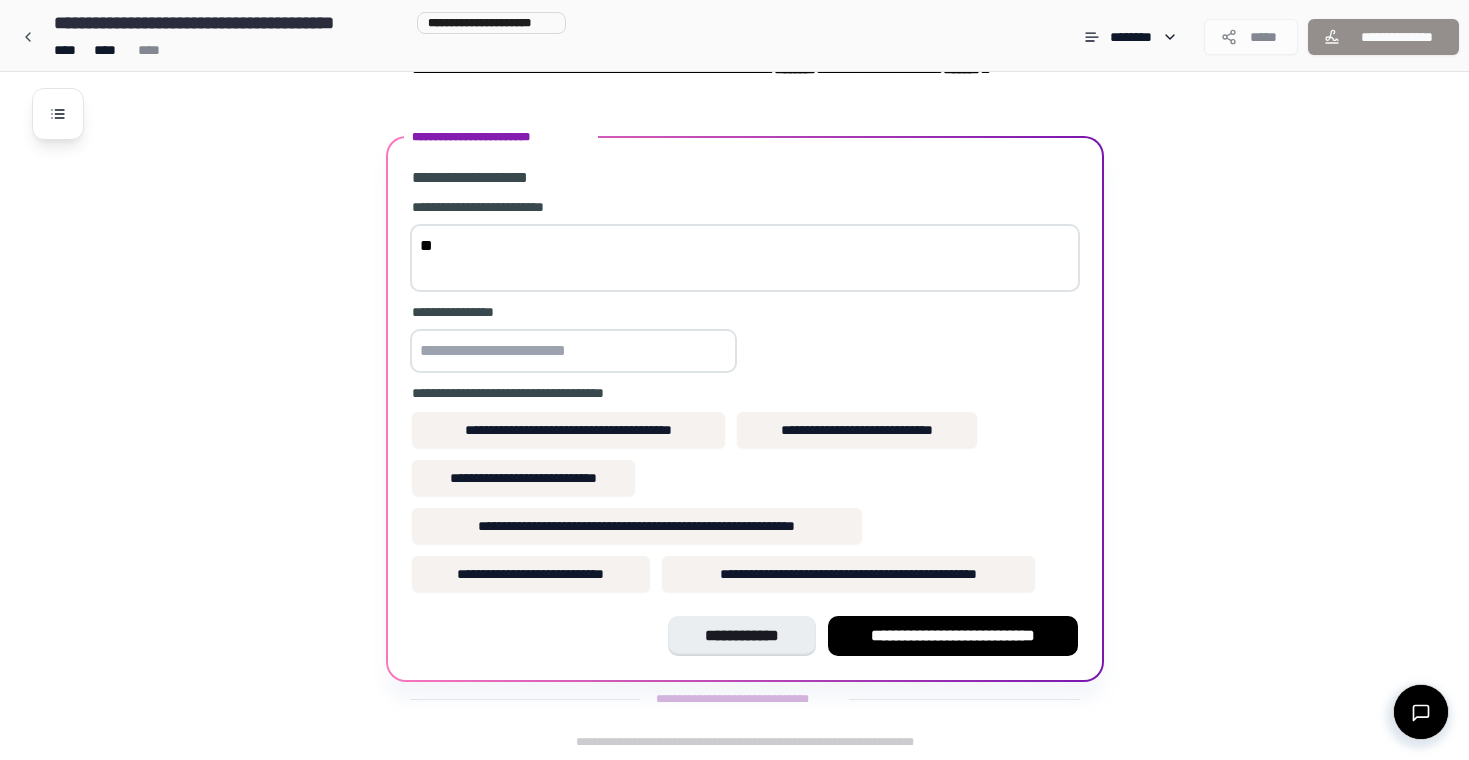 type on "*" 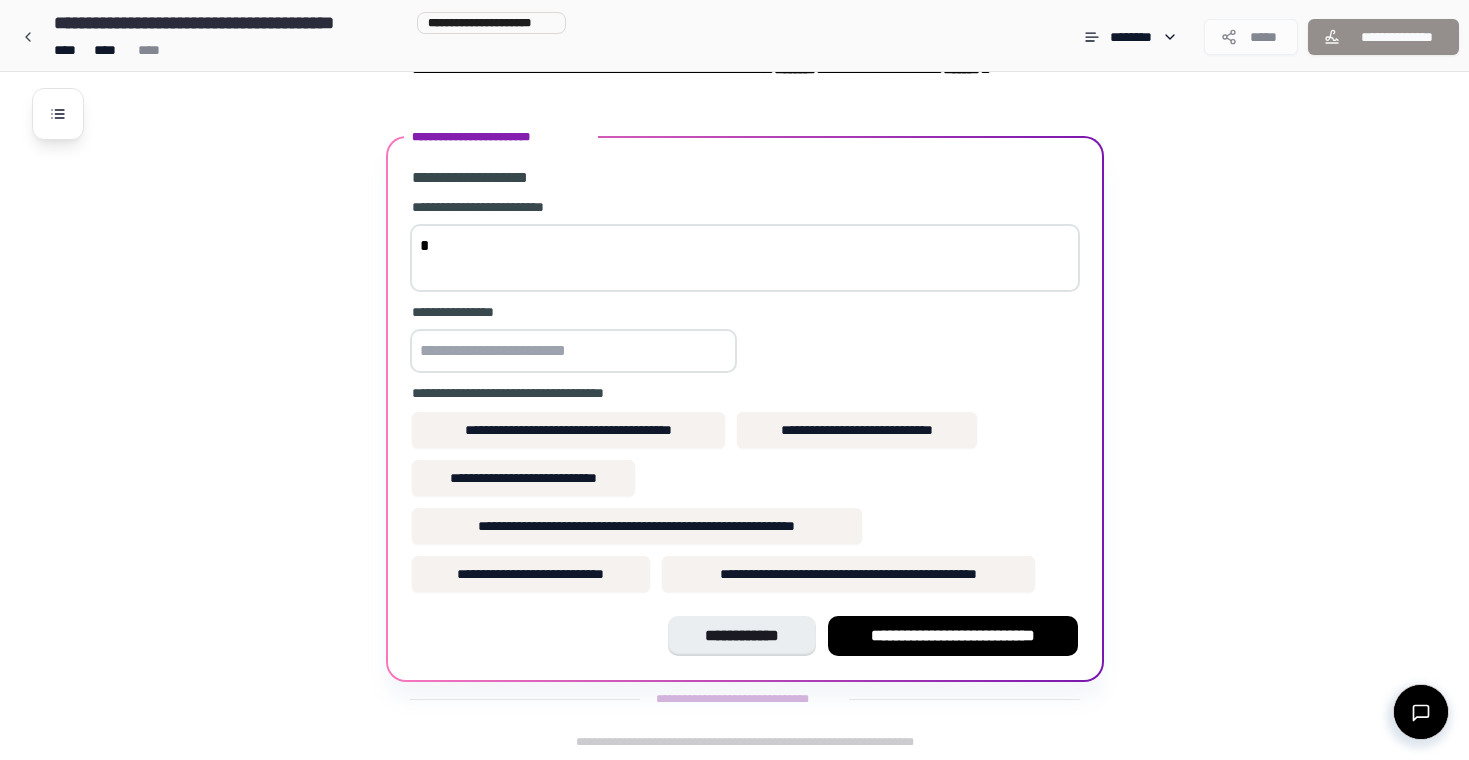 type 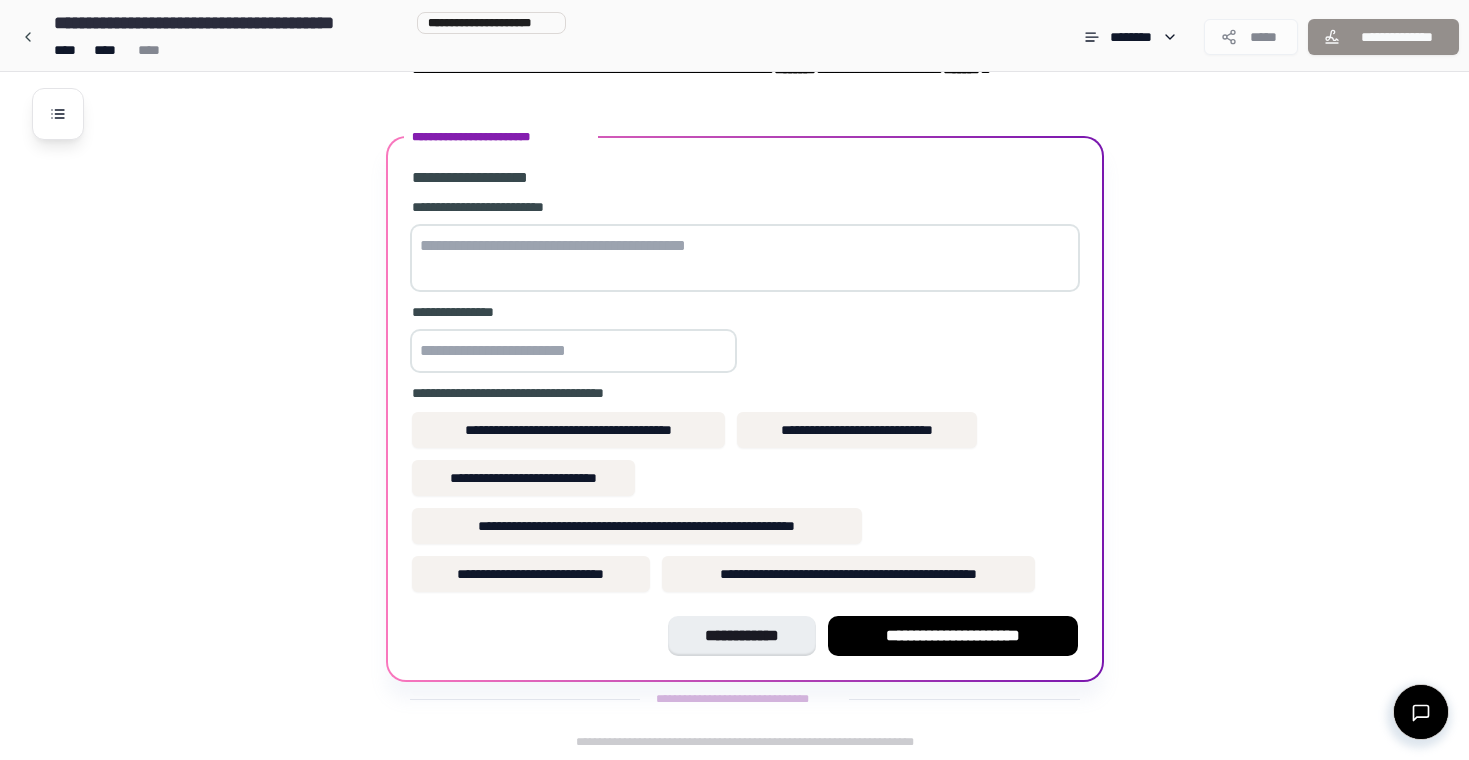 scroll, scrollTop: 244, scrollLeft: 0, axis: vertical 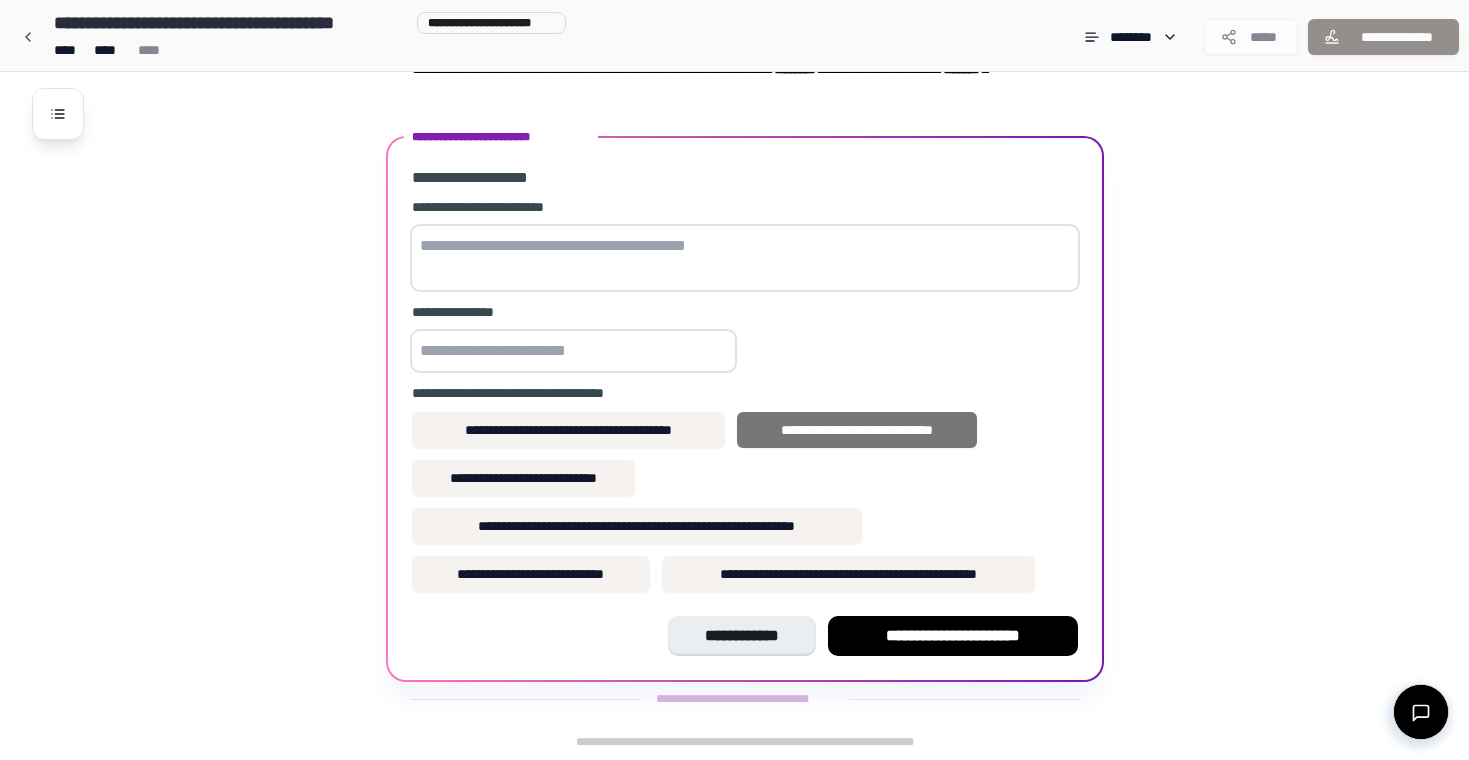 click on "**********" at bounding box center [857, 430] 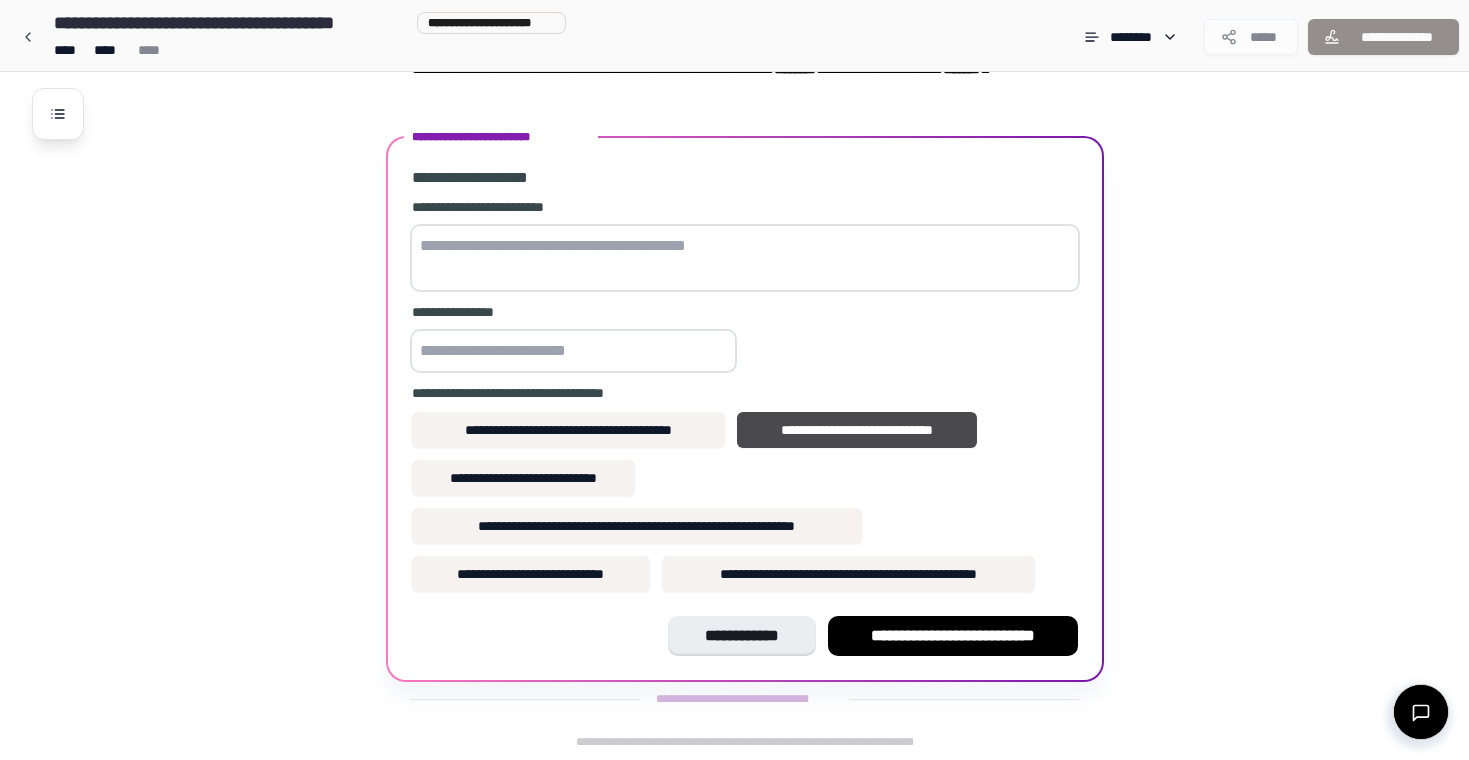 click at bounding box center (573, 351) 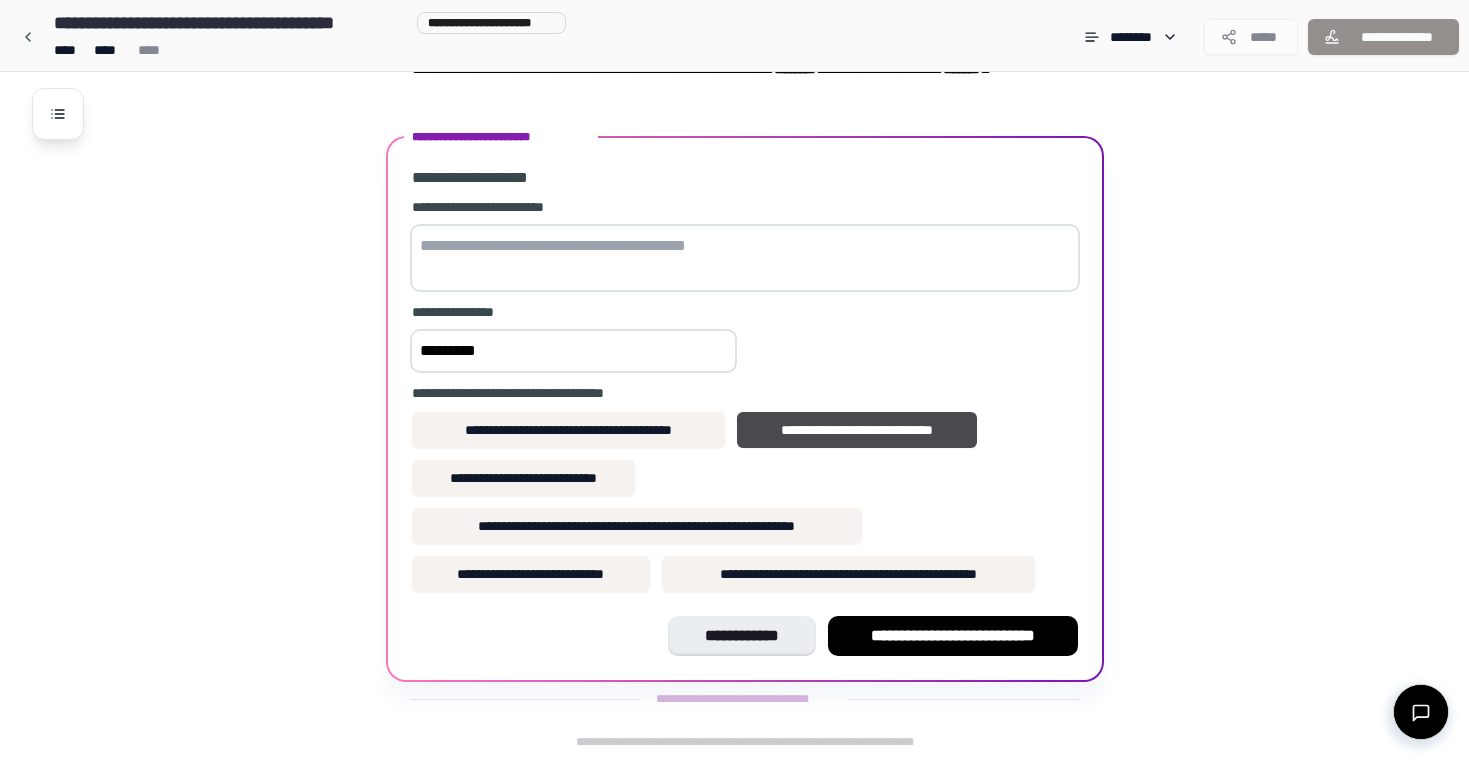 type on "*********" 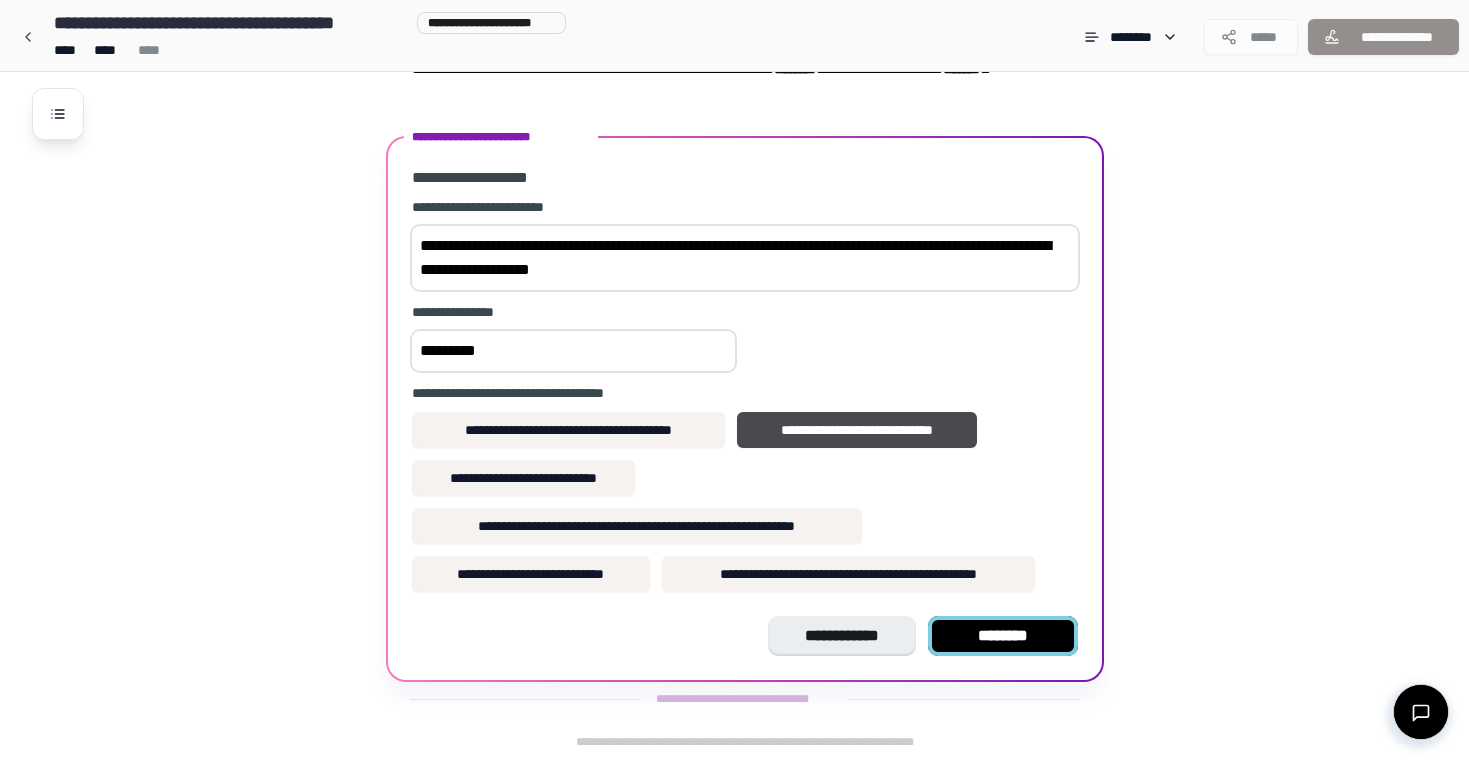 type on "**********" 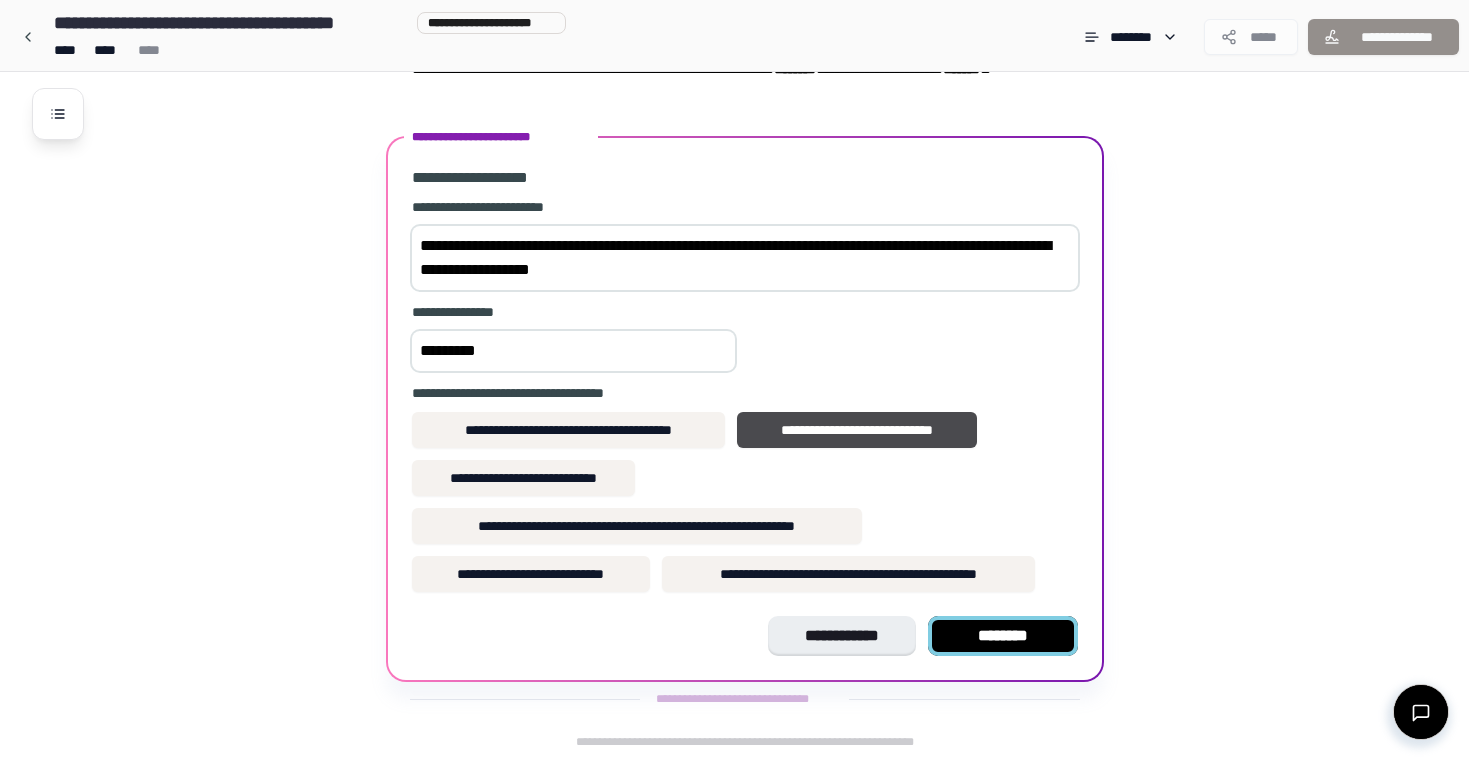 click on "********" at bounding box center [1003, 636] 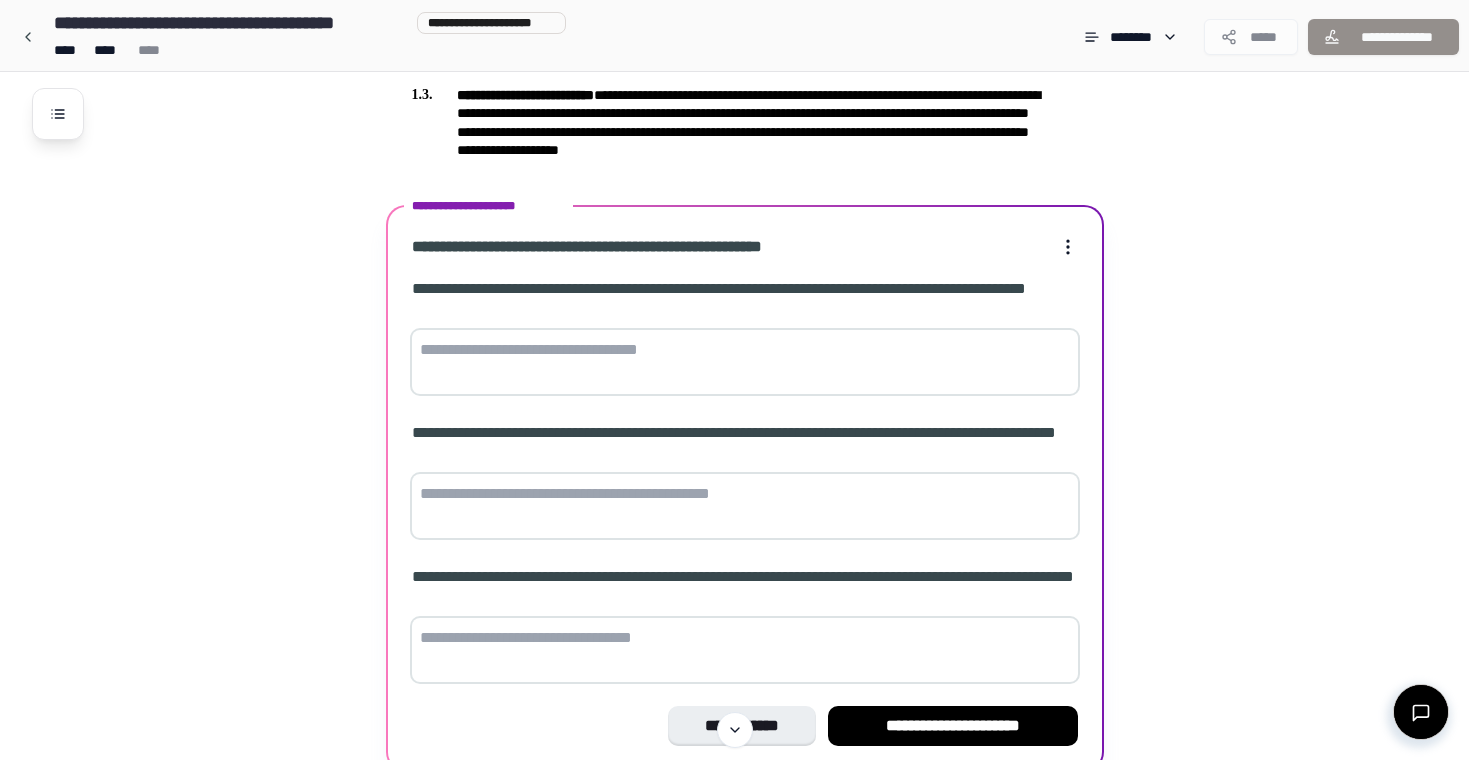 scroll, scrollTop: 475, scrollLeft: 0, axis: vertical 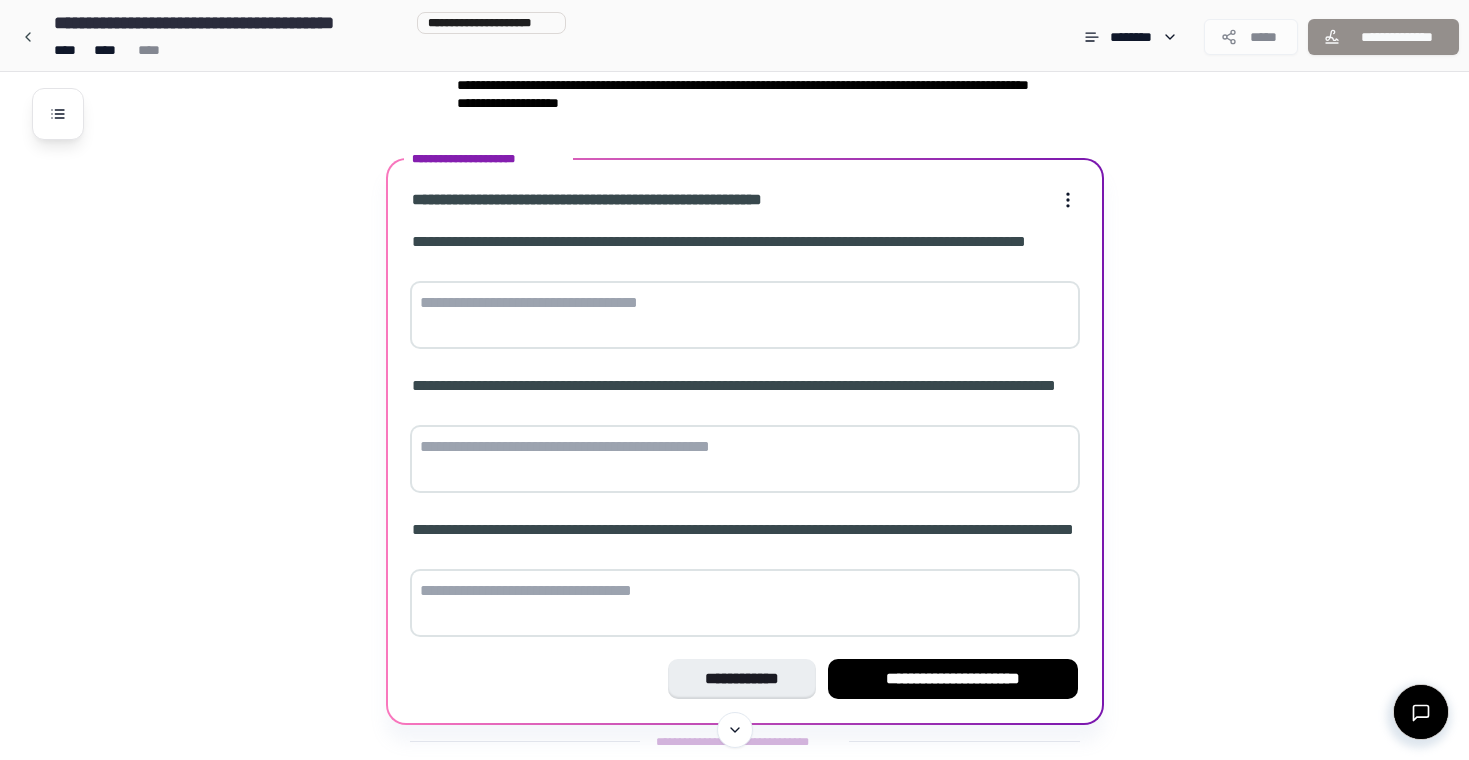 click at bounding box center (745, 315) 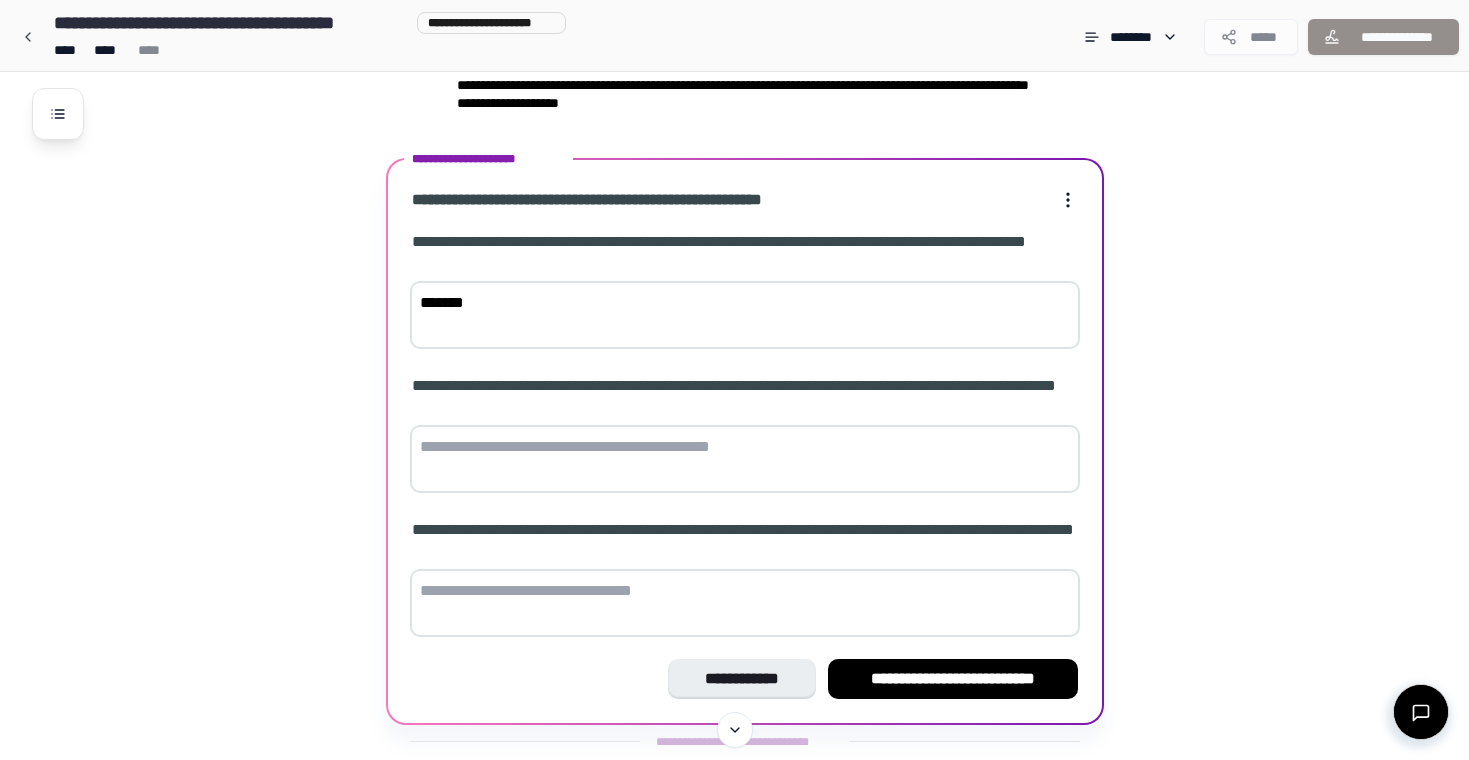 type on "*******" 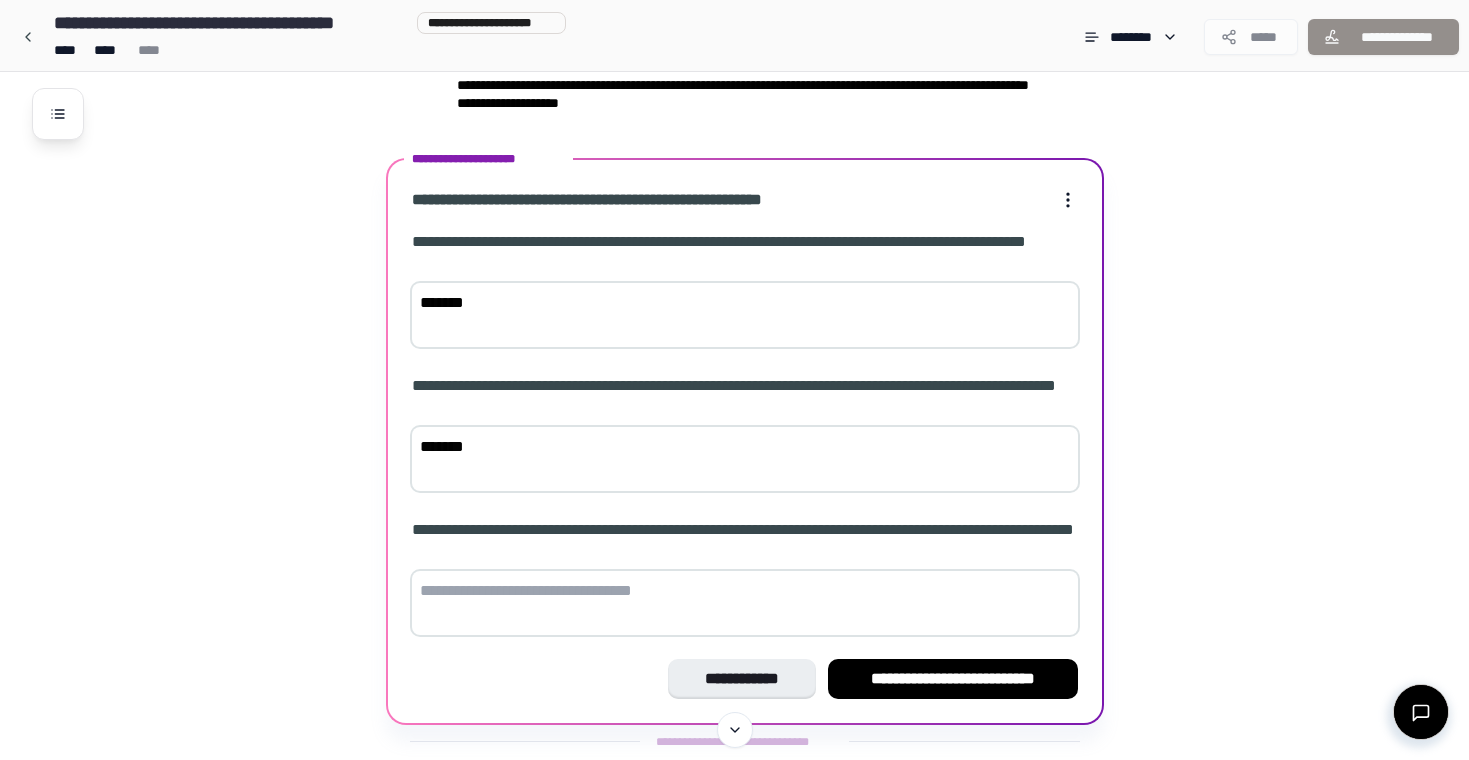 type on "*******" 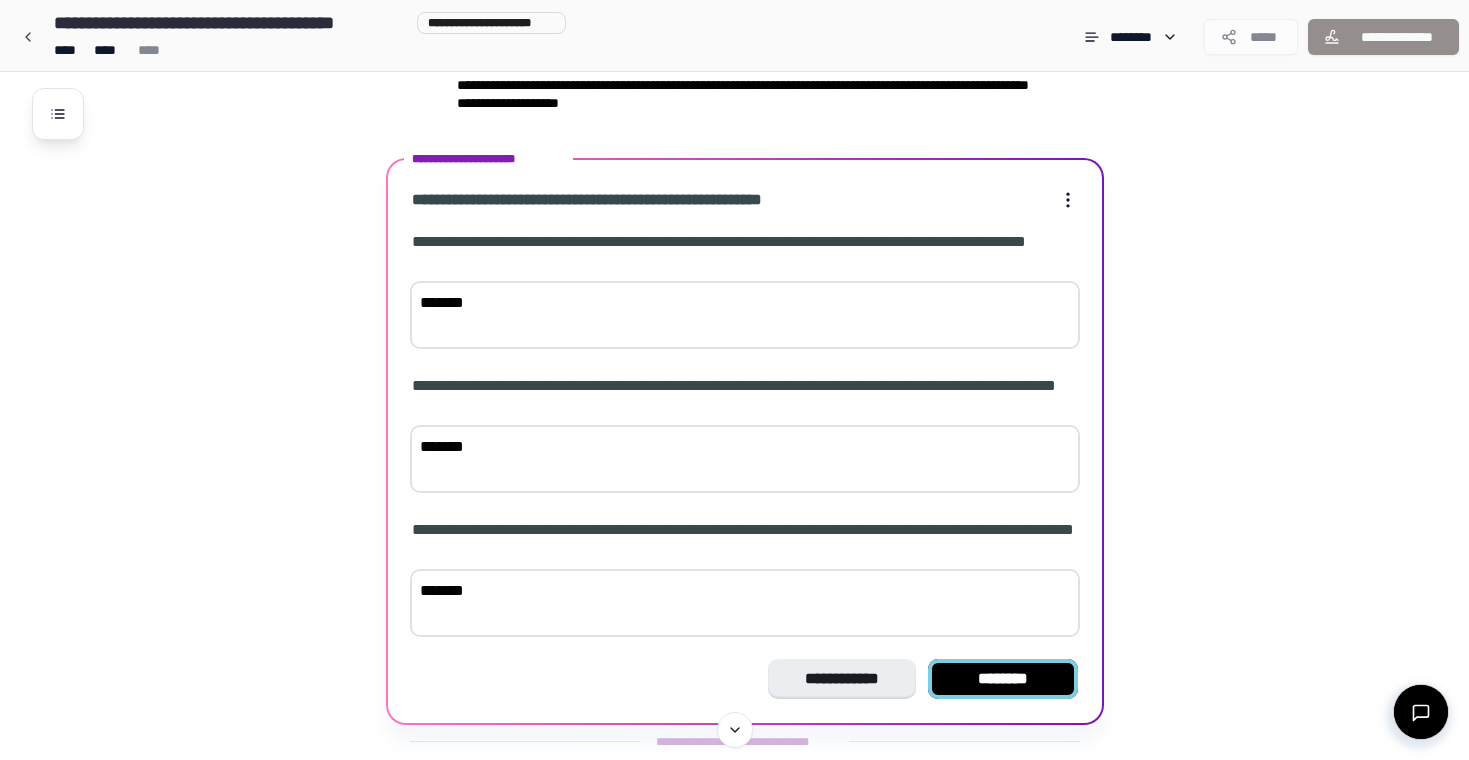 type on "*******" 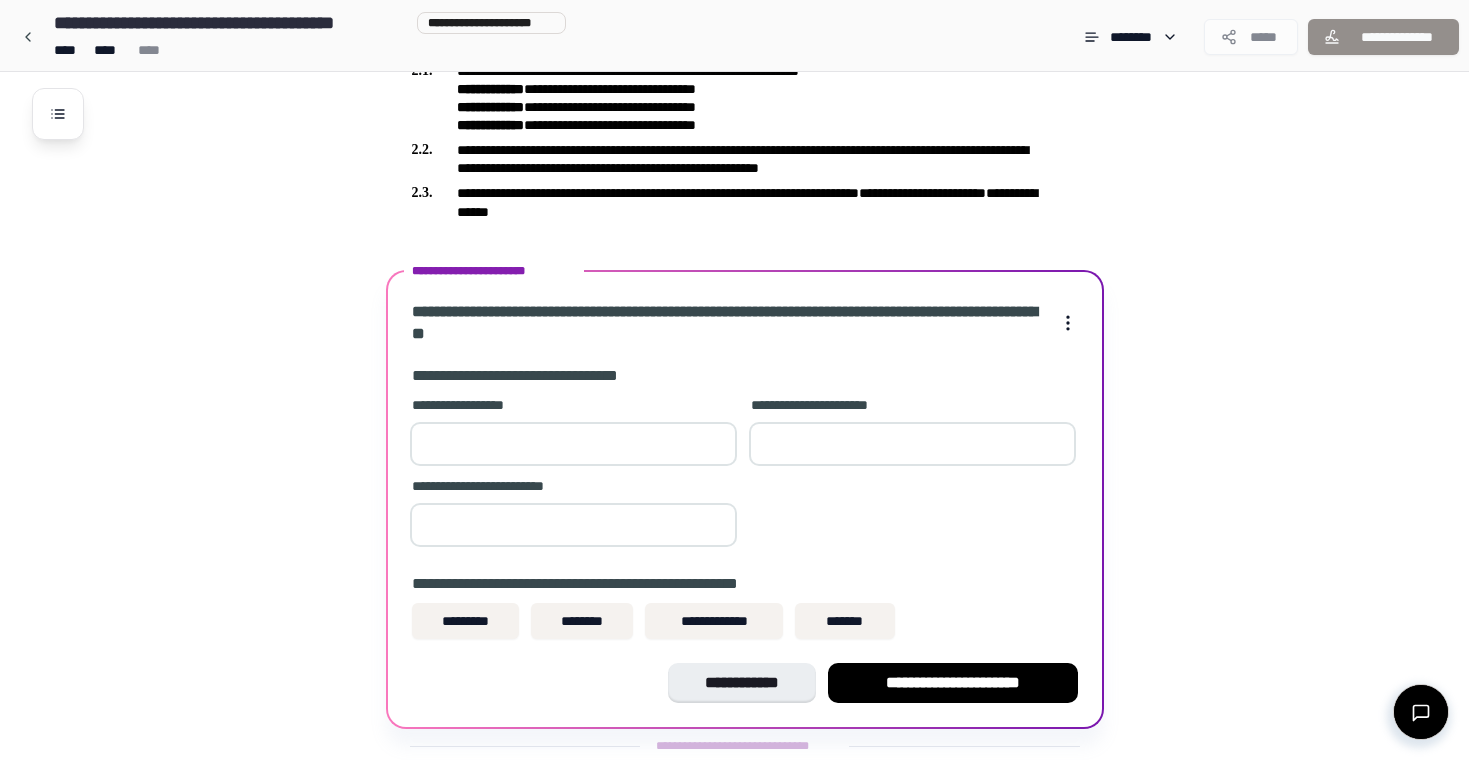 scroll, scrollTop: 632, scrollLeft: 0, axis: vertical 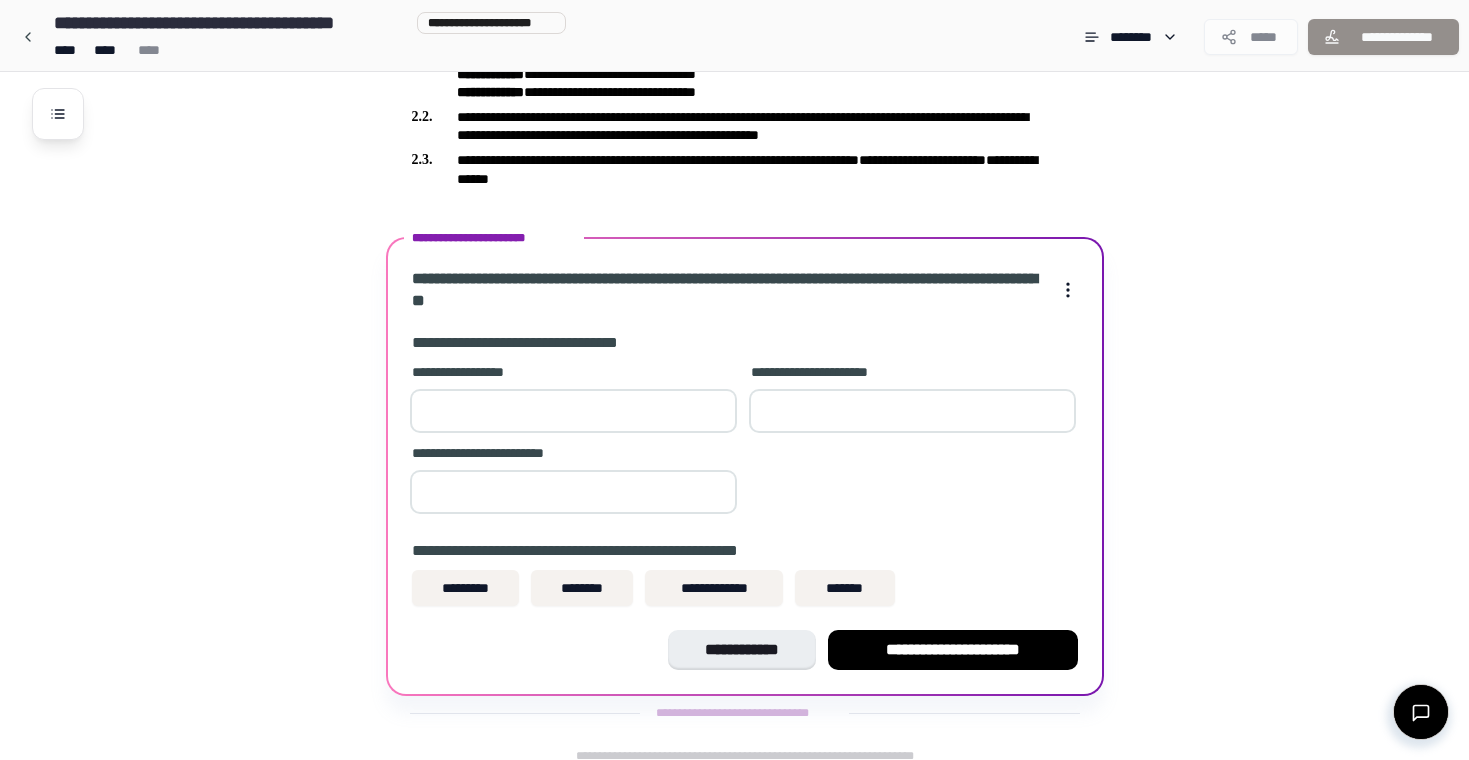 click at bounding box center [573, 411] 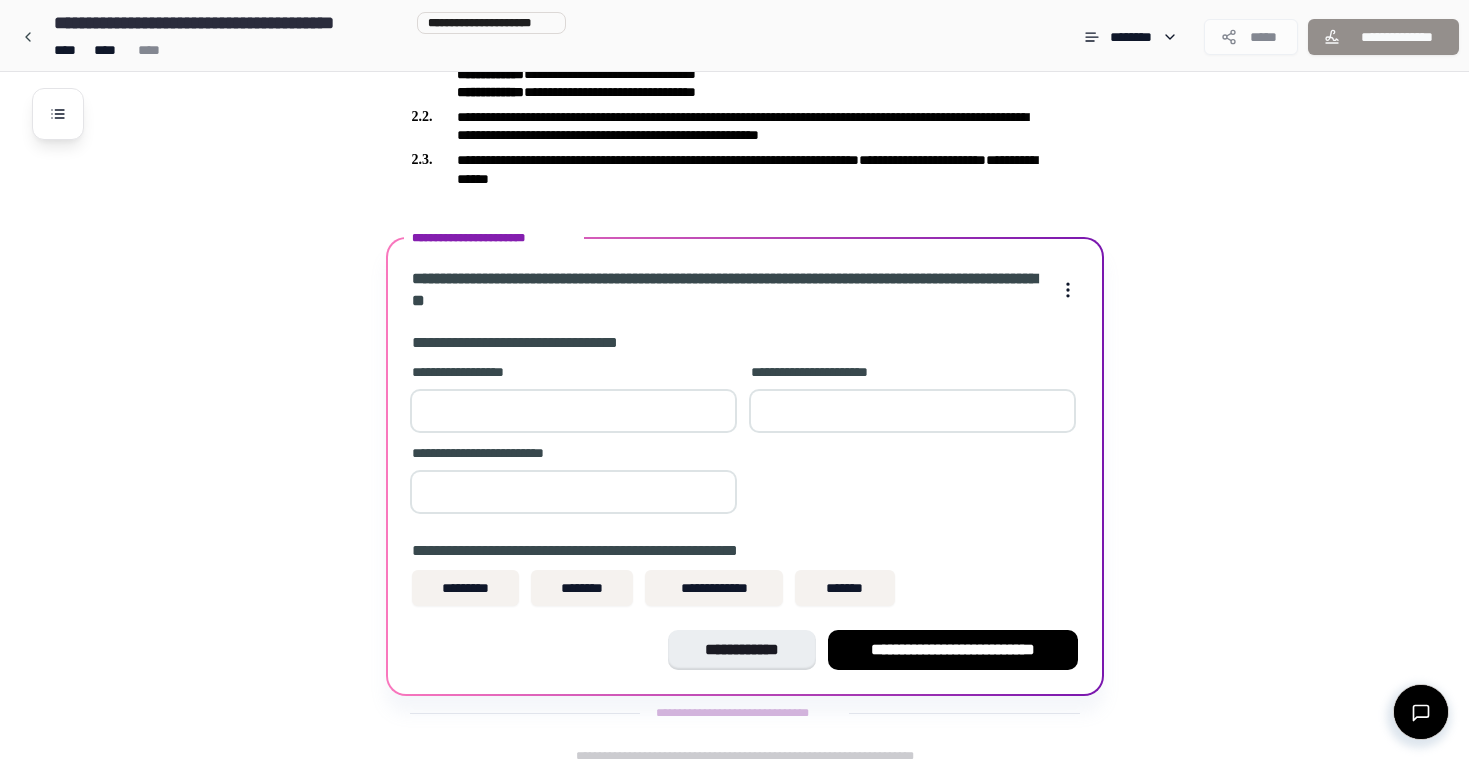 type on "**" 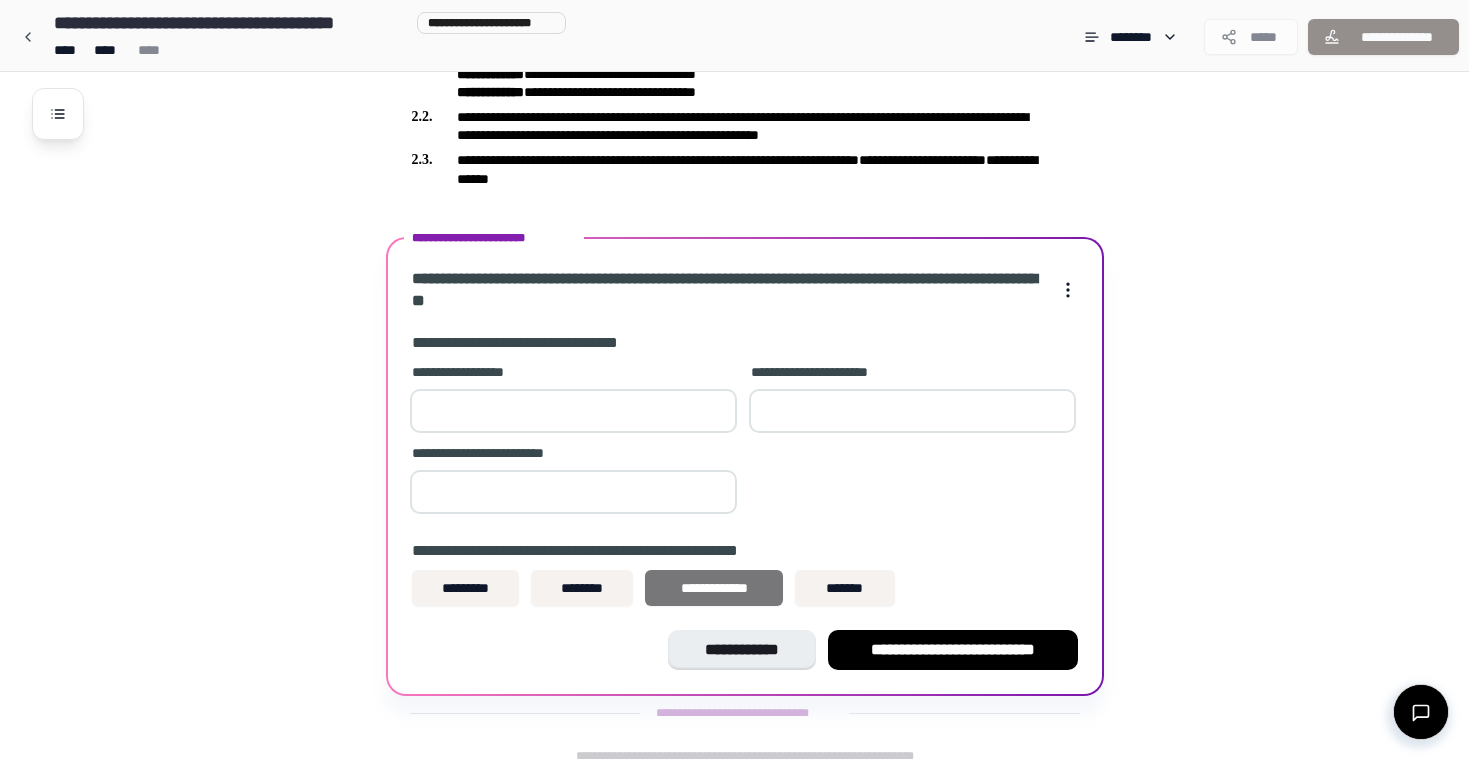 type on "*****" 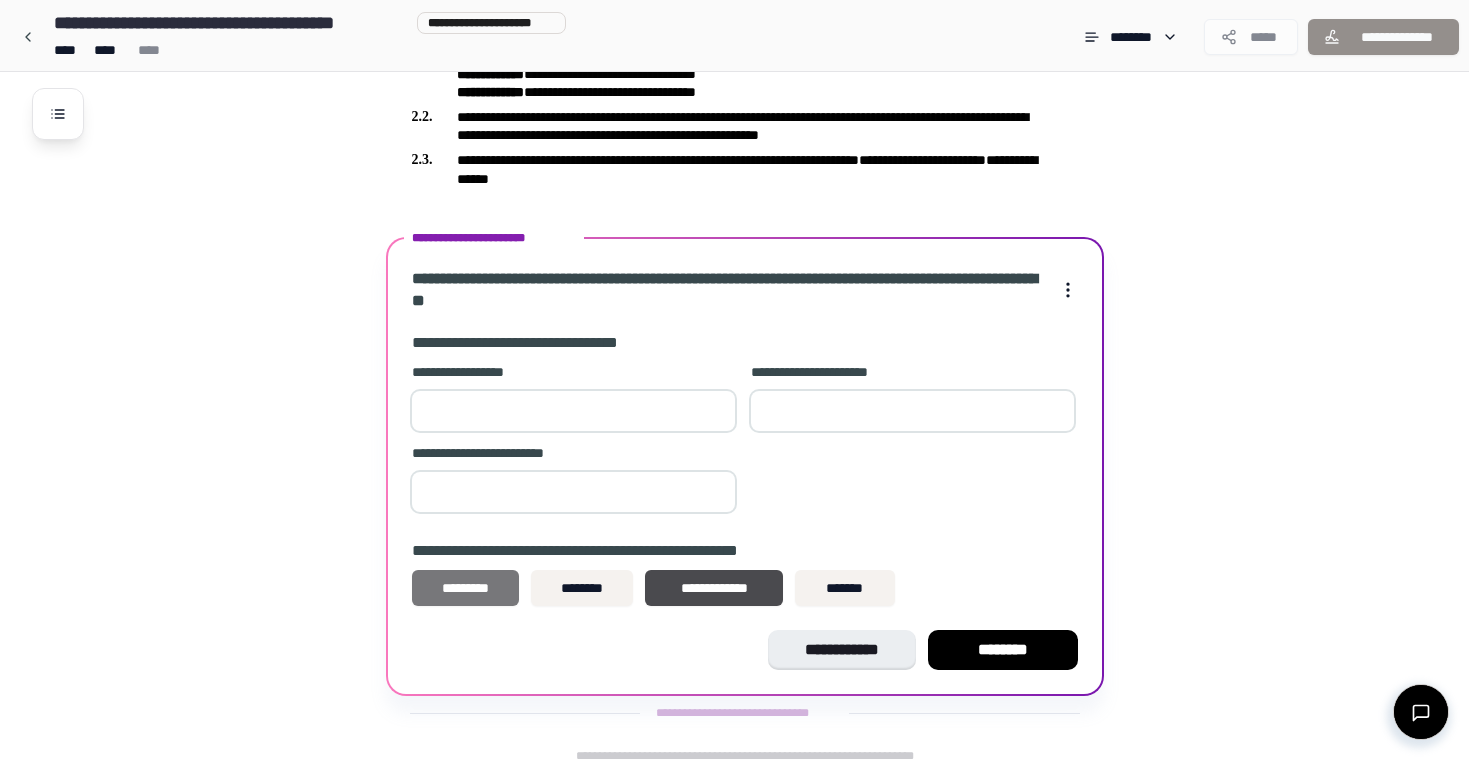click on "*********" at bounding box center [466, 588] 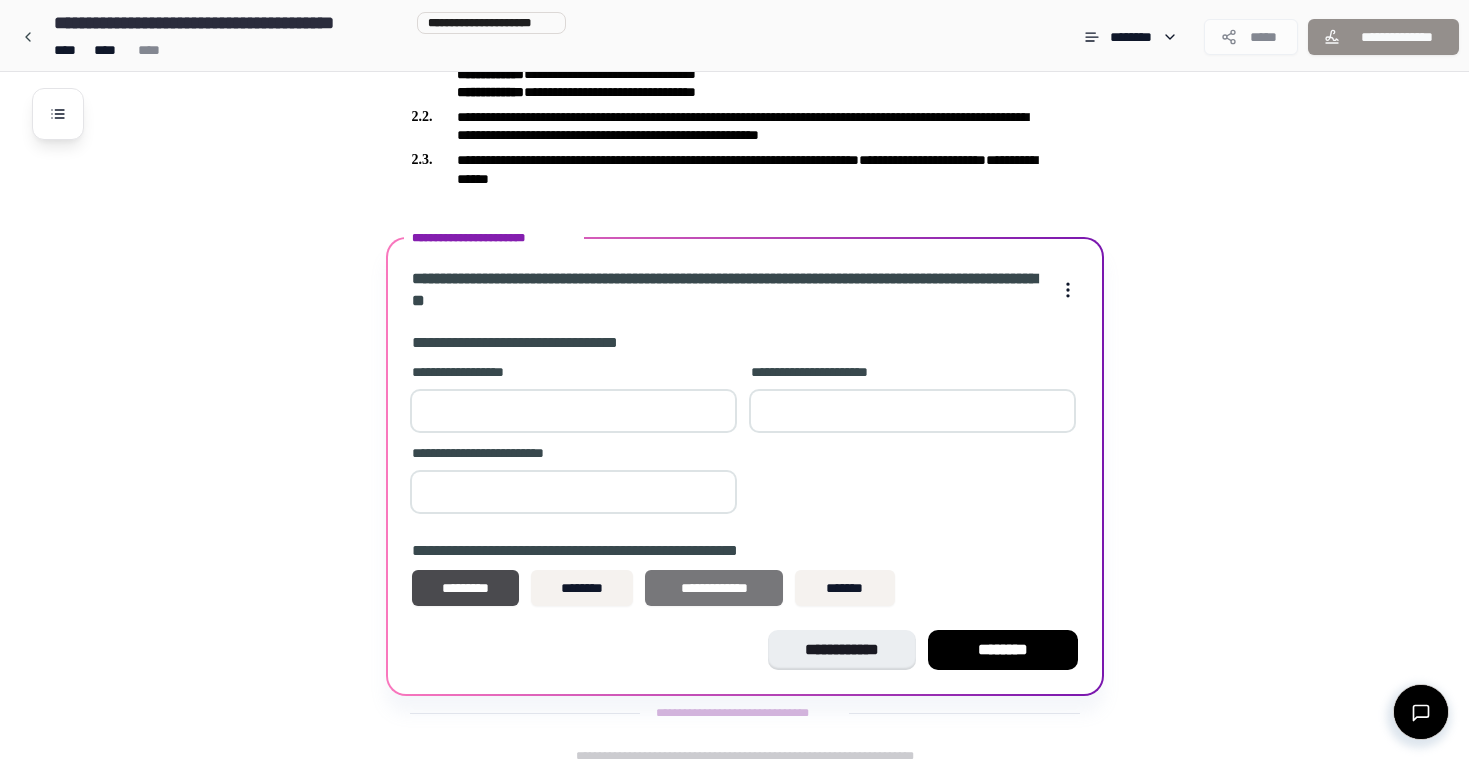 click on "**********" at bounding box center (713, 588) 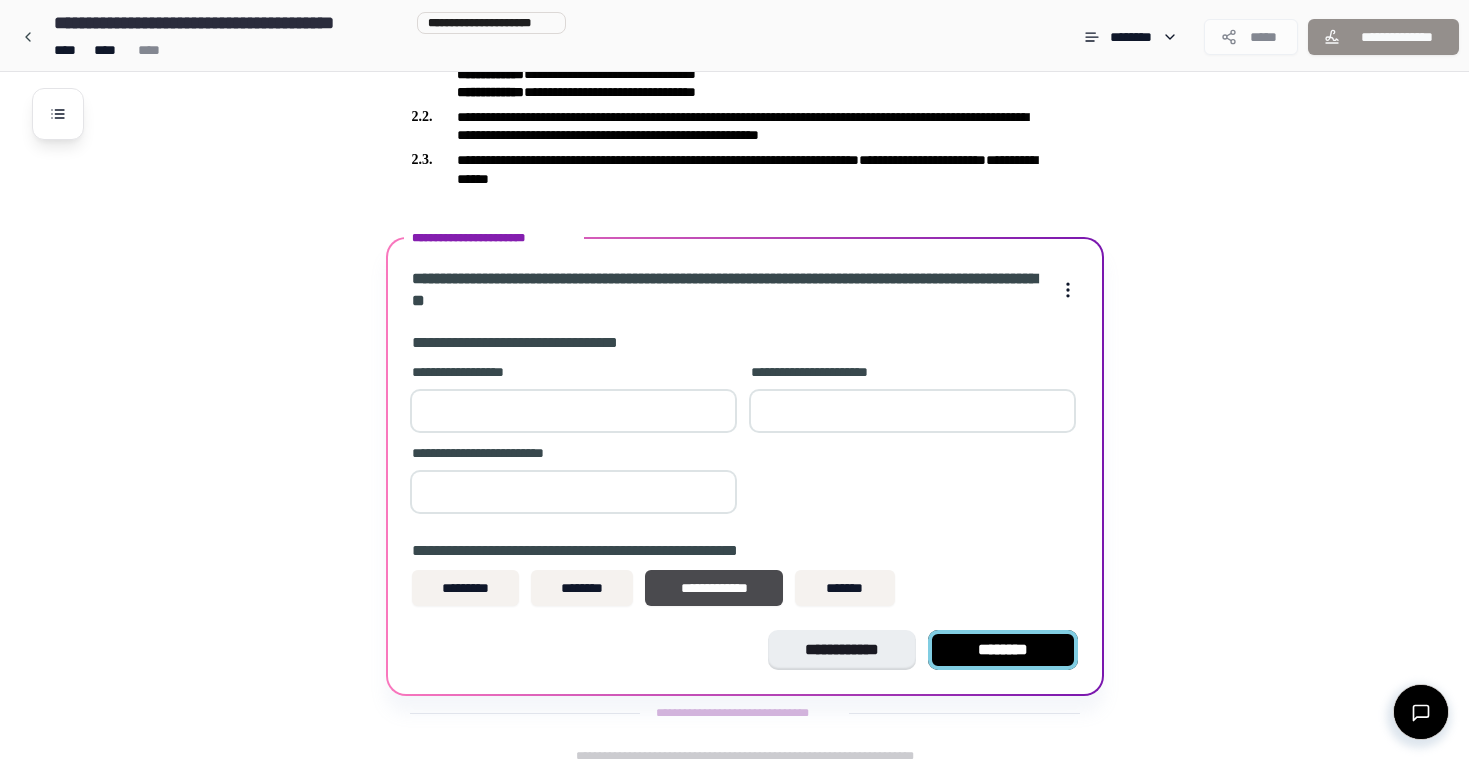 click on "********" at bounding box center (1003, 650) 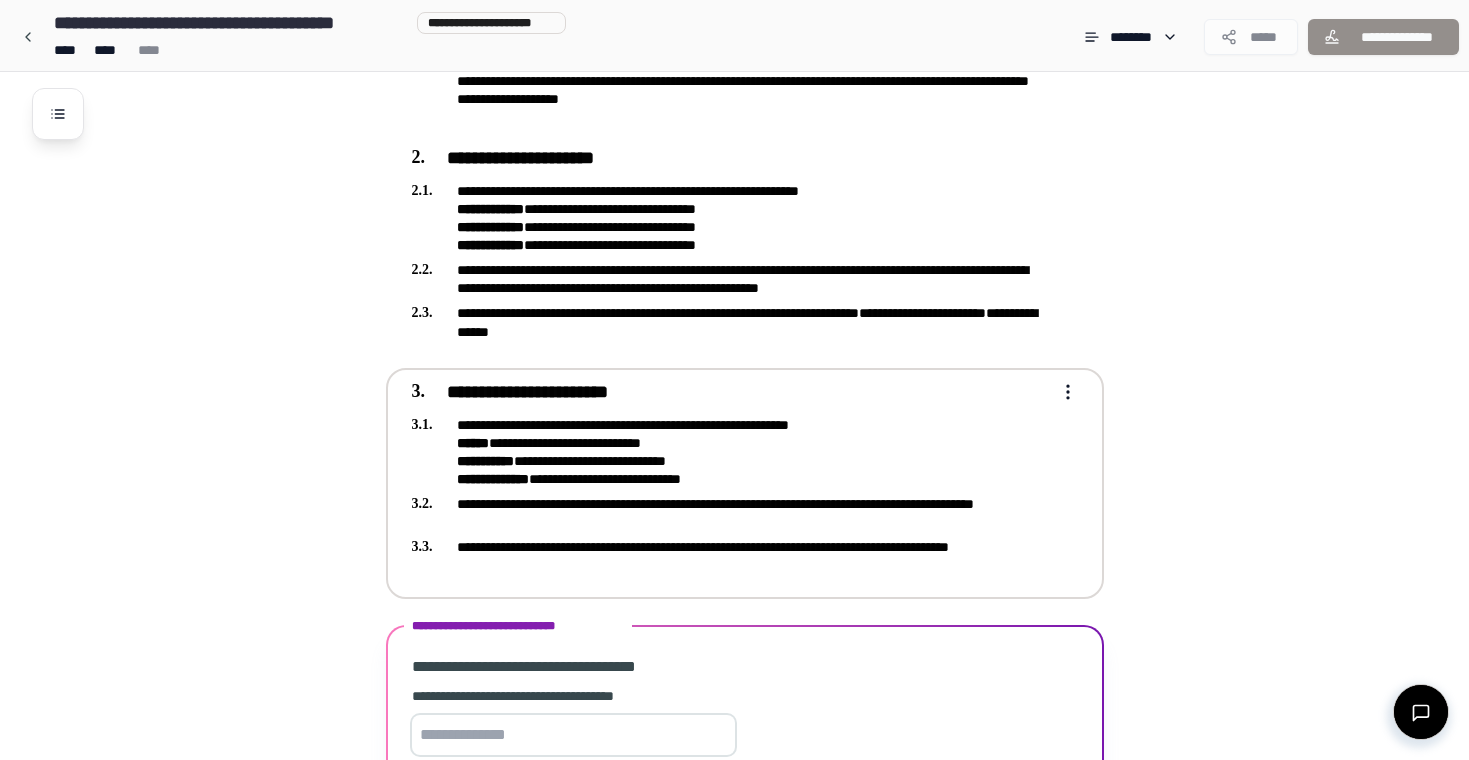 scroll, scrollTop: 719, scrollLeft: 0, axis: vertical 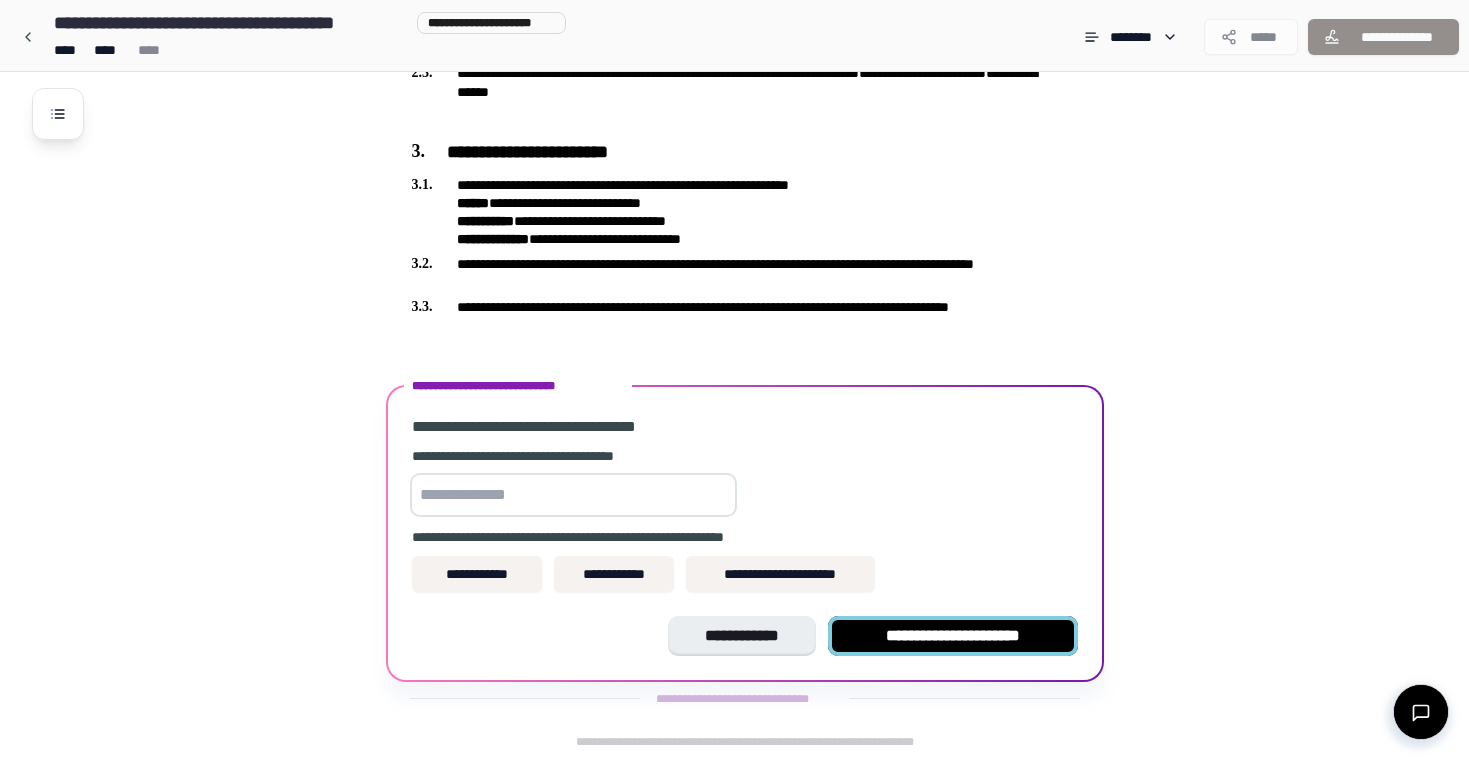 click on "**********" at bounding box center [953, 636] 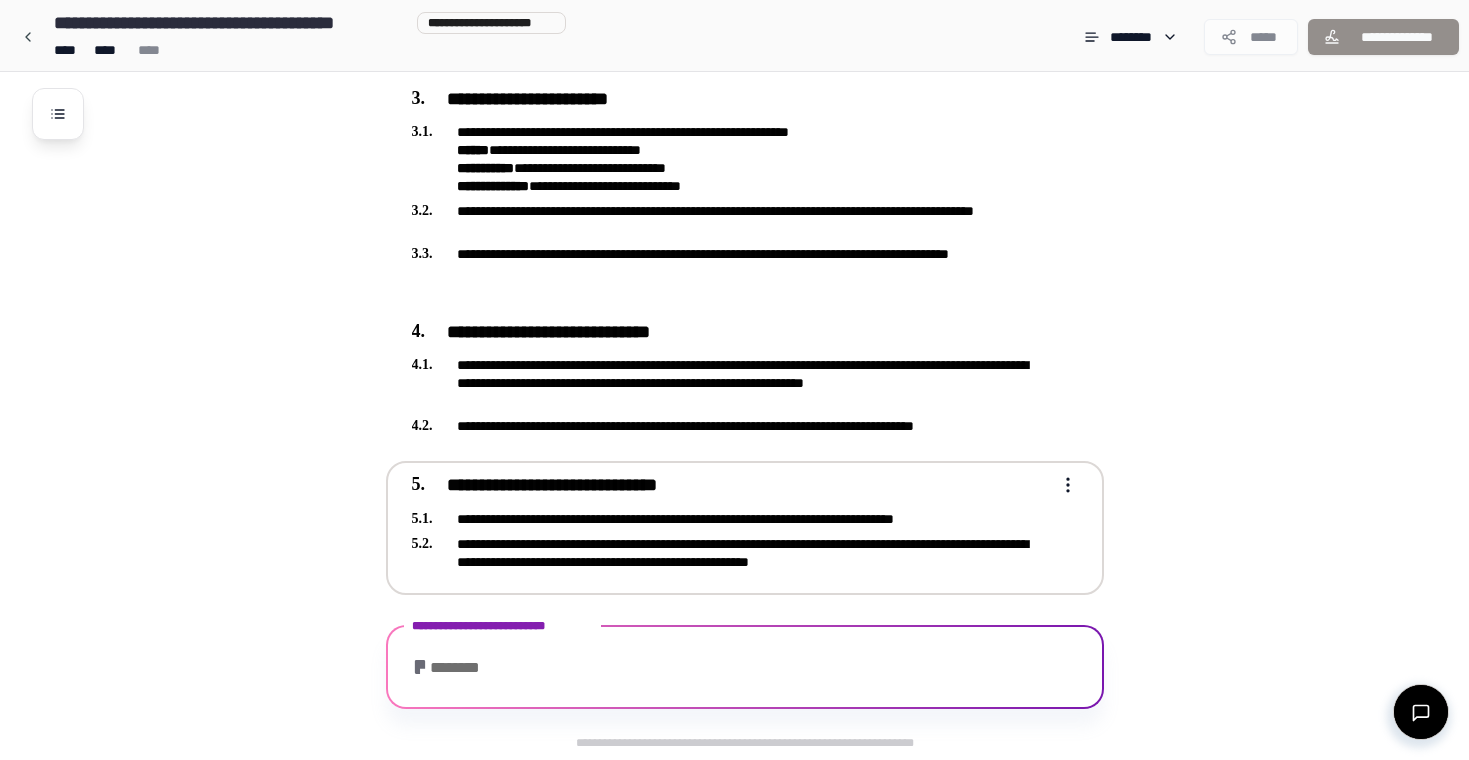 scroll, scrollTop: 890, scrollLeft: 0, axis: vertical 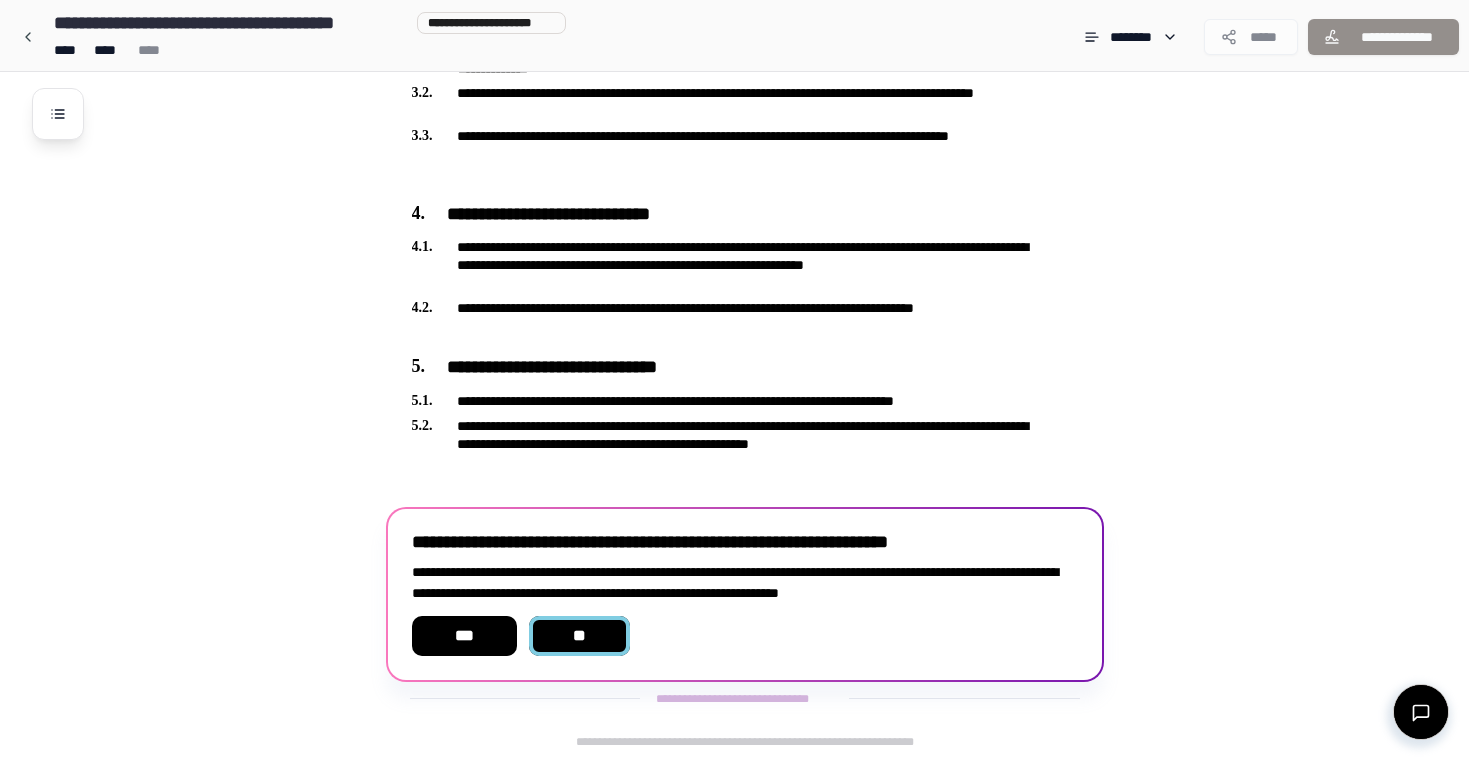 click on "**" at bounding box center (580, 636) 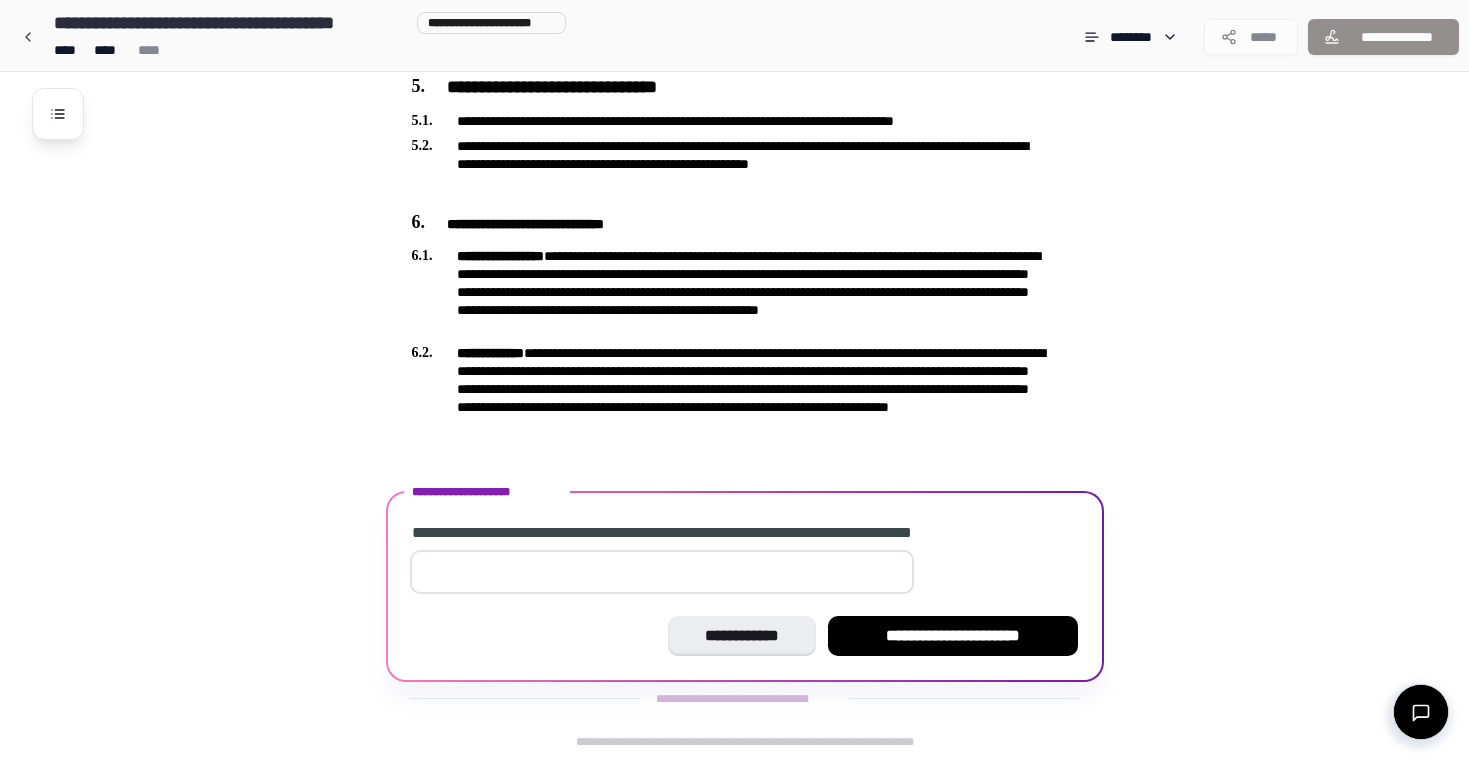 scroll, scrollTop: 1170, scrollLeft: 0, axis: vertical 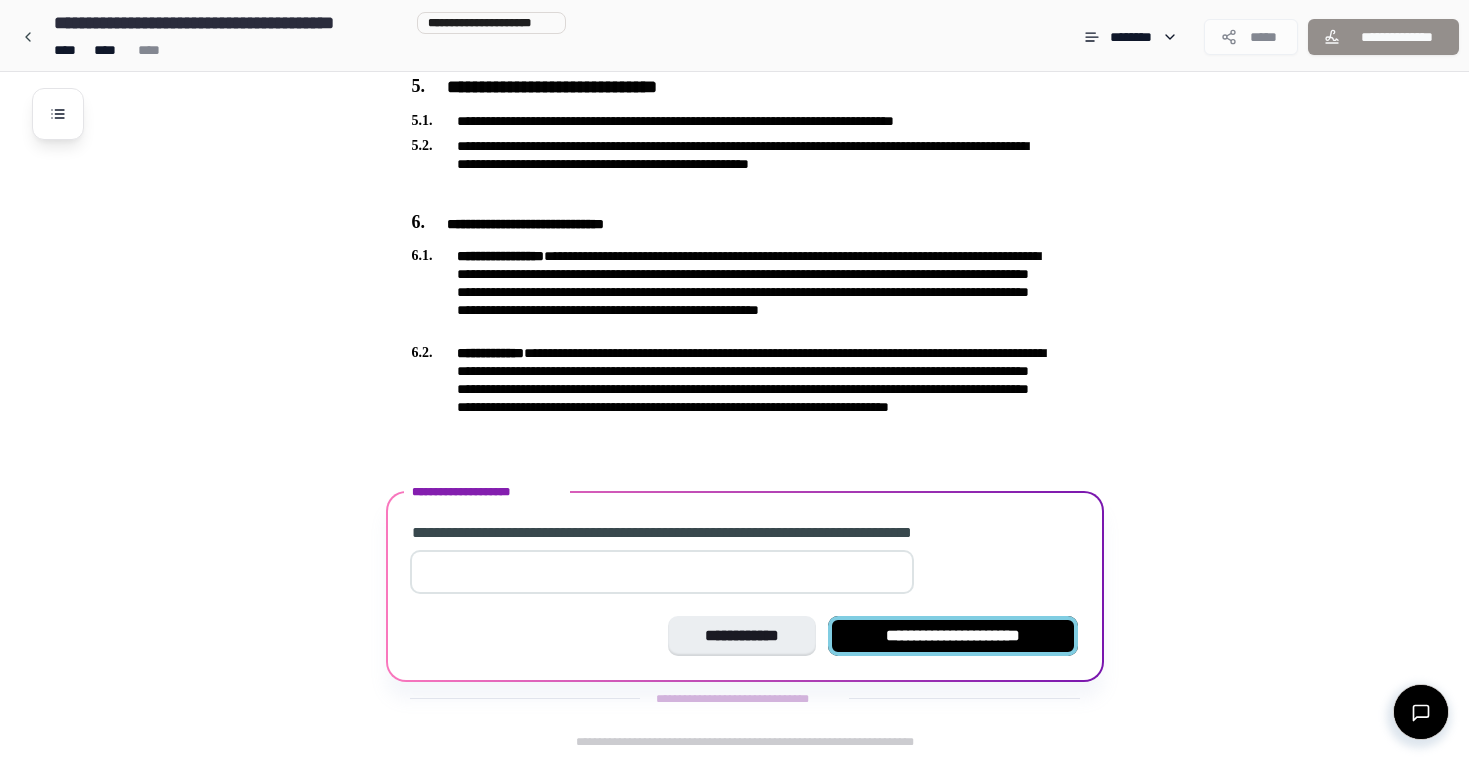 click on "**********" at bounding box center [953, 636] 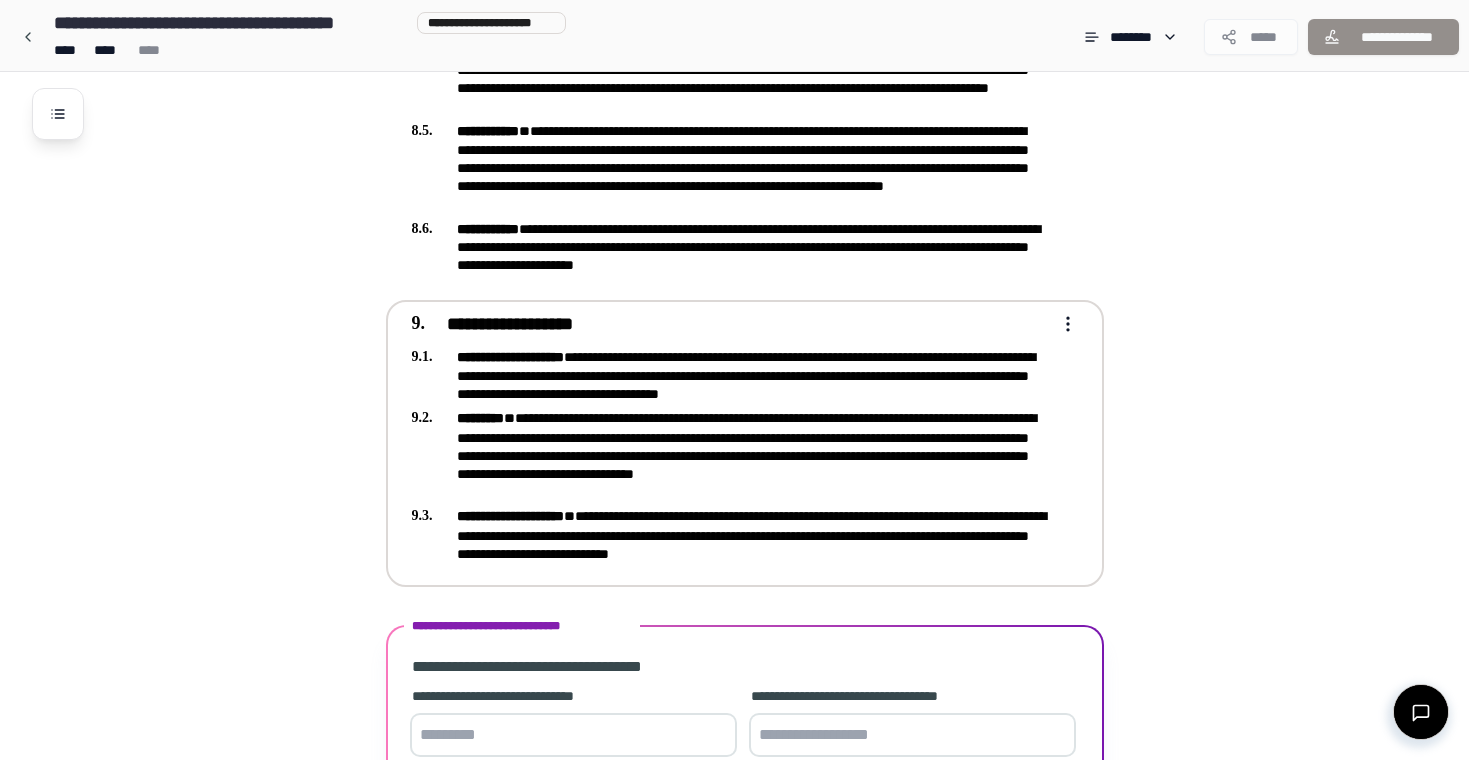 scroll, scrollTop: 2284, scrollLeft: 0, axis: vertical 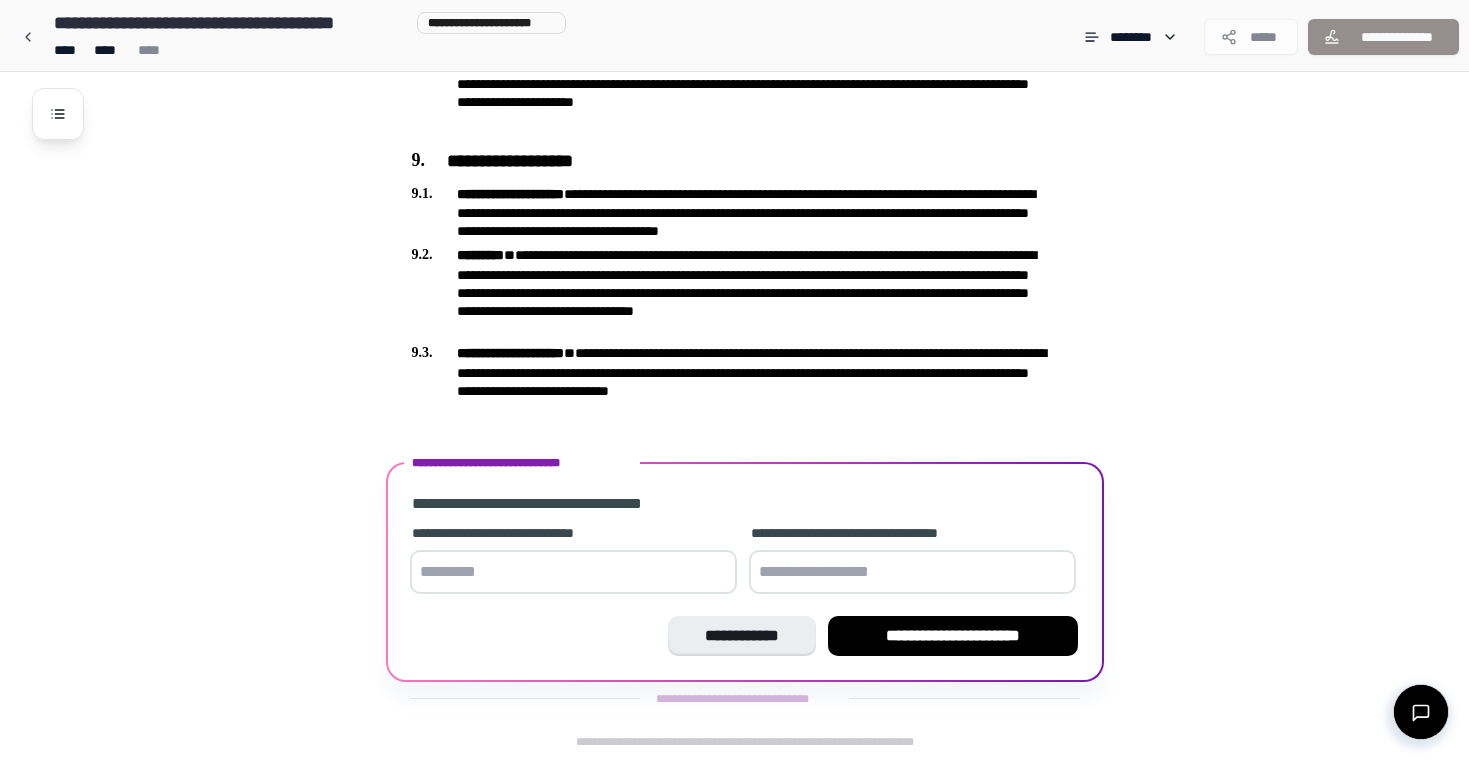 click at bounding box center [573, 572] 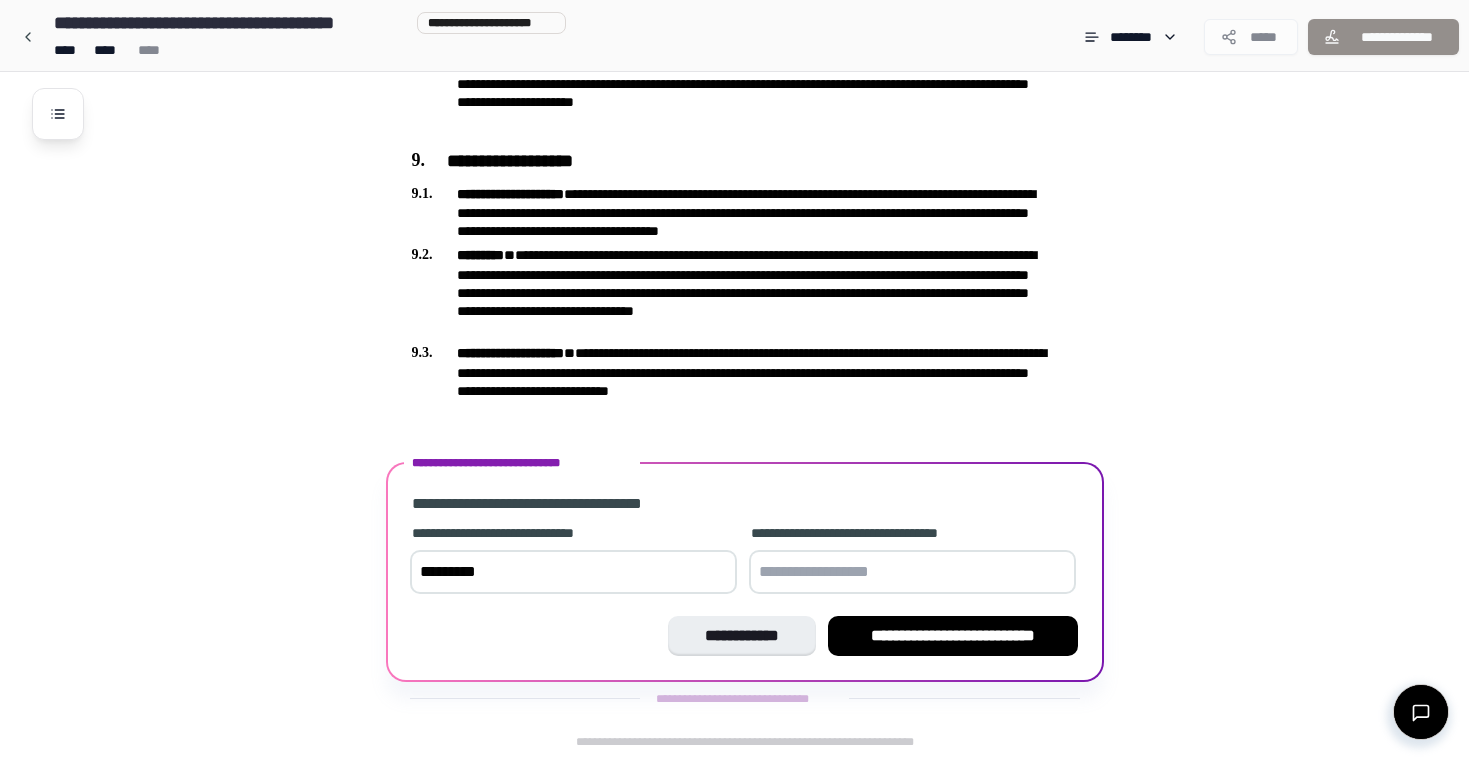 type on "*********" 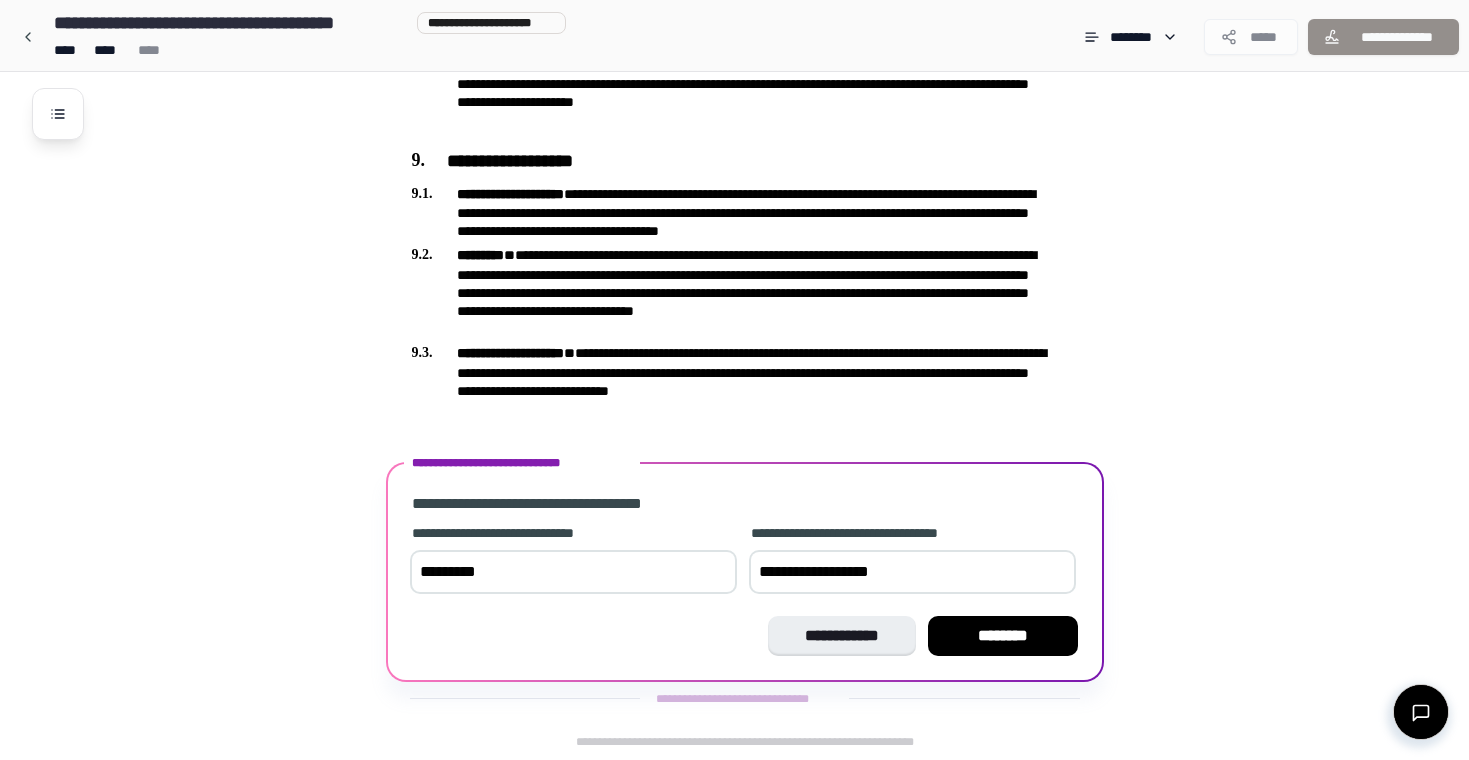 scroll, scrollTop: 2284, scrollLeft: 0, axis: vertical 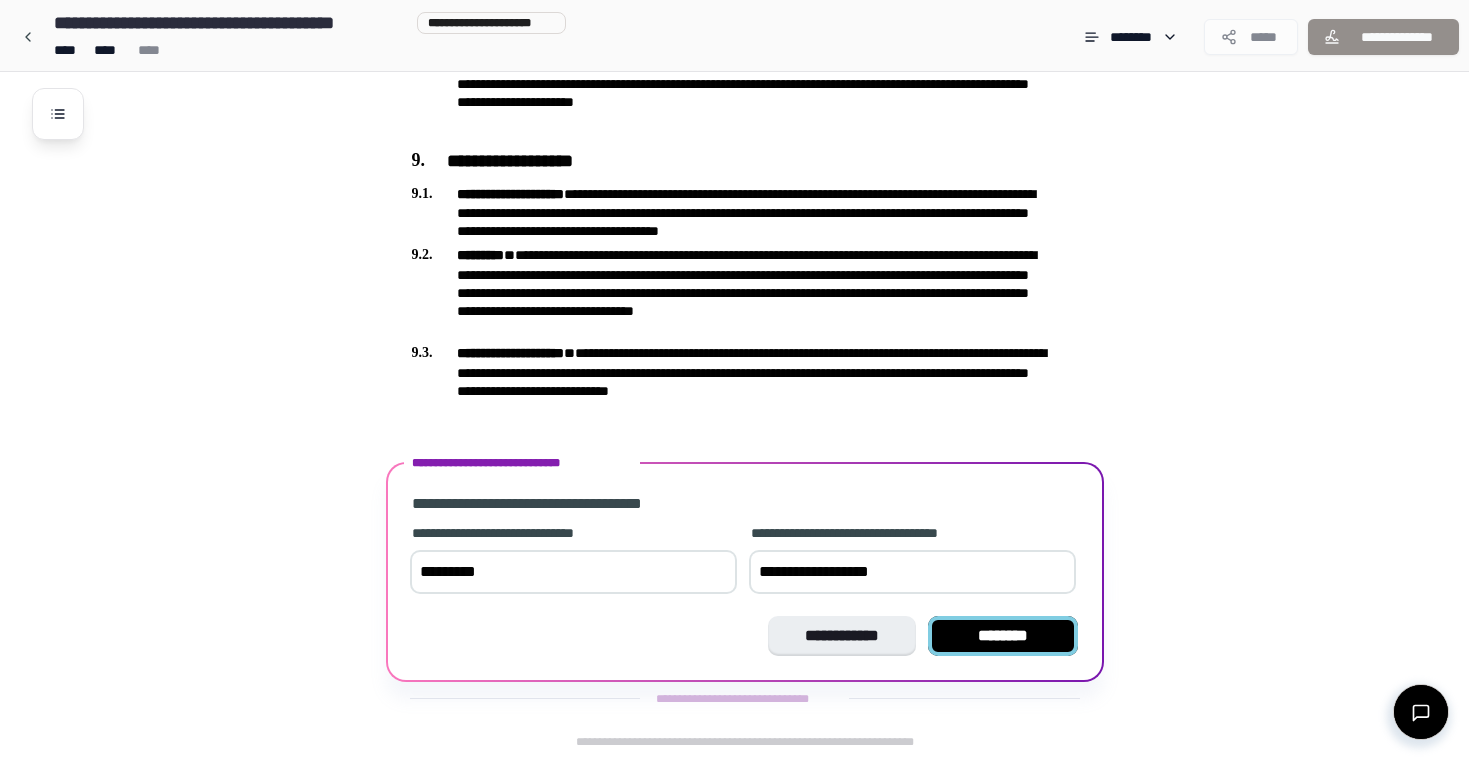 type on "**********" 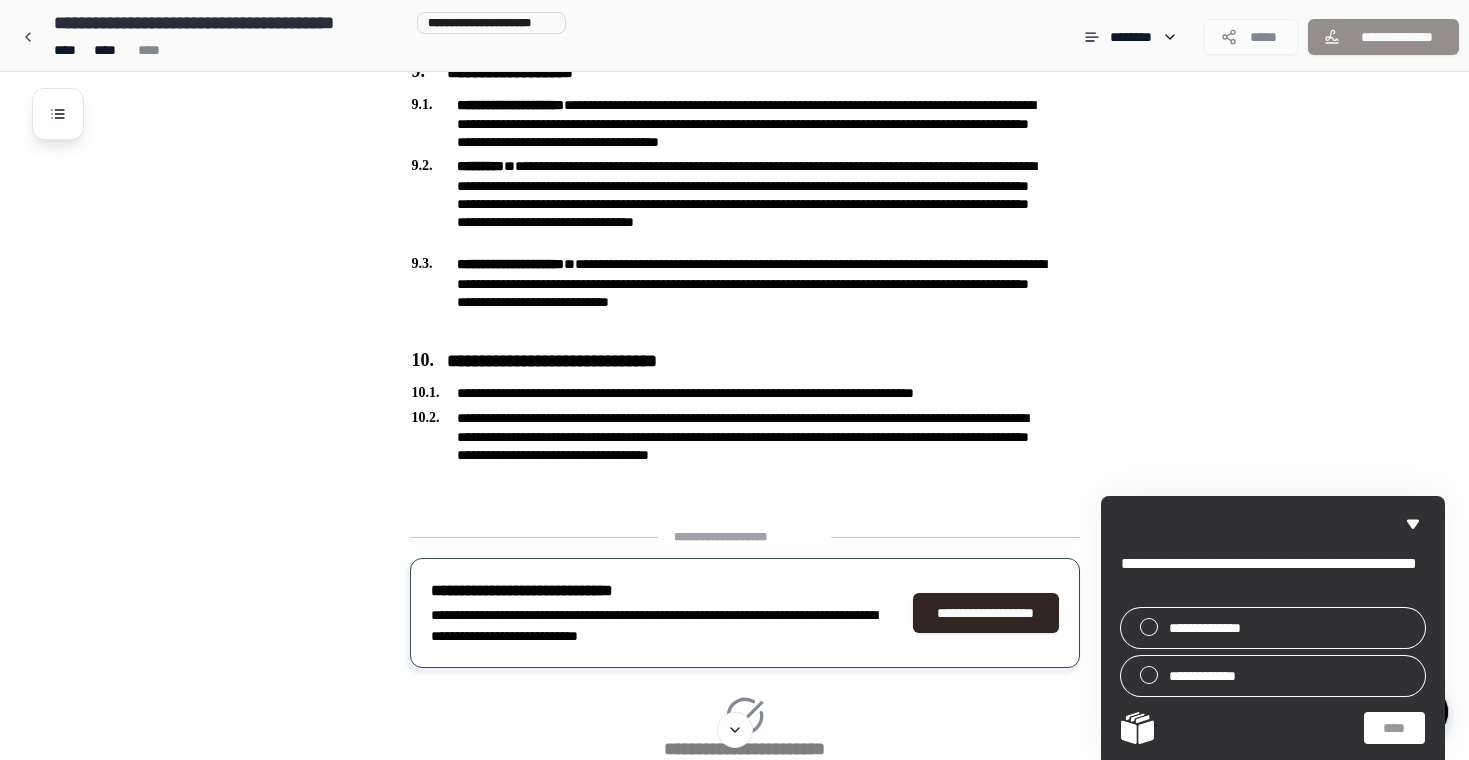 scroll, scrollTop: 2340, scrollLeft: 0, axis: vertical 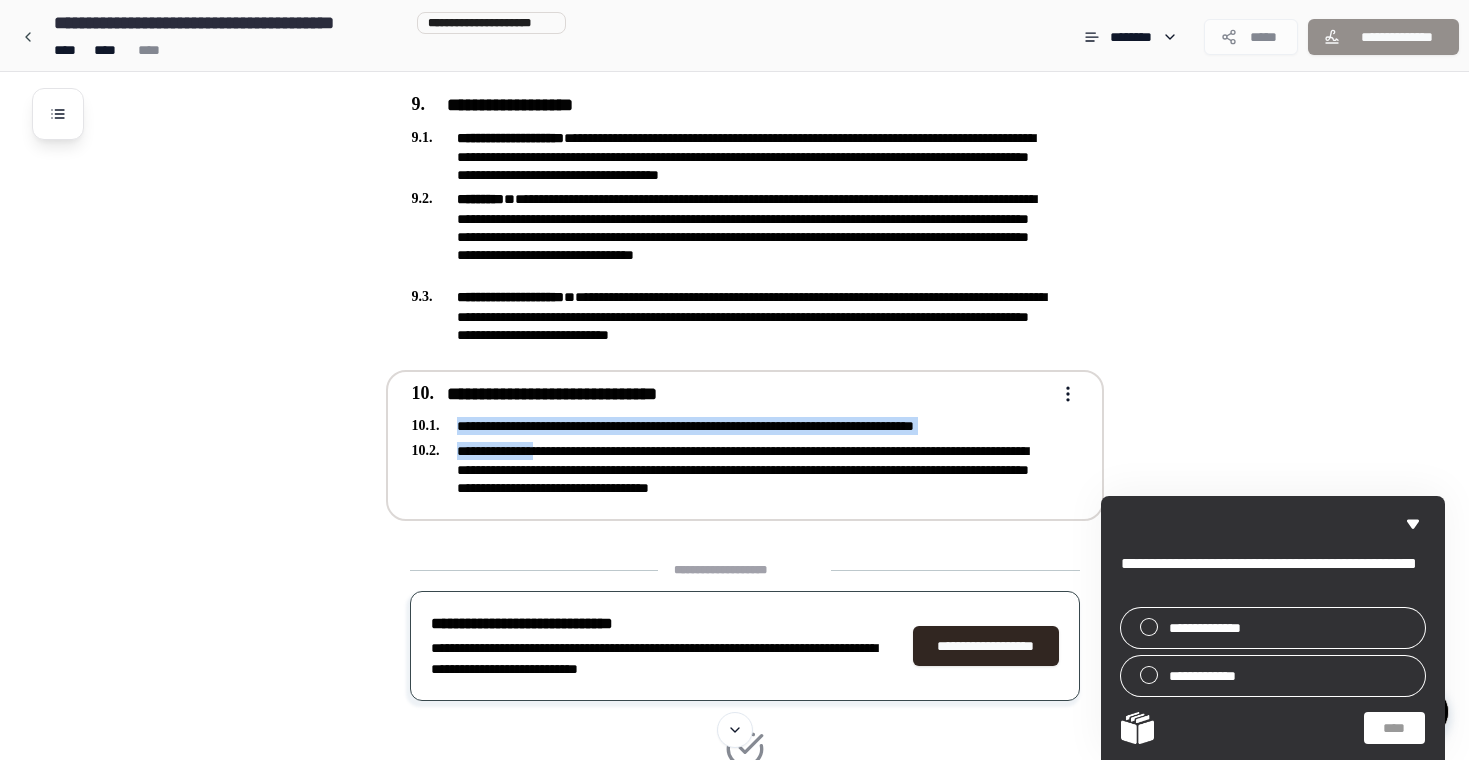 drag, startPoint x: 459, startPoint y: 423, endPoint x: 549, endPoint y: 453, distance: 94.86833 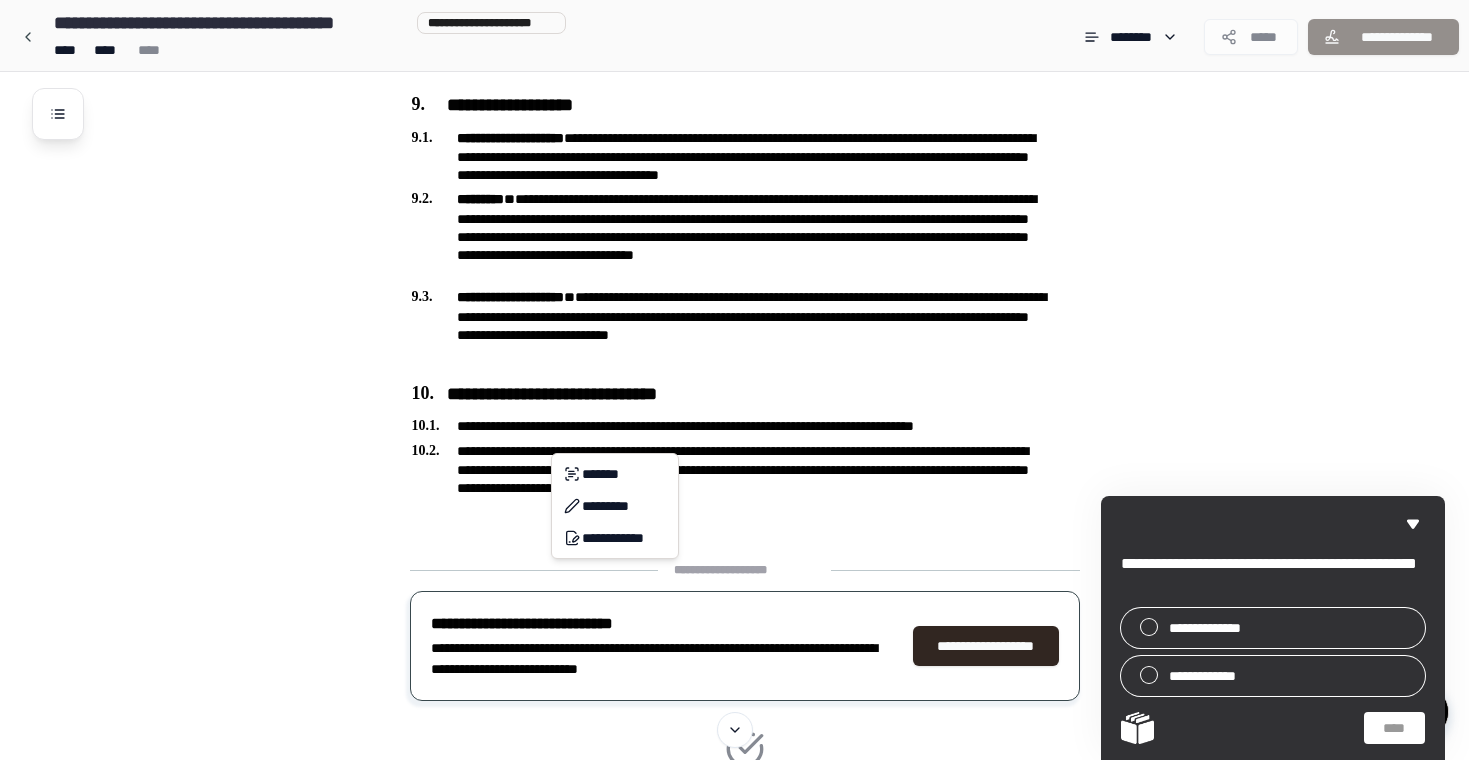 click on "**********" at bounding box center (734, -688) 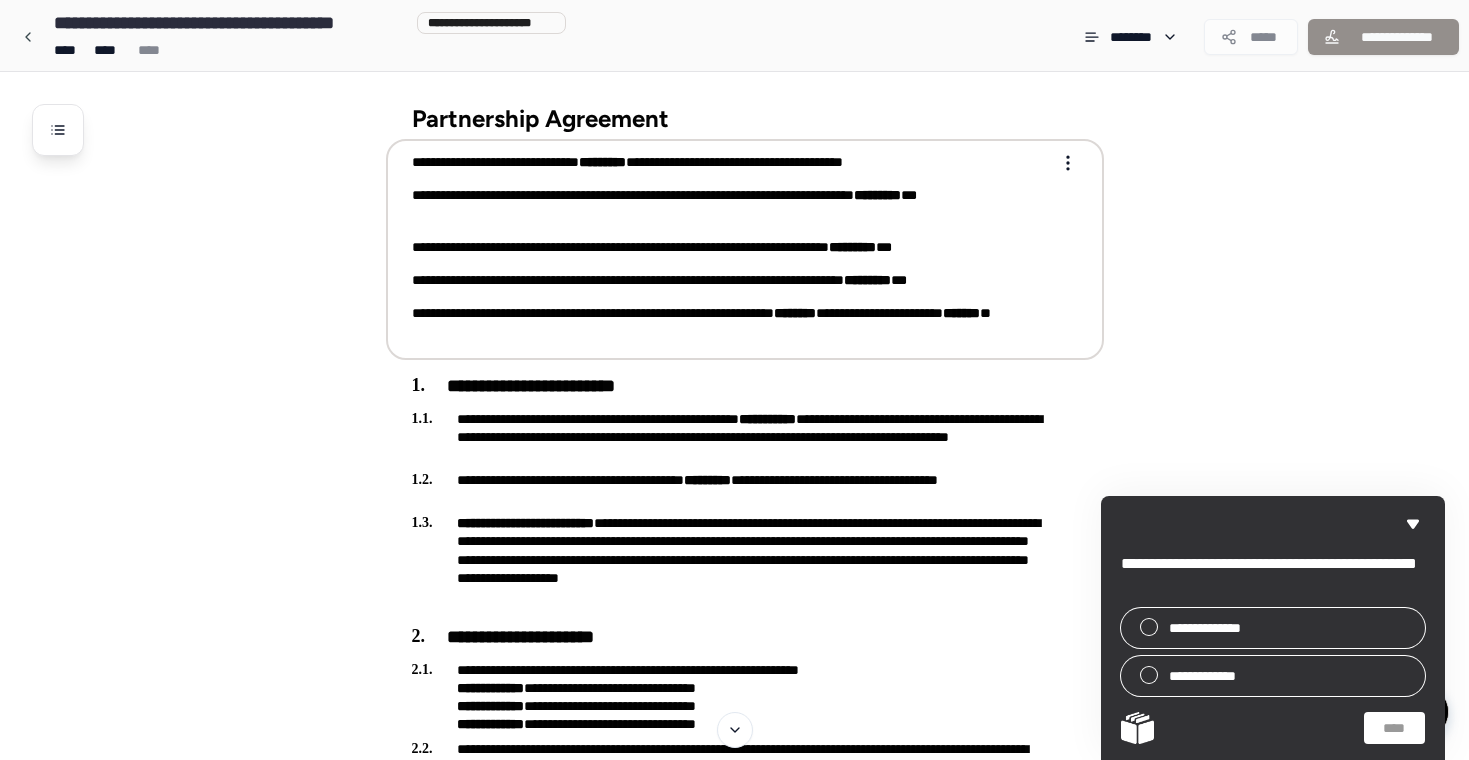 scroll, scrollTop: 0, scrollLeft: 0, axis: both 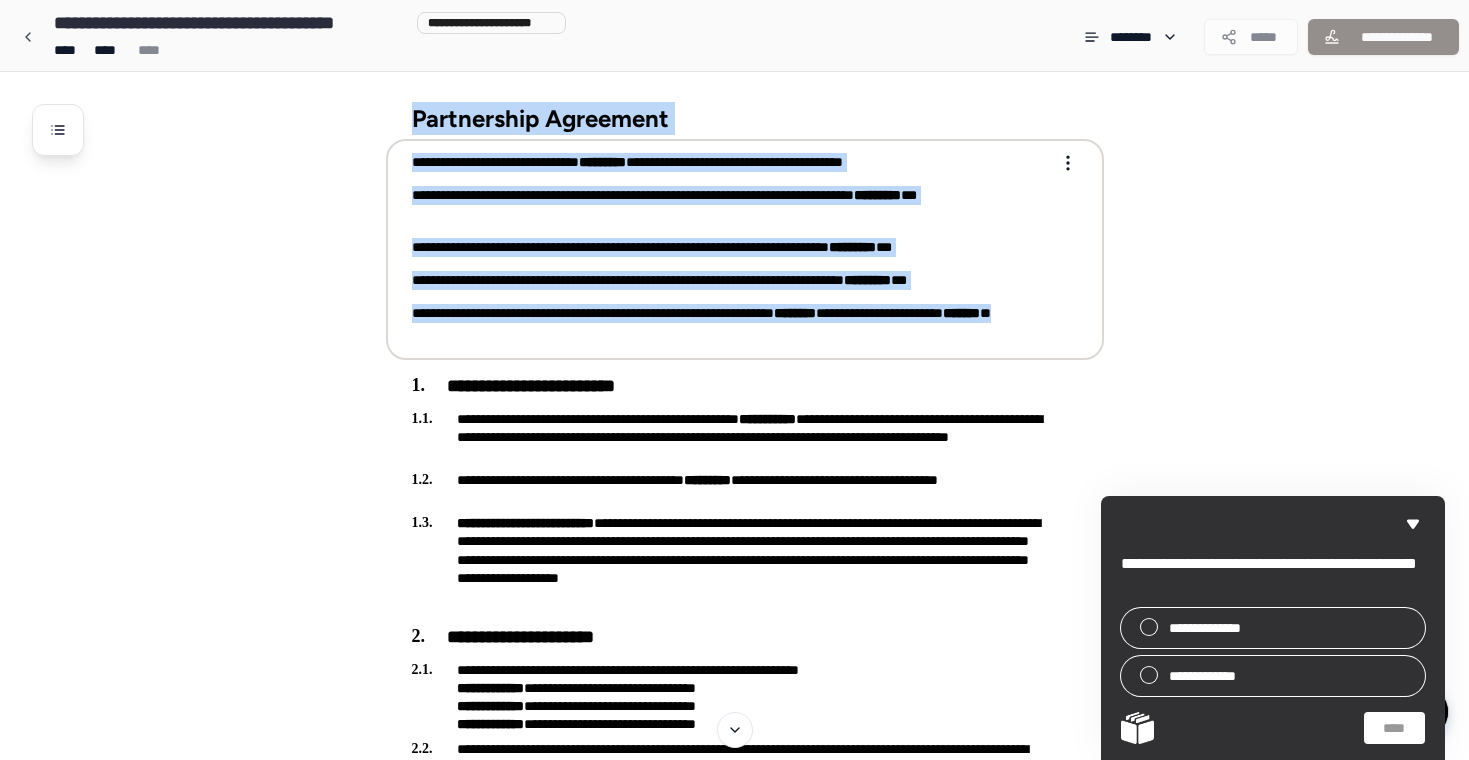 drag, startPoint x: 409, startPoint y: 119, endPoint x: 498, endPoint y: 334, distance: 232.69293 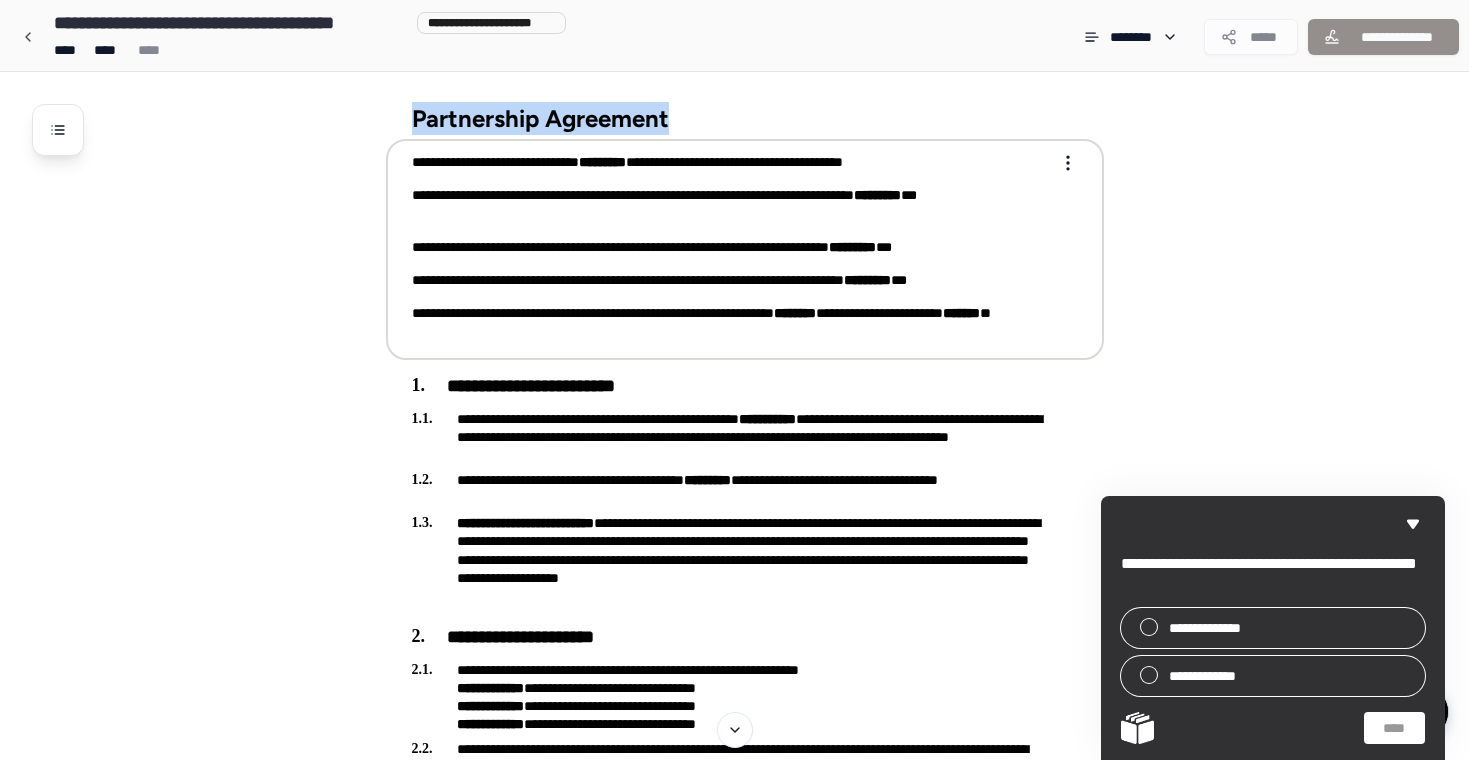 copy on "**********" 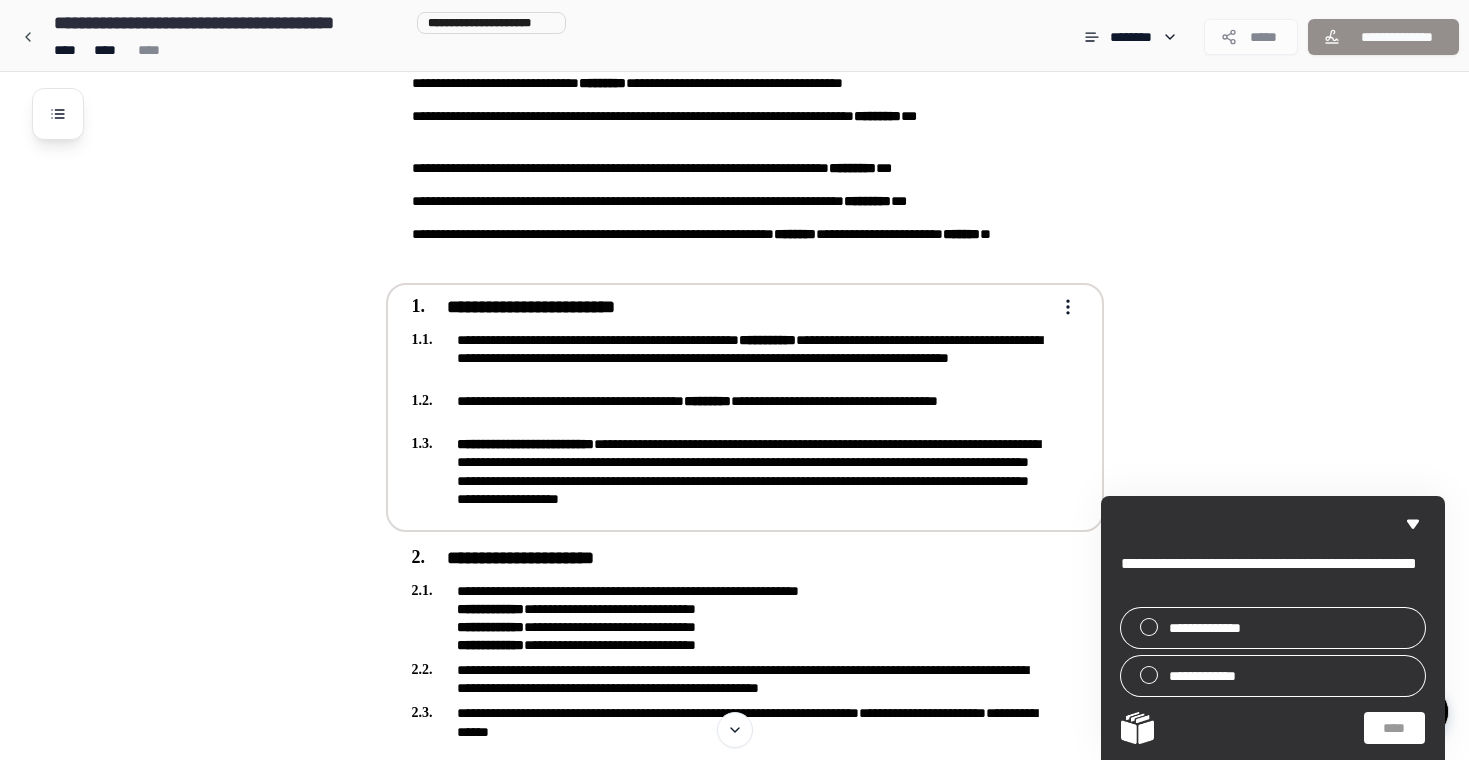 scroll, scrollTop: 81, scrollLeft: 0, axis: vertical 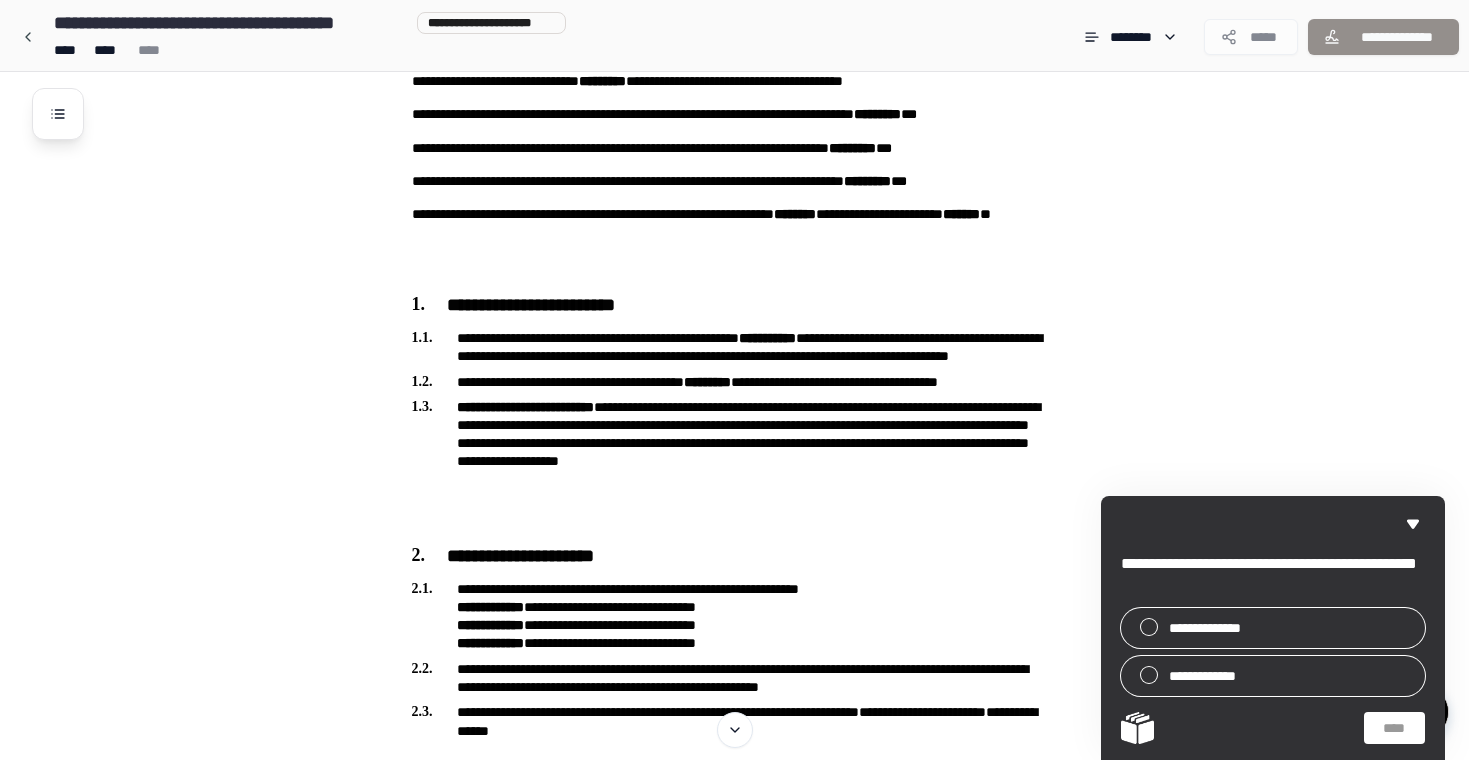 drag, startPoint x: 955, startPoint y: 495, endPoint x: 380, endPoint y: 298, distance: 607.81085 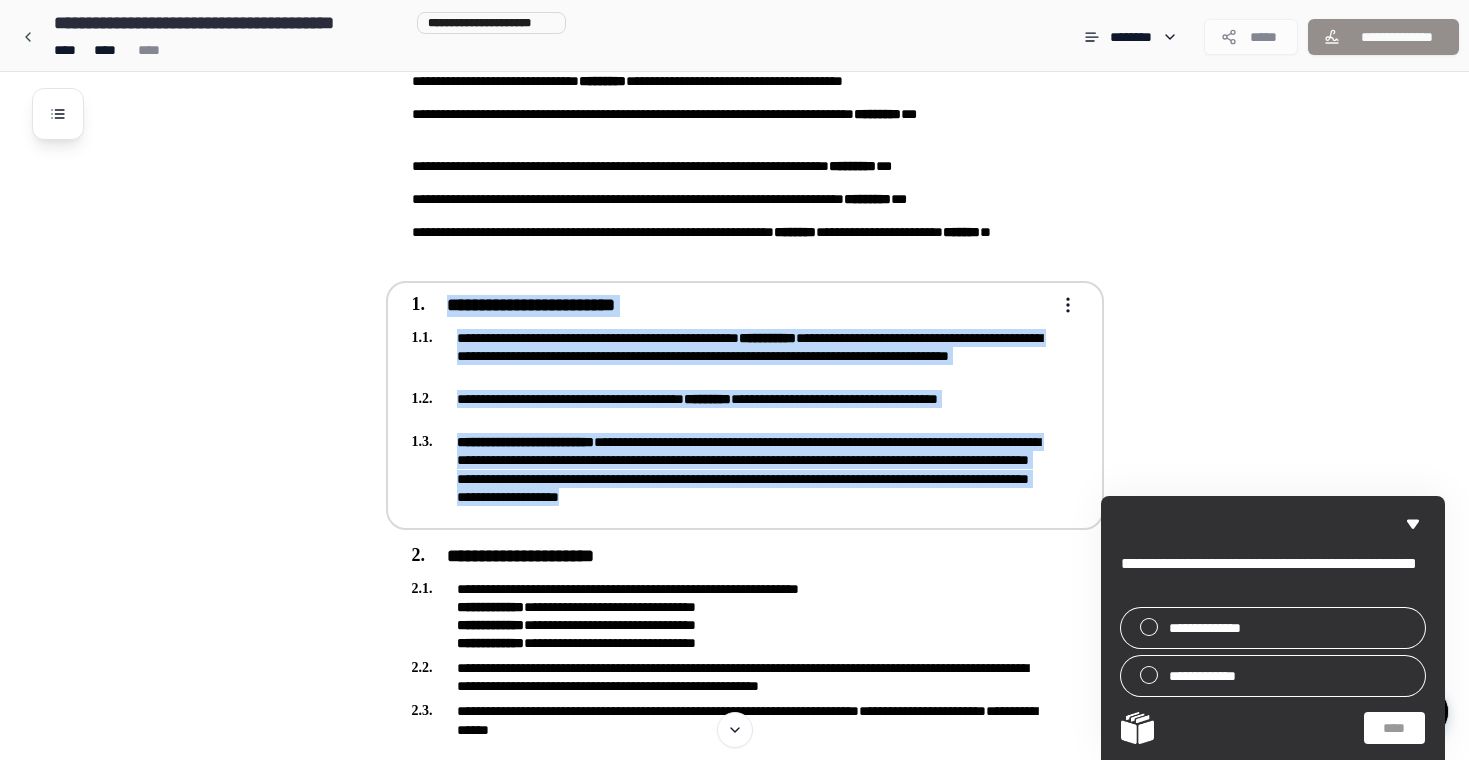 drag, startPoint x: 971, startPoint y: 506, endPoint x: 445, endPoint y: 303, distance: 563.8129 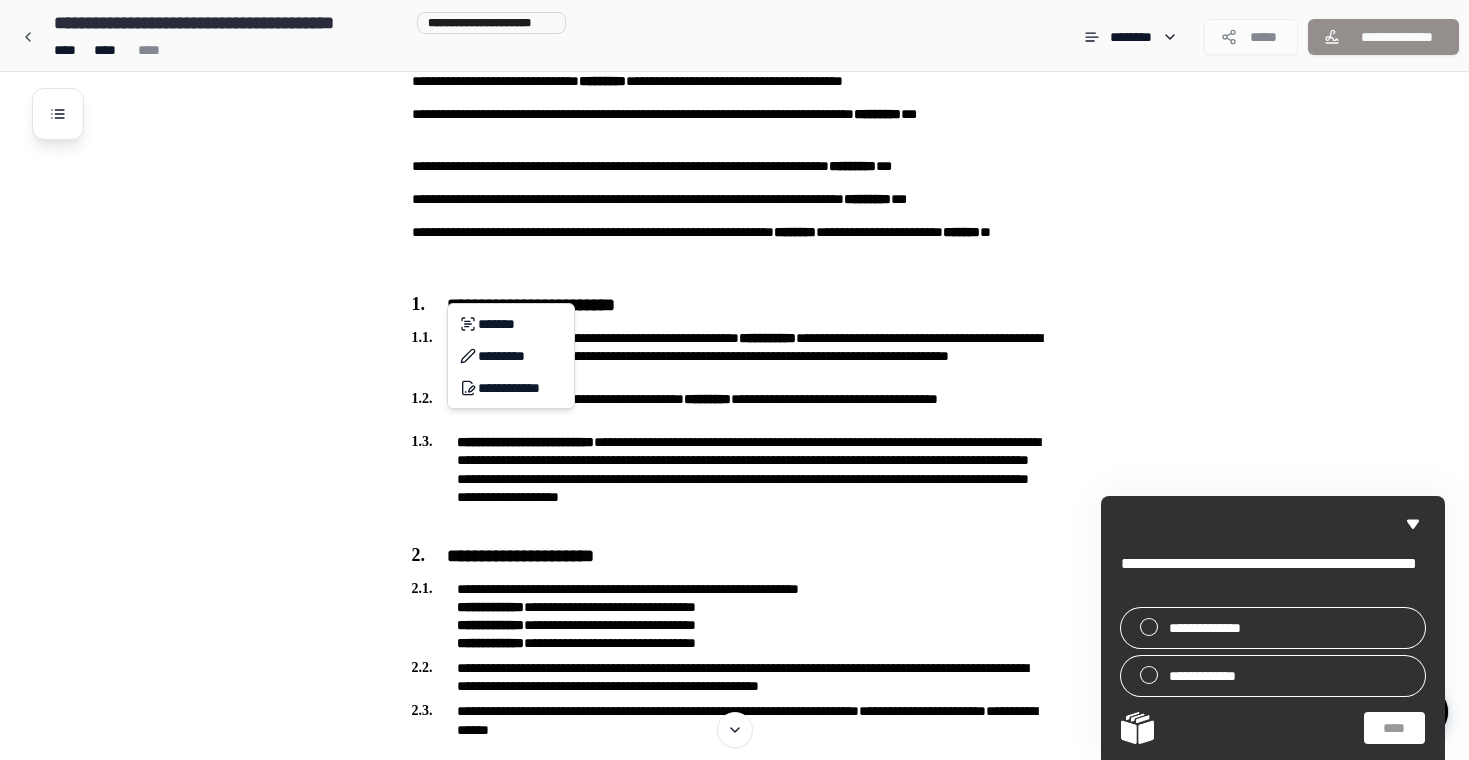 click on "**********" at bounding box center (734, 1571) 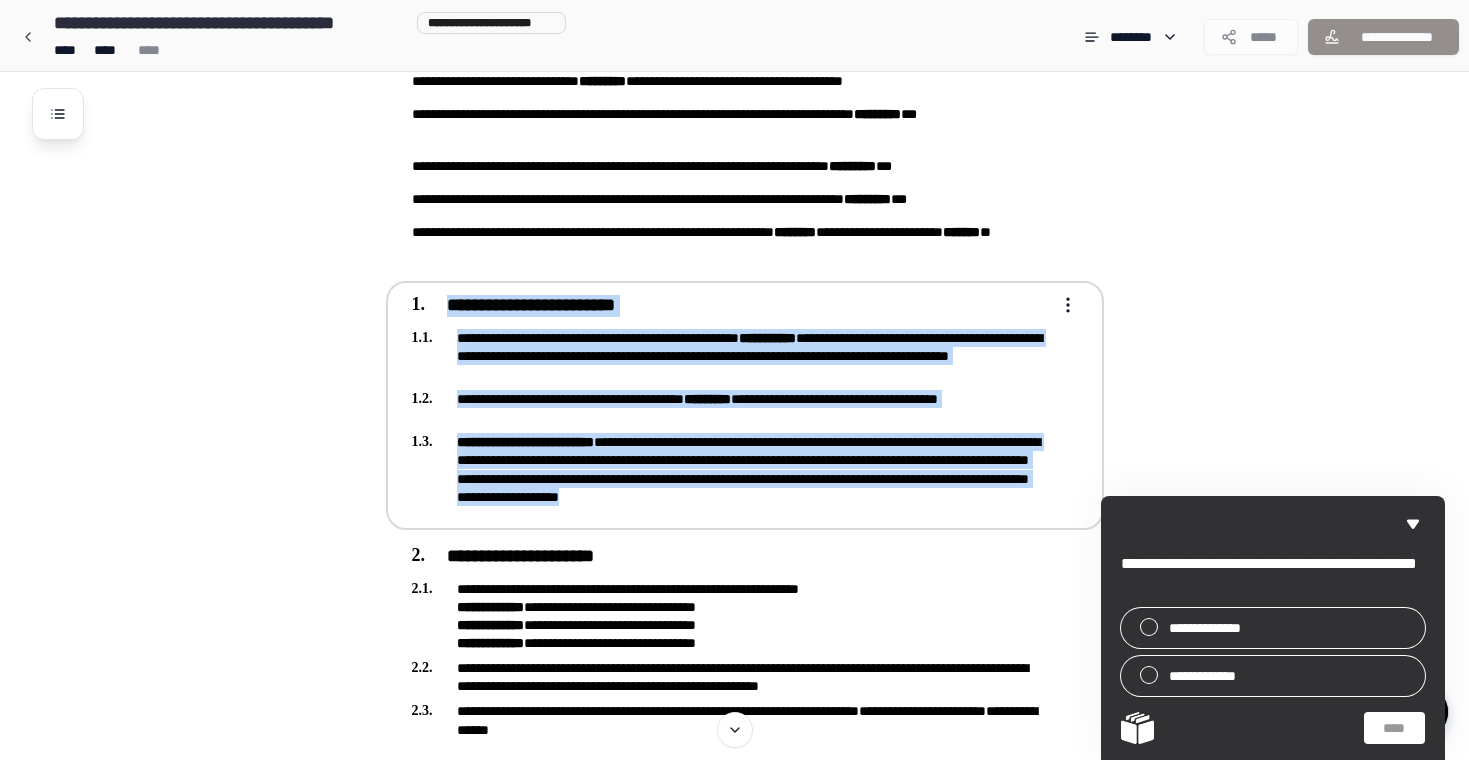 drag, startPoint x: 972, startPoint y: 502, endPoint x: 436, endPoint y: 293, distance: 575.306 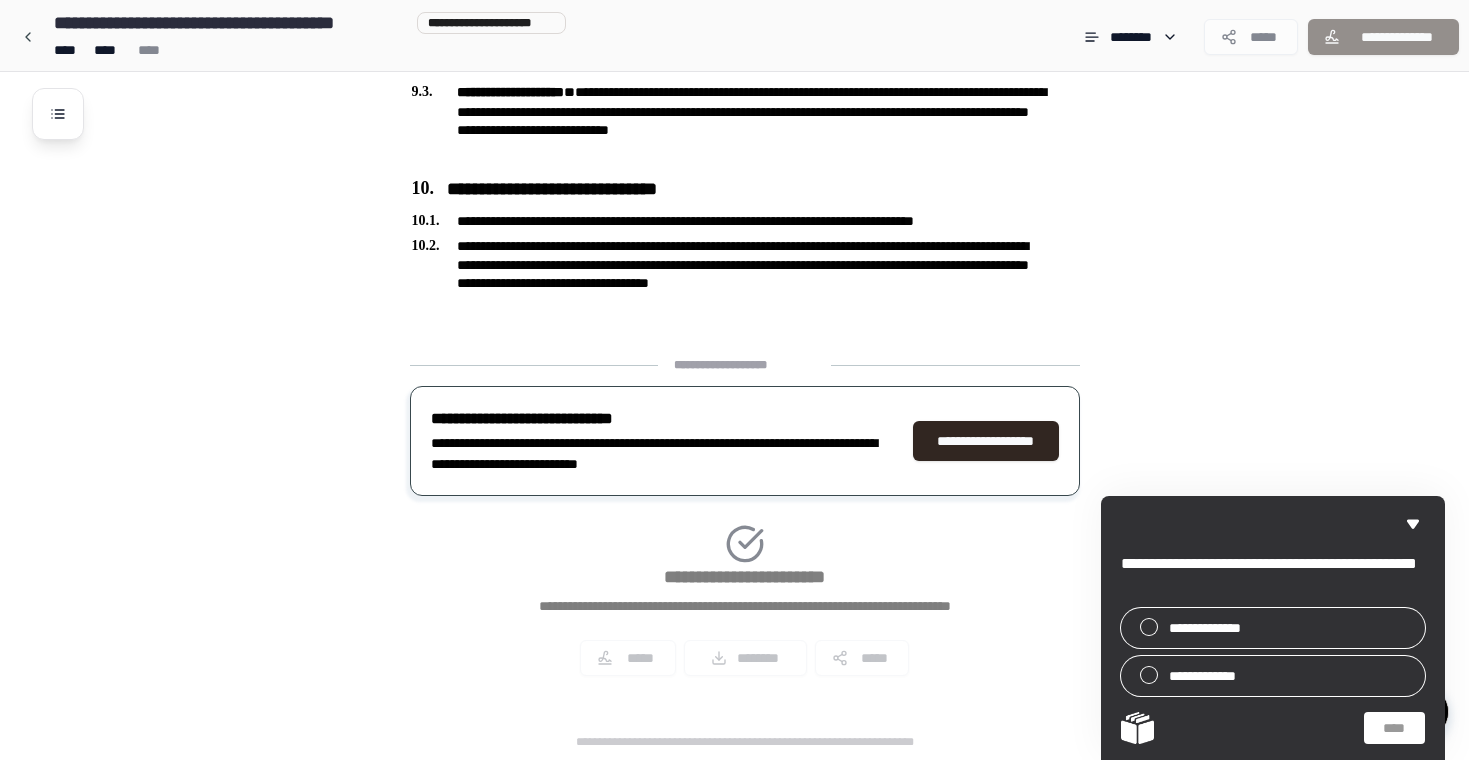 scroll, scrollTop: 2545, scrollLeft: 0, axis: vertical 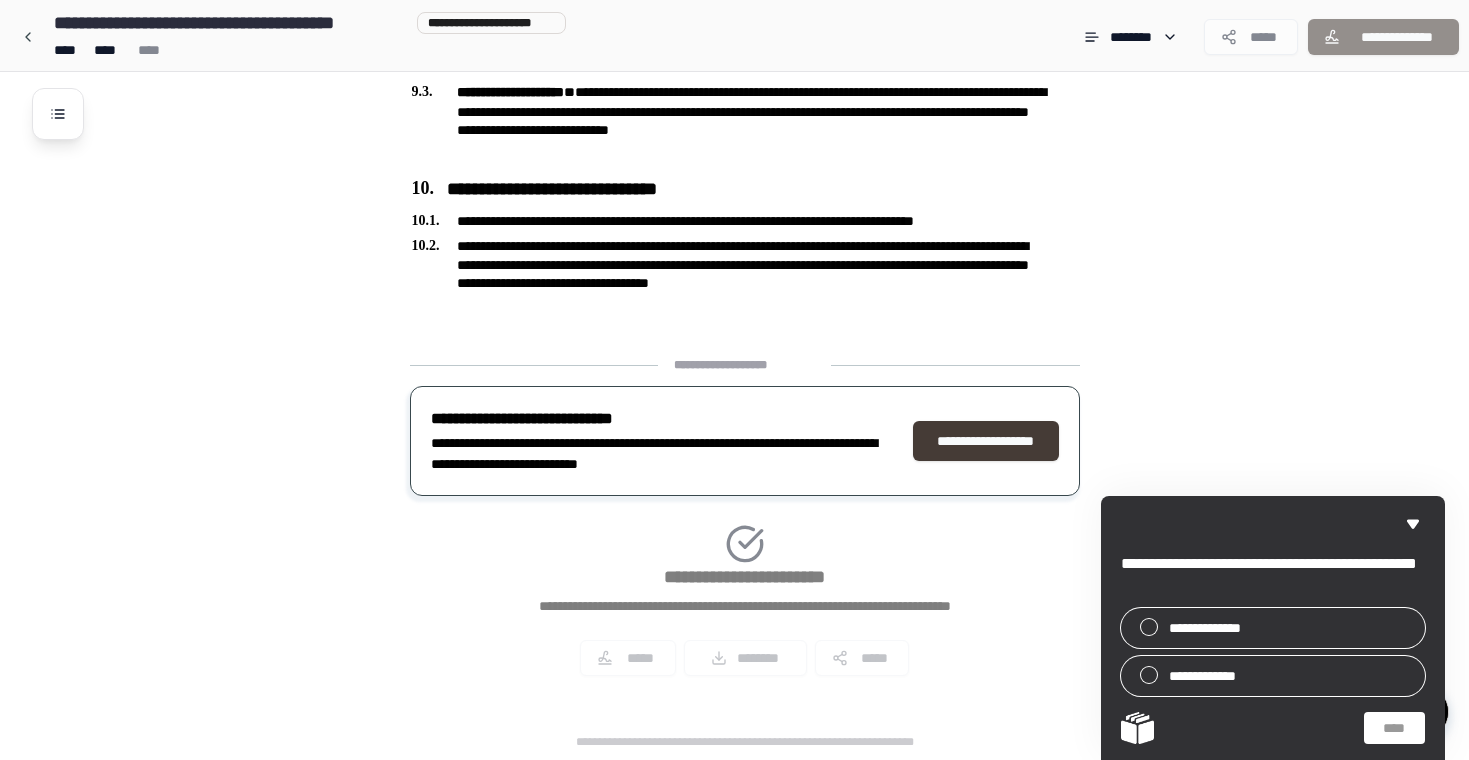 click on "**********" at bounding box center (986, 441) 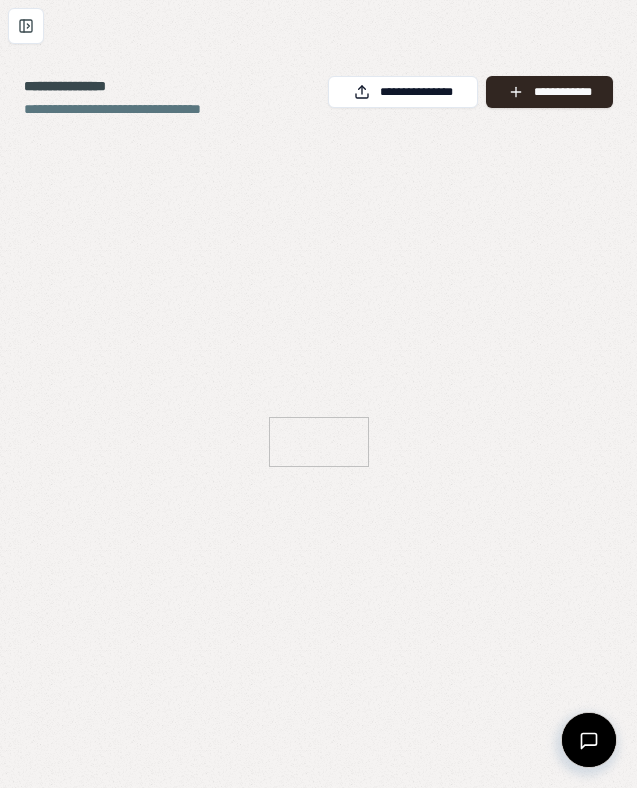 scroll, scrollTop: 0, scrollLeft: 0, axis: both 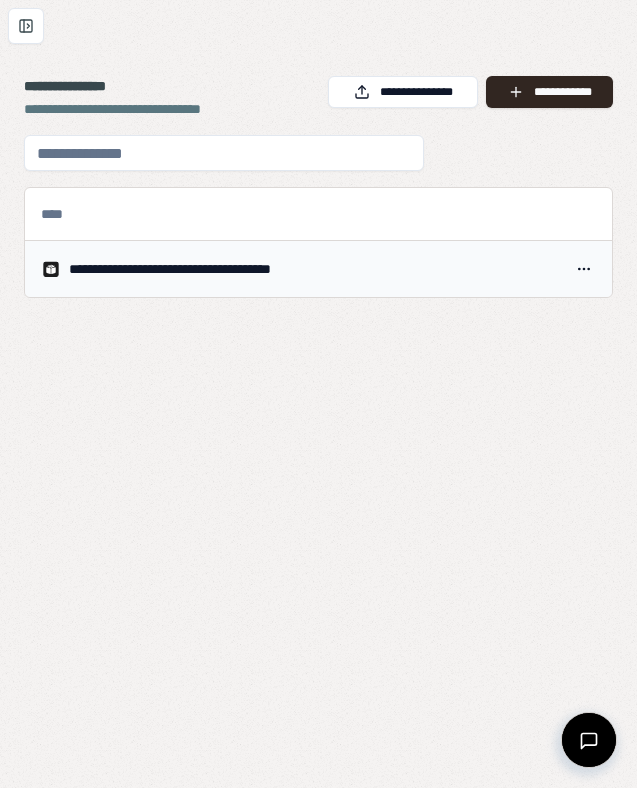 click on "**********" at bounding box center [203, 269] 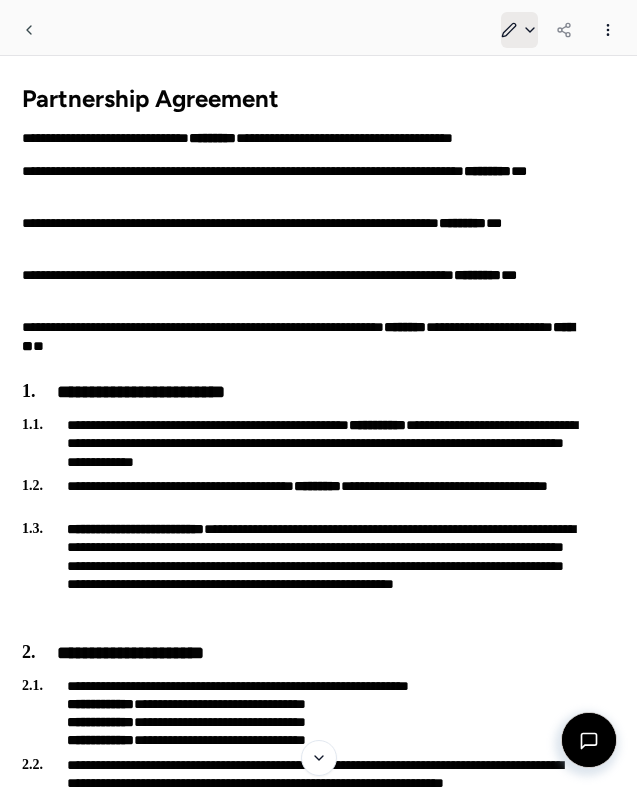 click on "**********" at bounding box center (318, 1771) 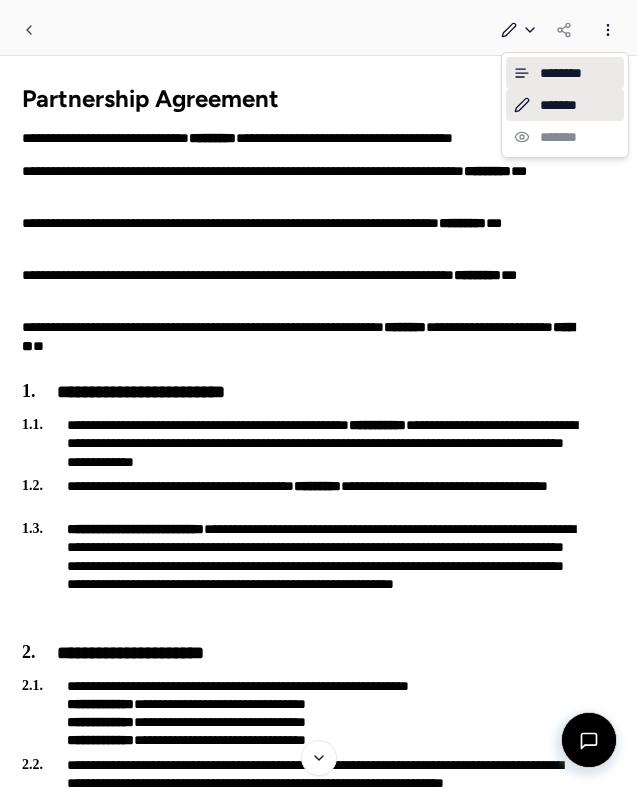 click on "*******" at bounding box center [565, 105] 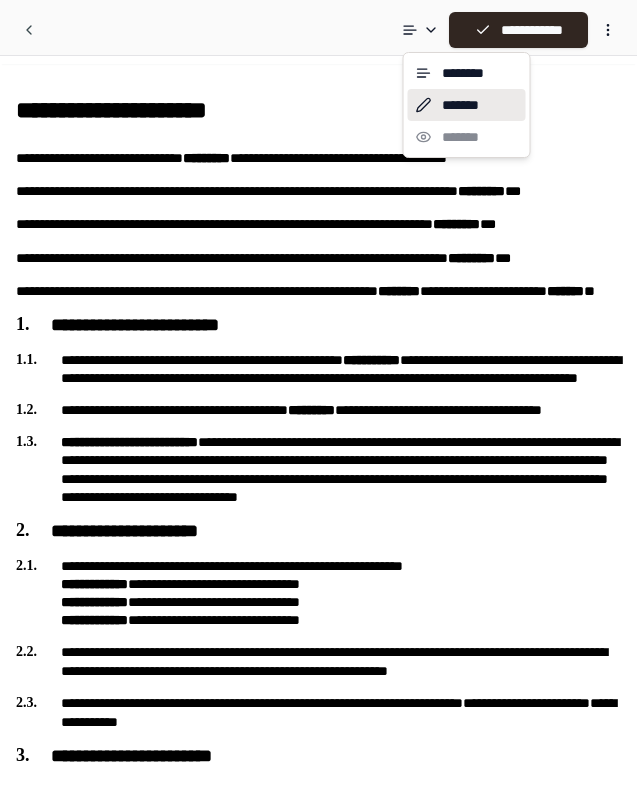 scroll, scrollTop: 0, scrollLeft: 0, axis: both 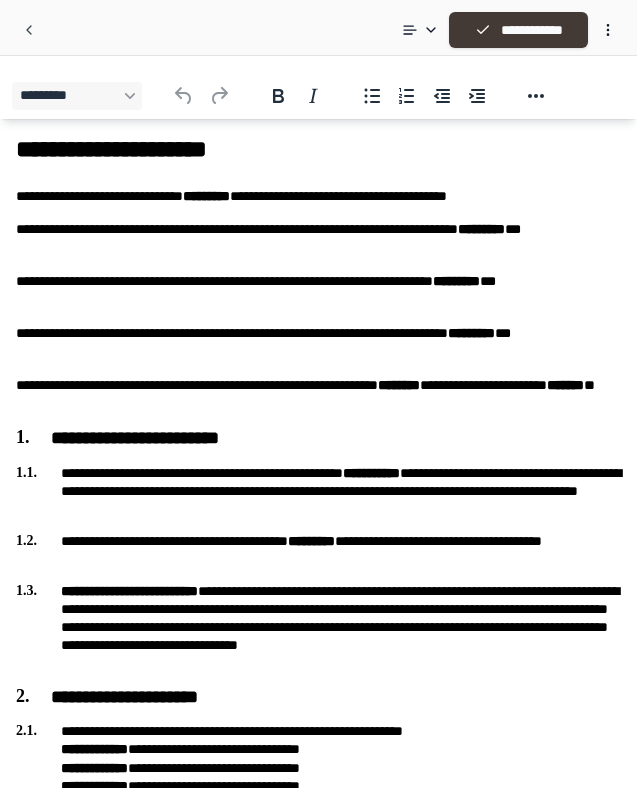 click on "**********" at bounding box center (518, 30) 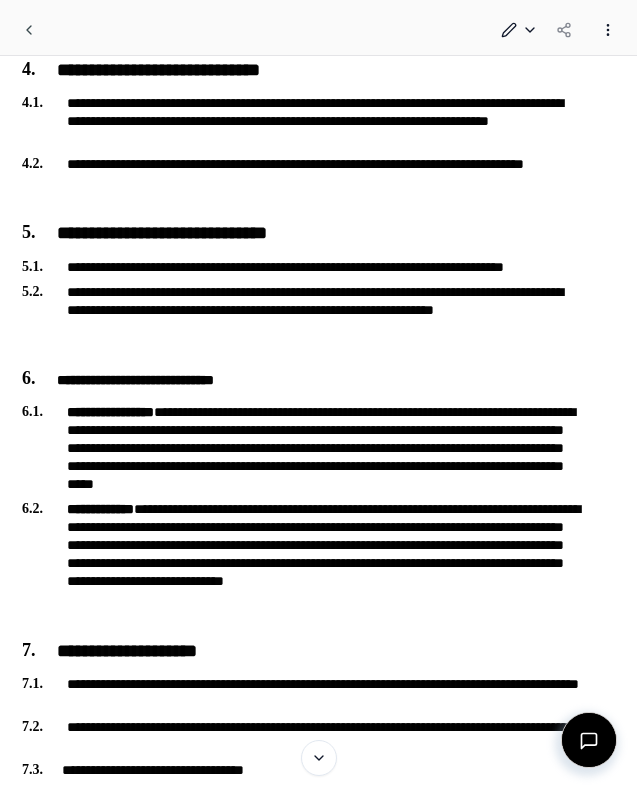 scroll, scrollTop: 1046, scrollLeft: 0, axis: vertical 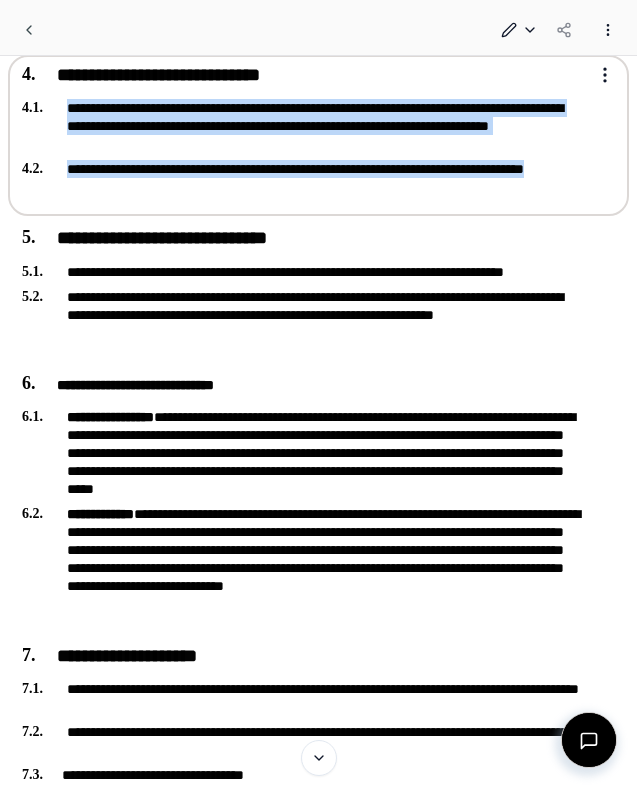 drag, startPoint x: 138, startPoint y: 196, endPoint x: 65, endPoint y: 101, distance: 119.80818 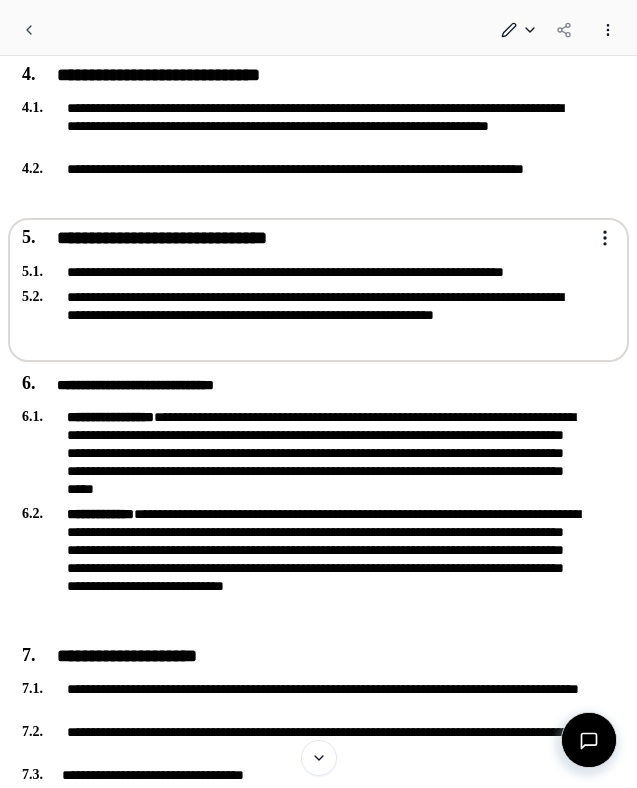 scroll, scrollTop: 1122, scrollLeft: 0, axis: vertical 